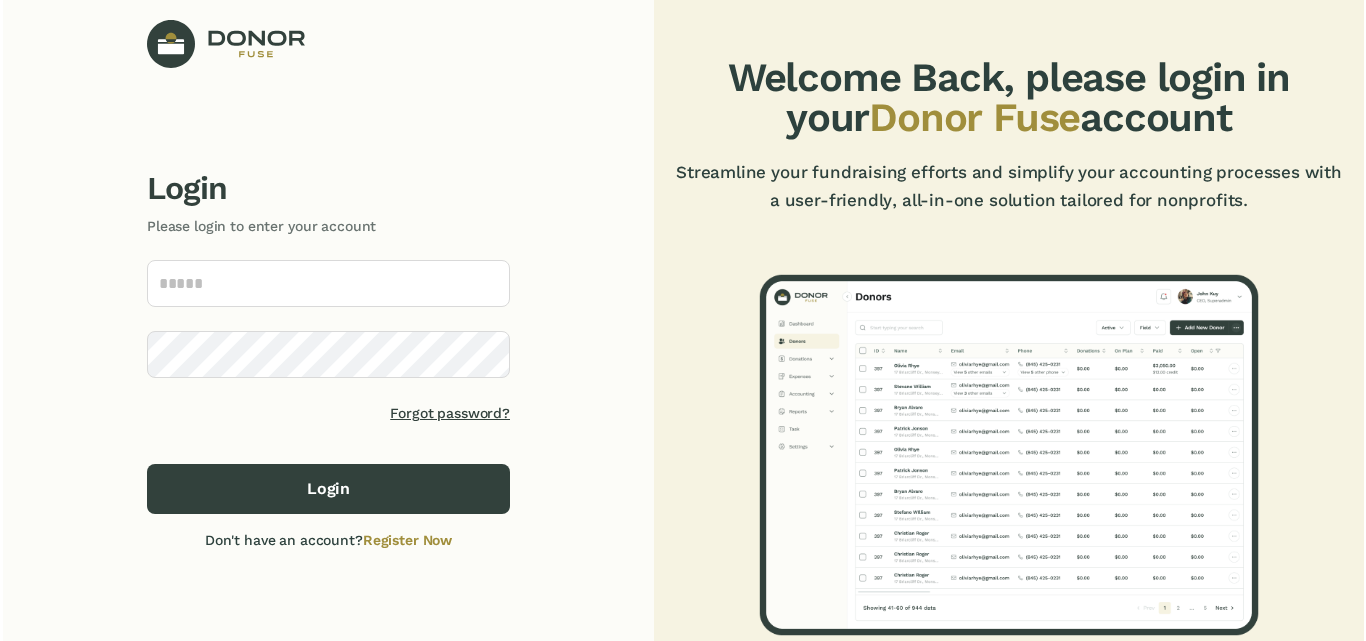 scroll, scrollTop: 0, scrollLeft: 0, axis: both 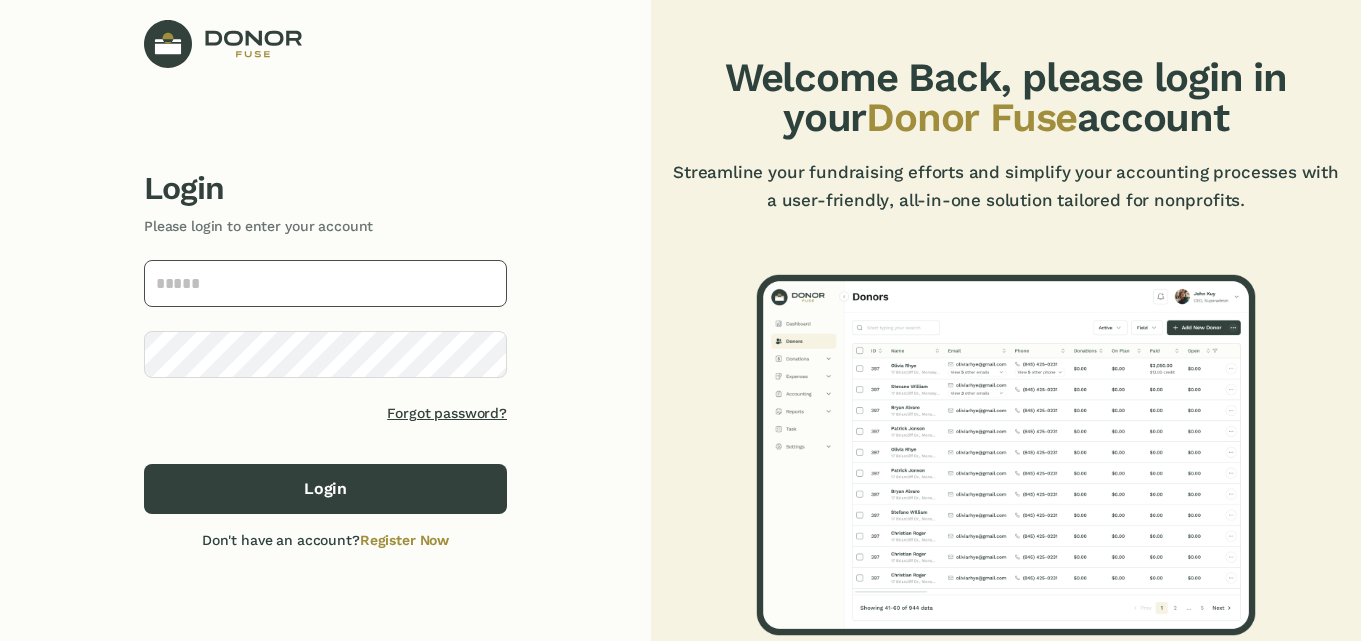 type on "**********" 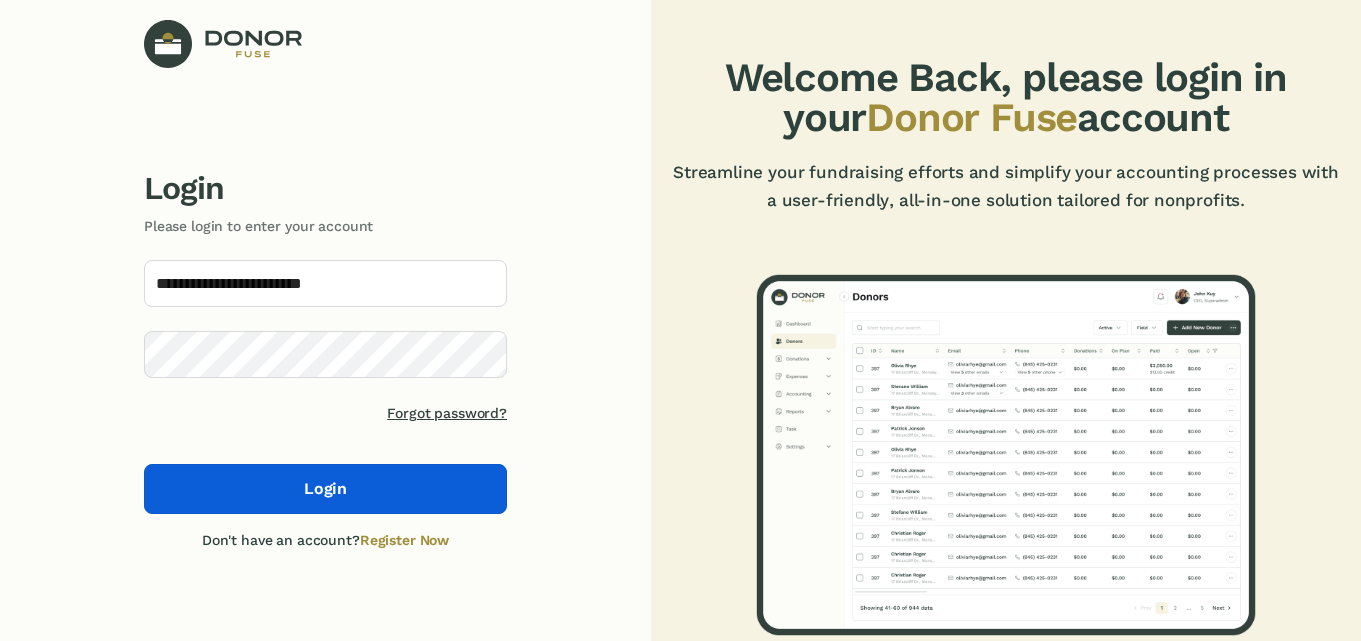 click on "Login" 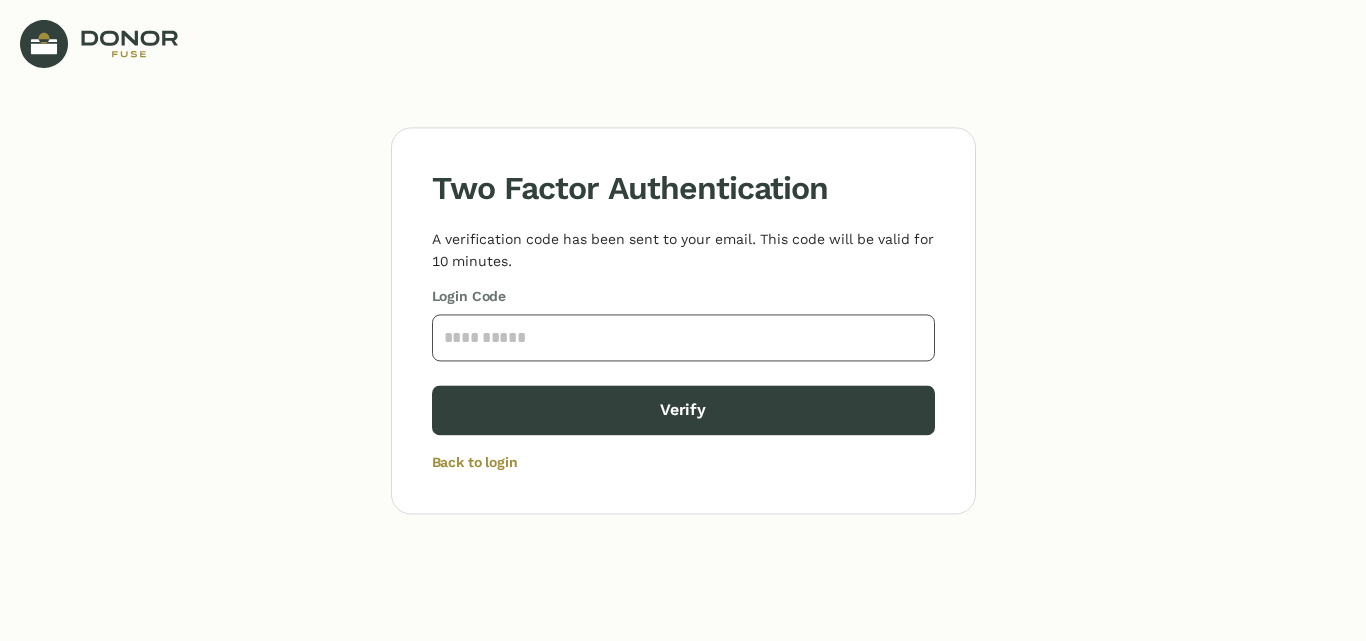 click 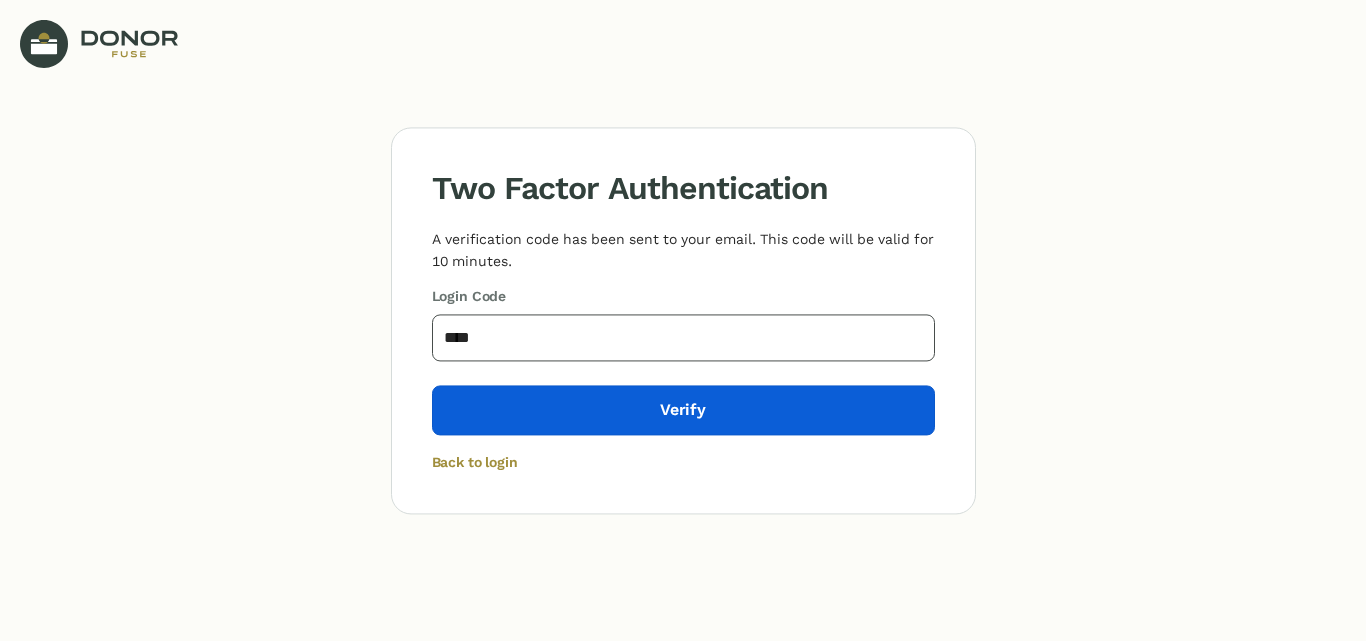 type on "****" 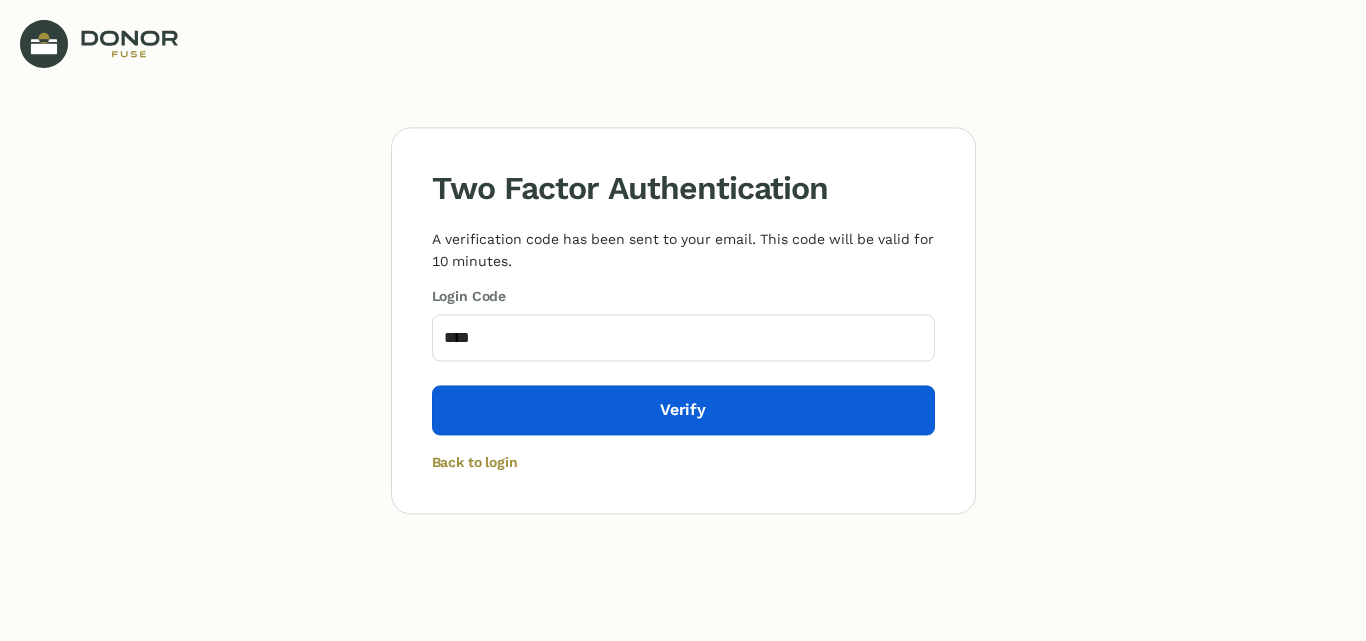 click on "Verify" 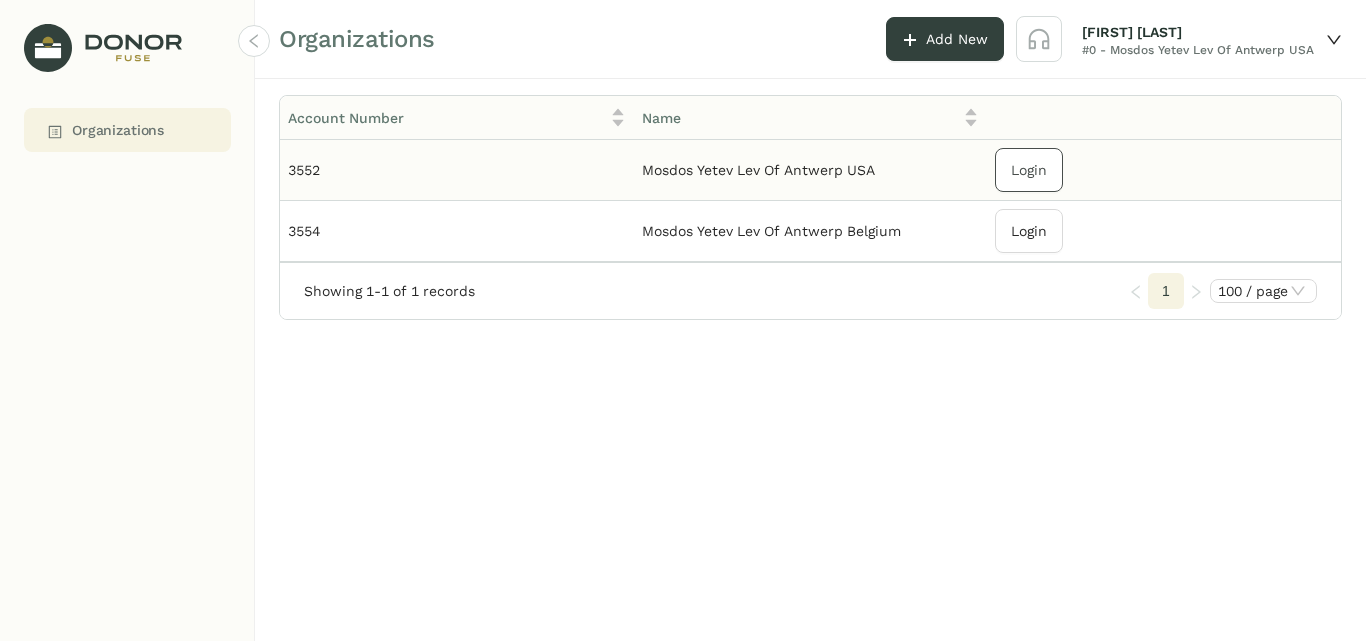 click on "Login" 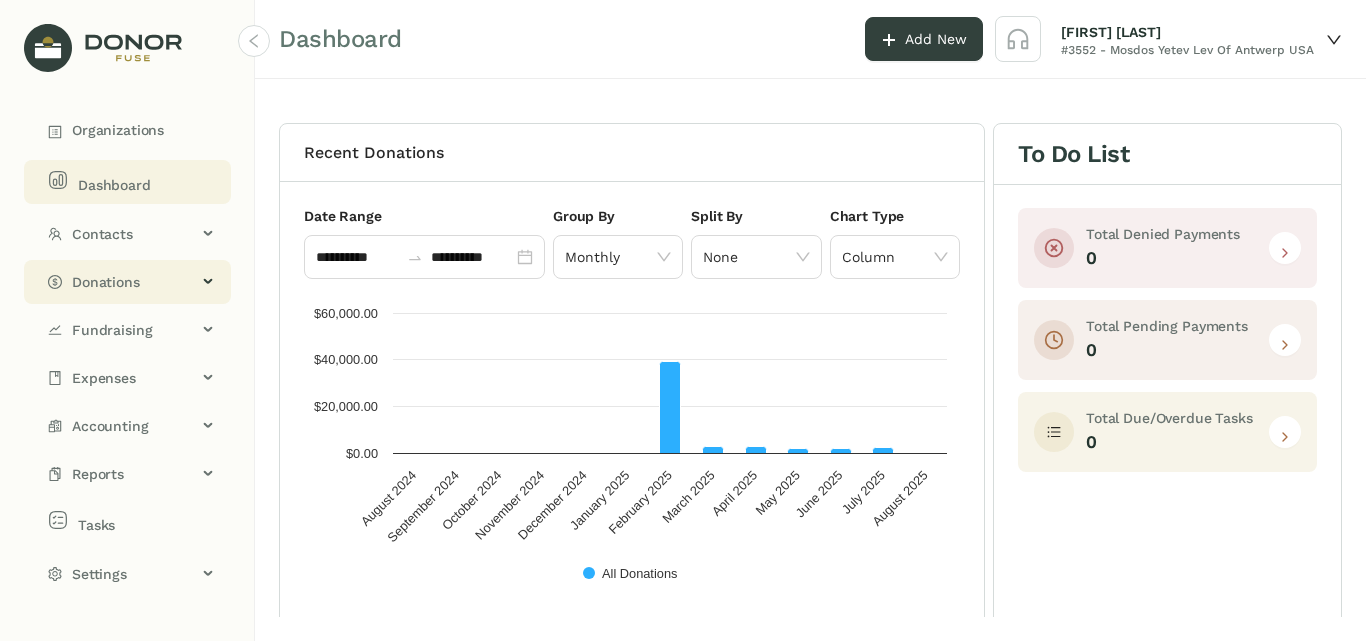 click on "Donations" 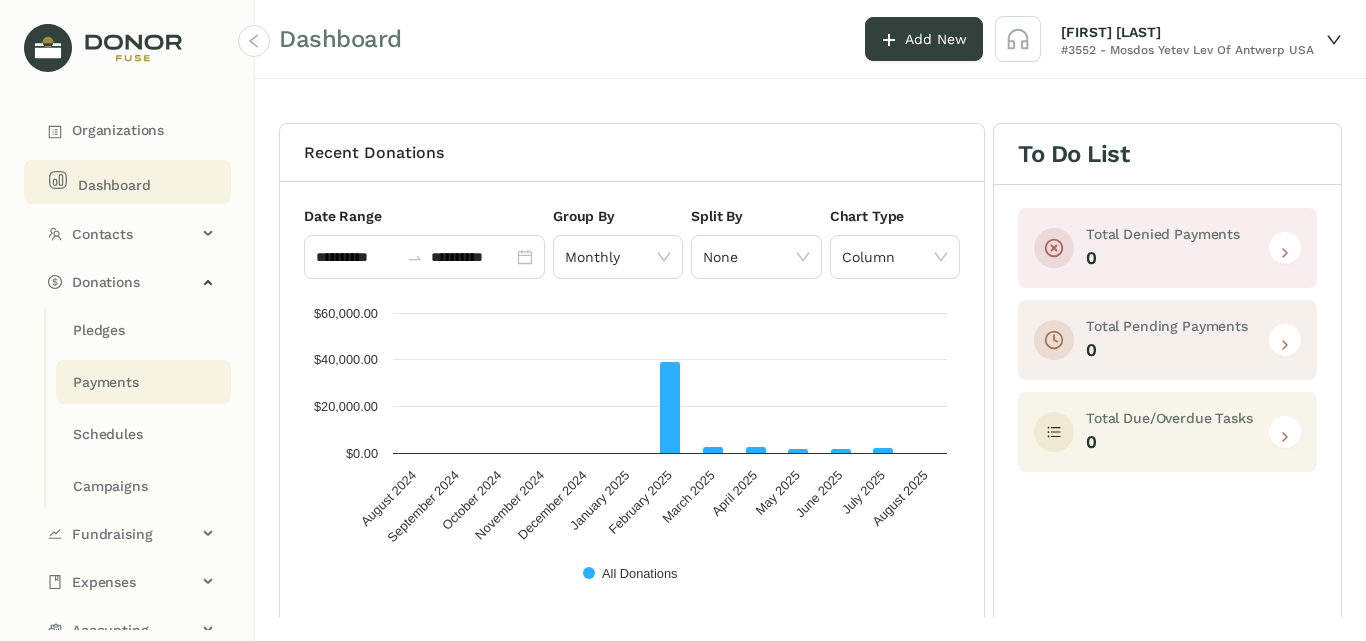 click on "Payments" 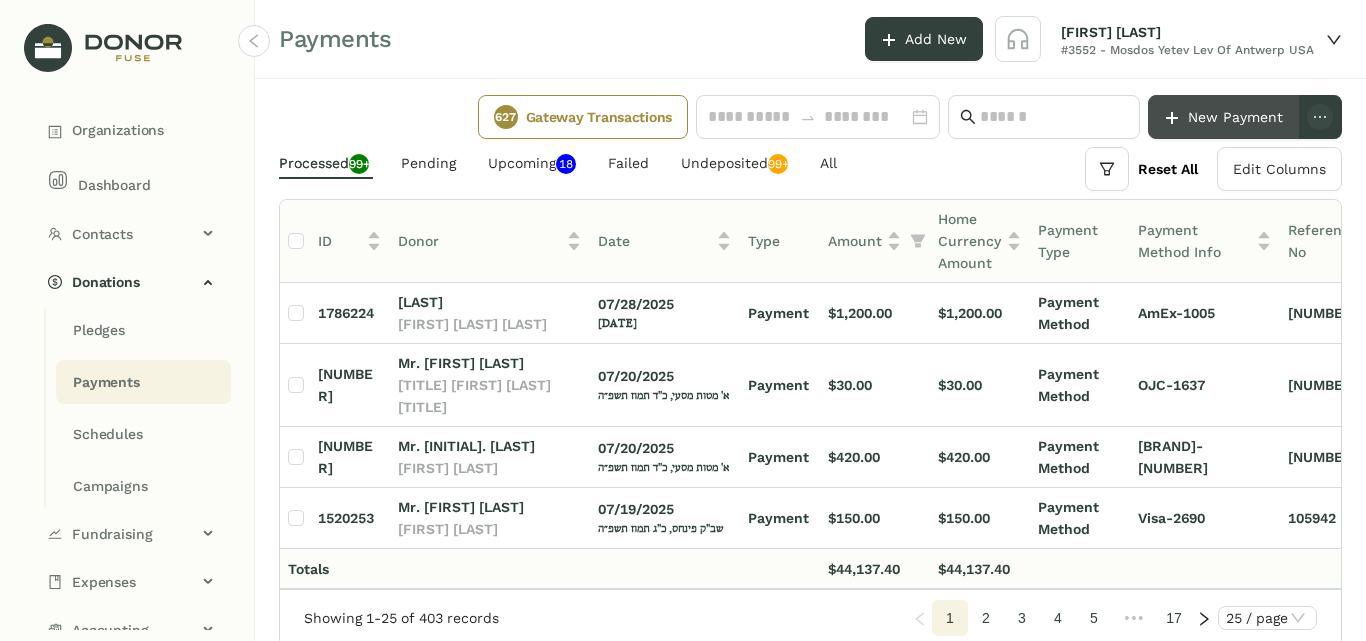 click on "New Payment" 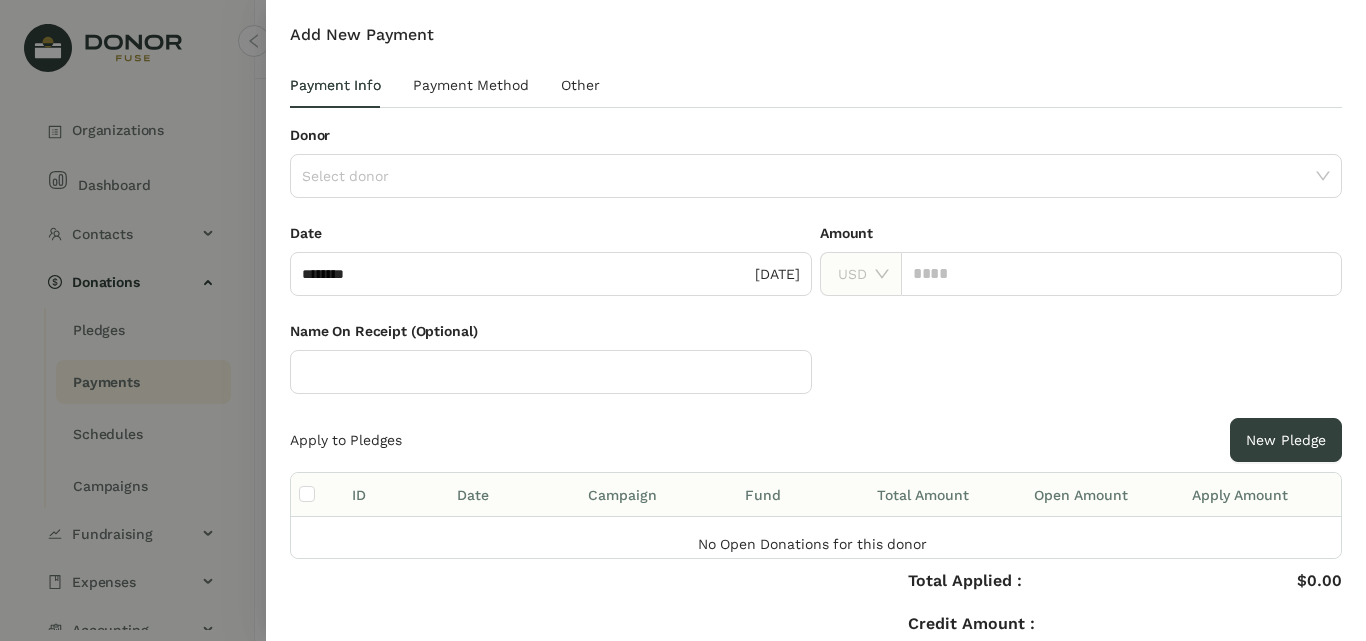 click at bounding box center [683, 320] 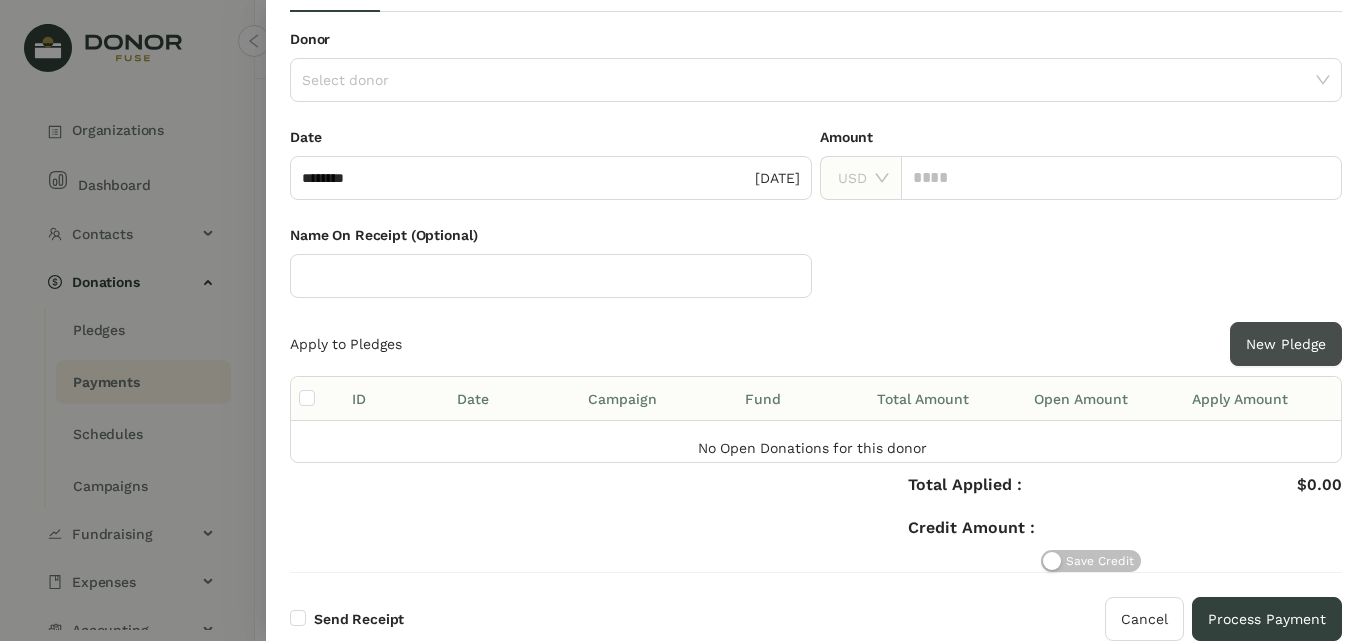 click on "New Pledge" at bounding box center (1286, 344) 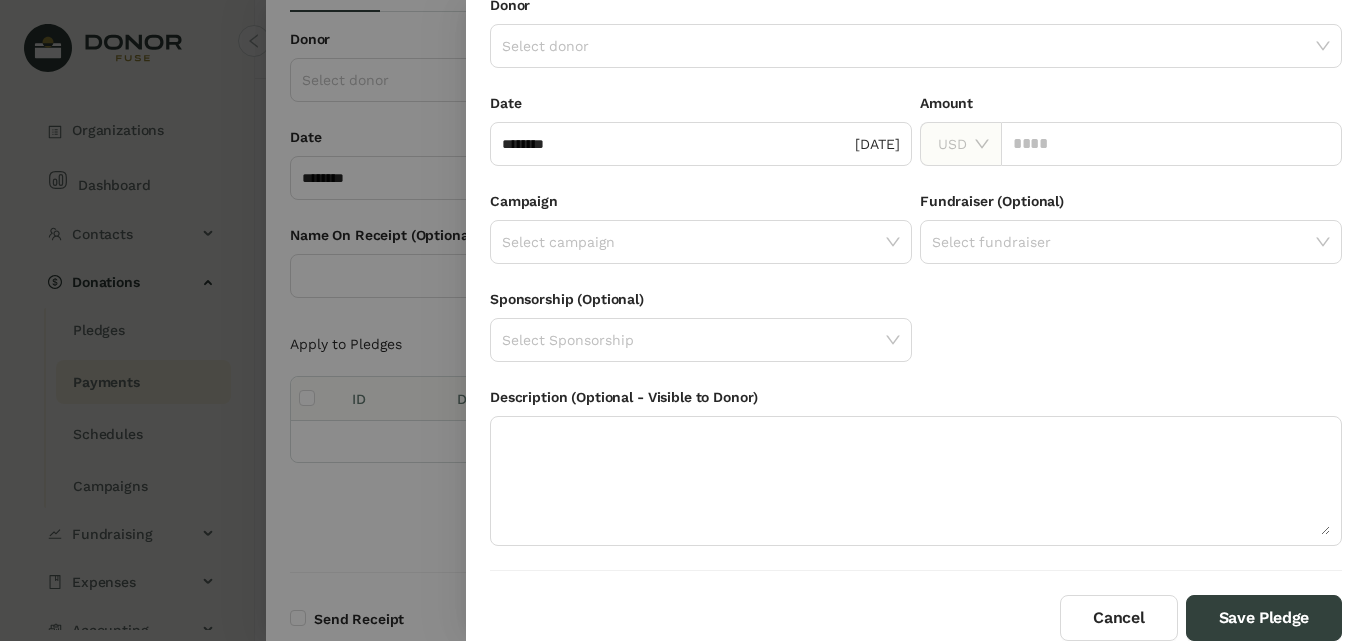 scroll, scrollTop: 0, scrollLeft: 0, axis: both 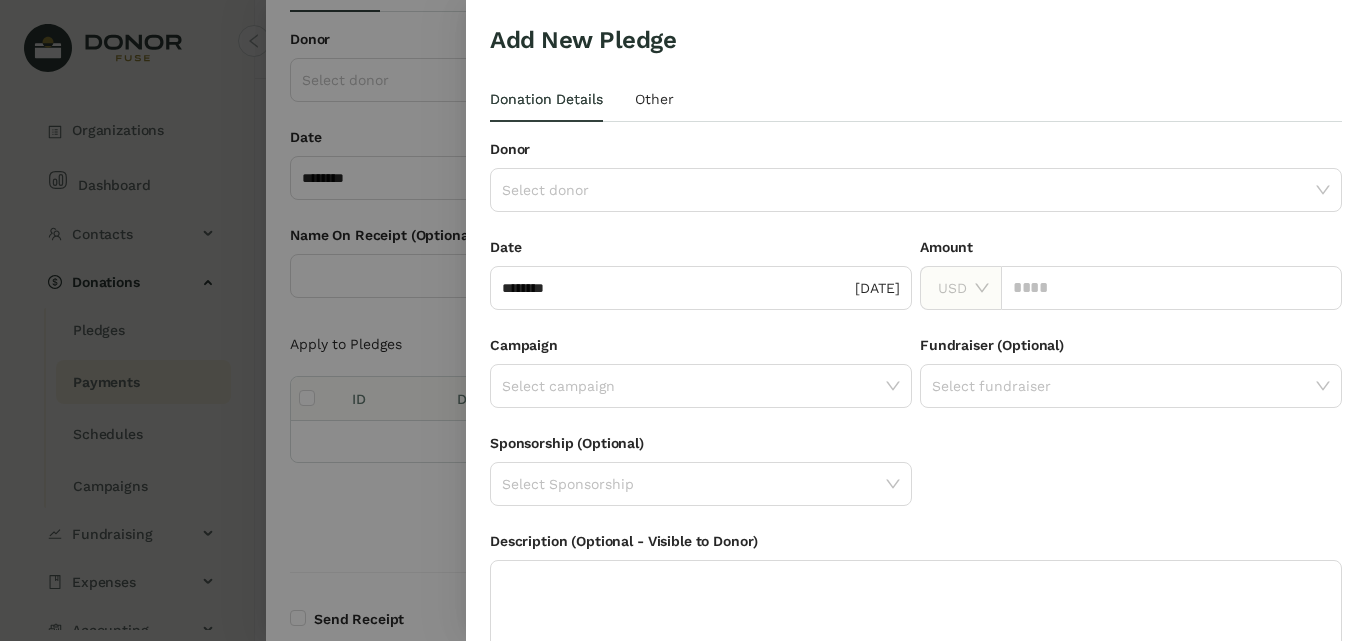 click at bounding box center [683, 320] 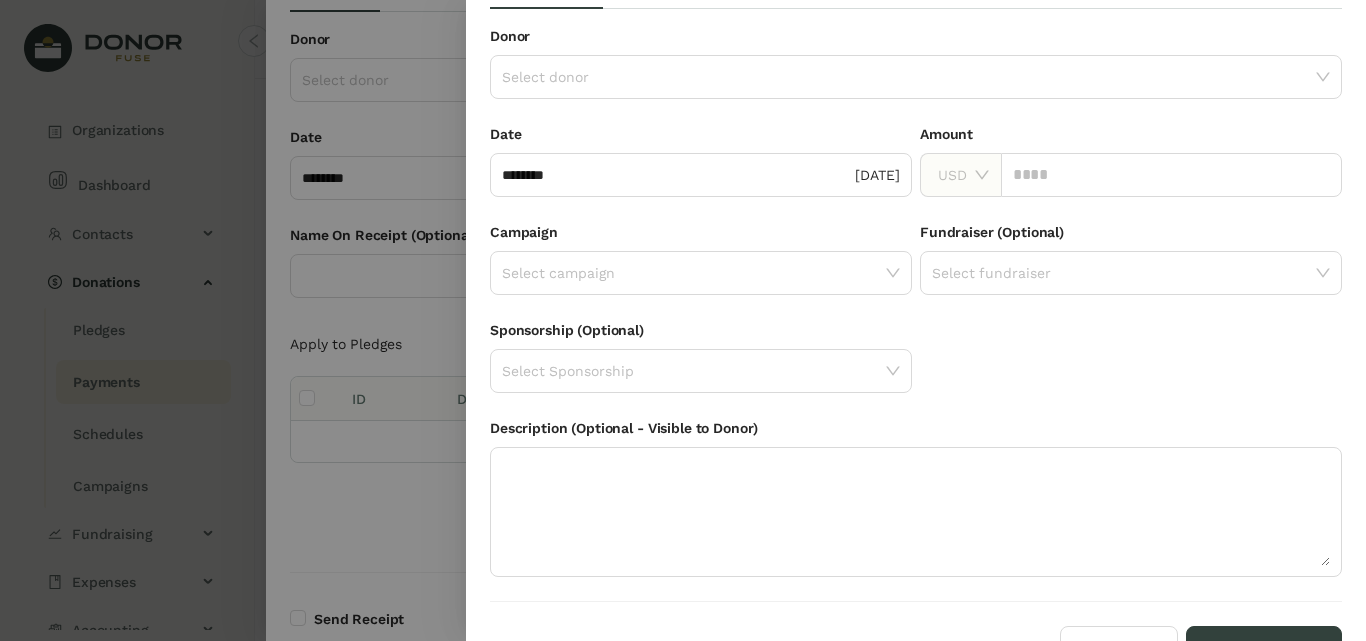 scroll, scrollTop: 144, scrollLeft: 0, axis: vertical 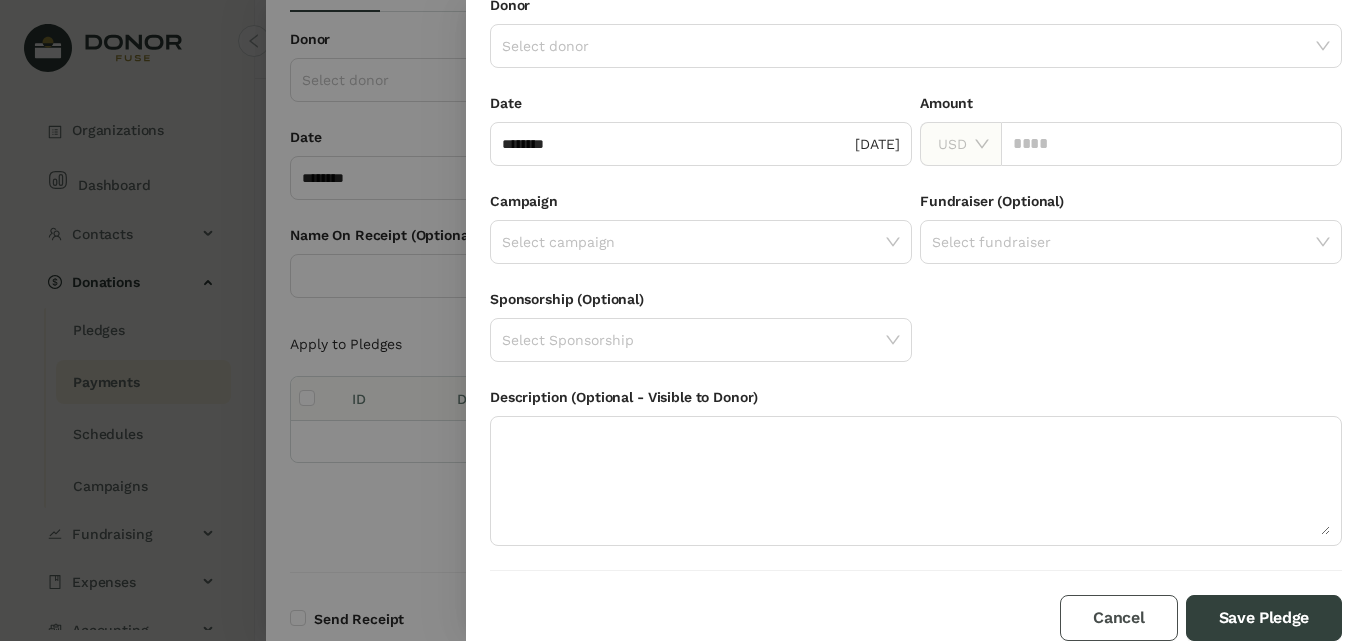 click on "Cancel" at bounding box center [1118, 618] 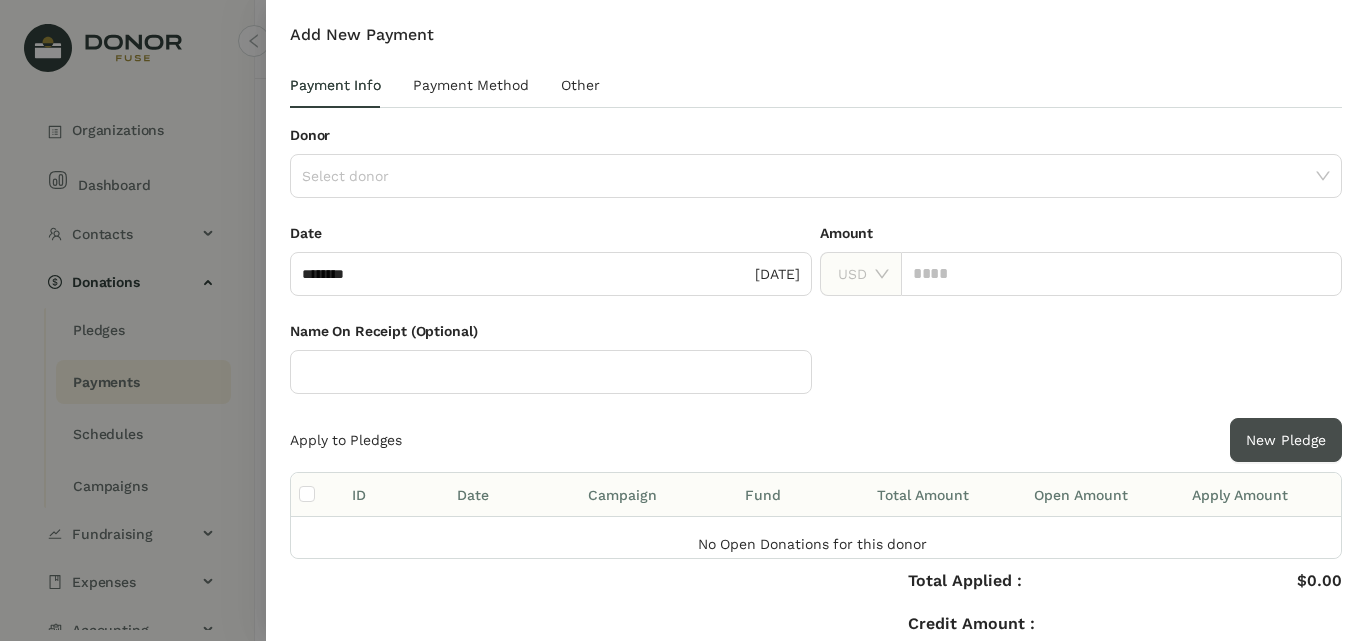 scroll, scrollTop: 96, scrollLeft: 0, axis: vertical 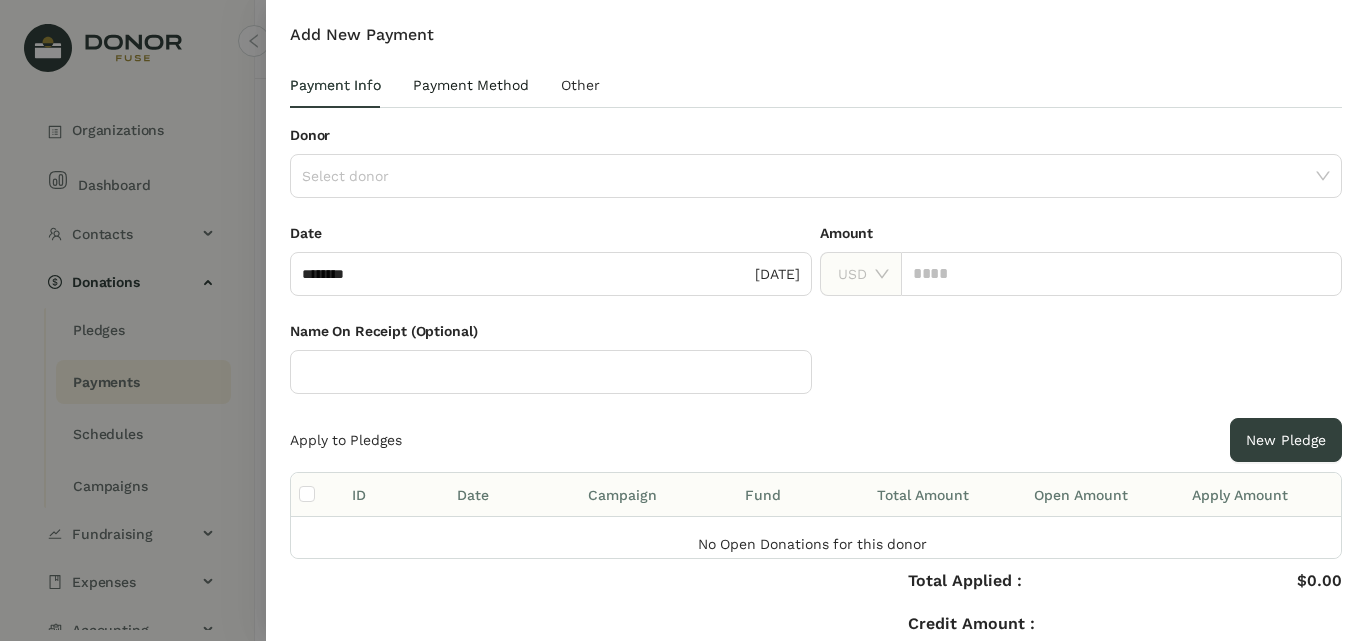 click on "Payment Method" at bounding box center (471, 85) 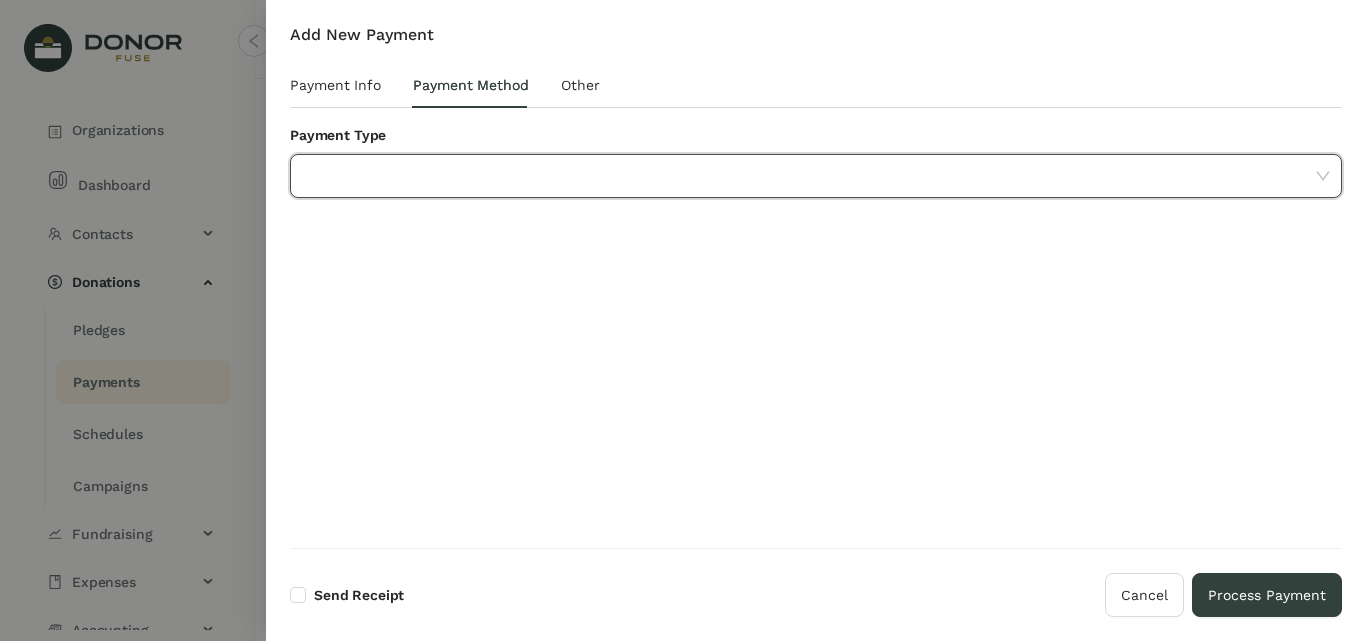 click 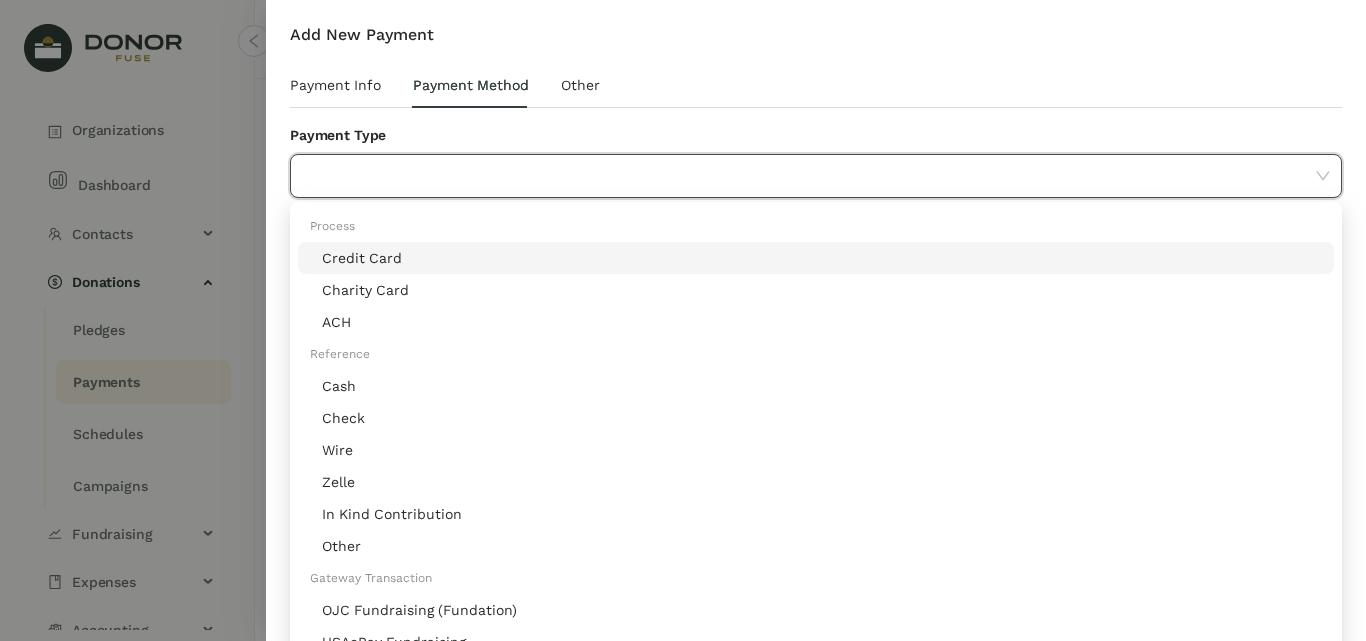 click on "Payment Info Payment Method Other" at bounding box center (816, 85) 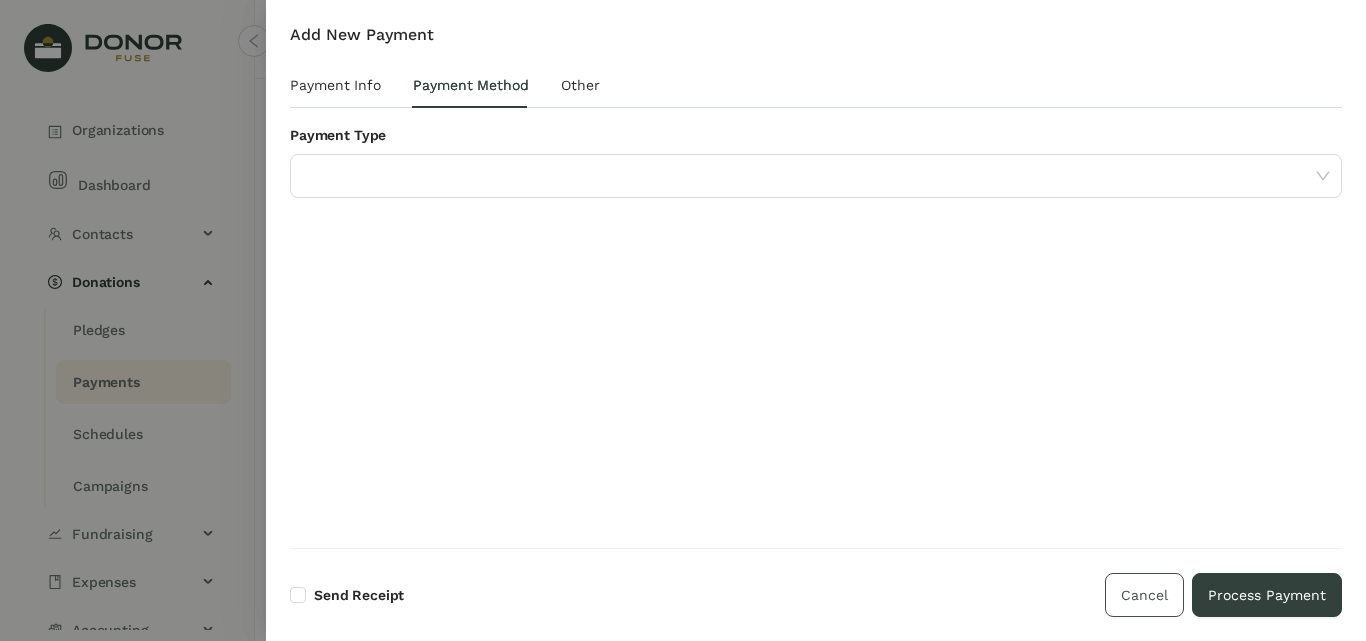 click on "Cancel" at bounding box center [1144, 595] 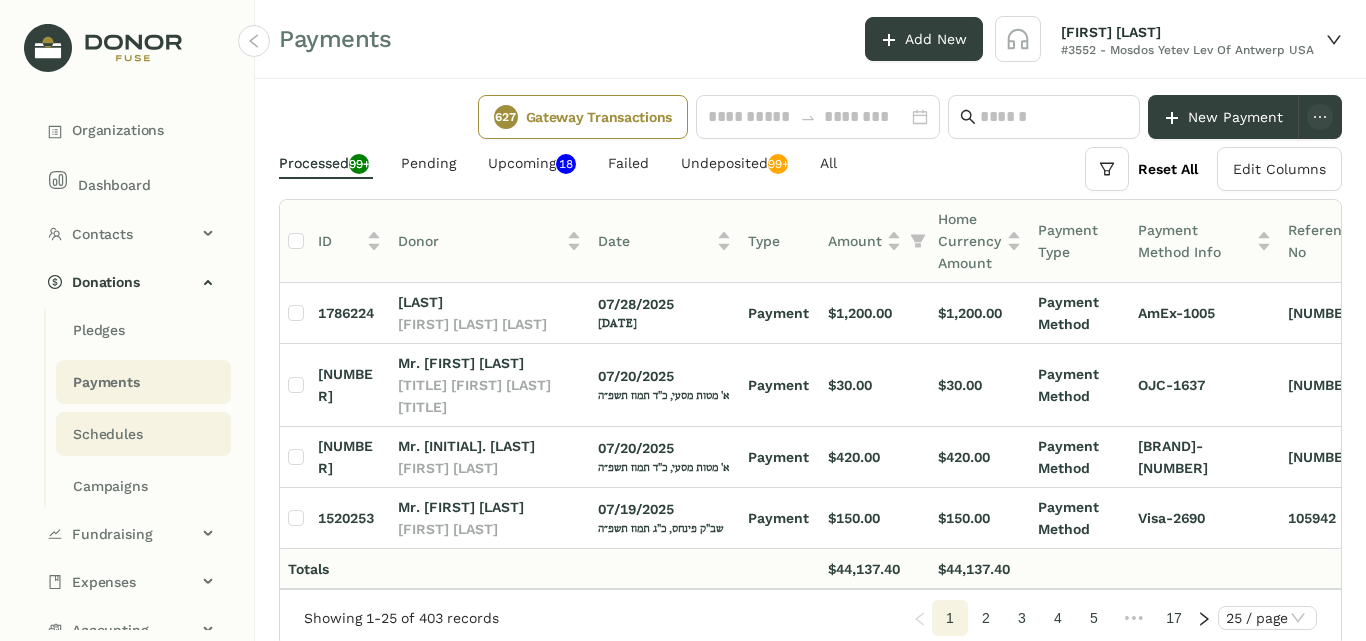 click on "Schedules" 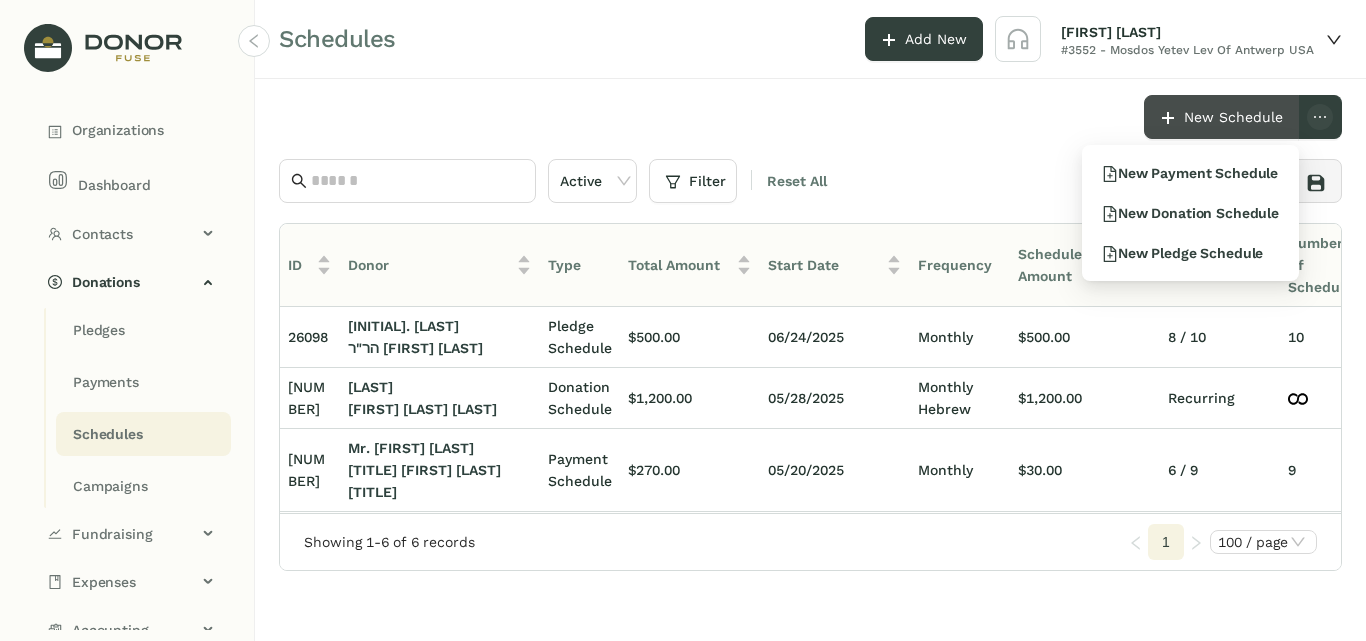 click on "New Schedule" 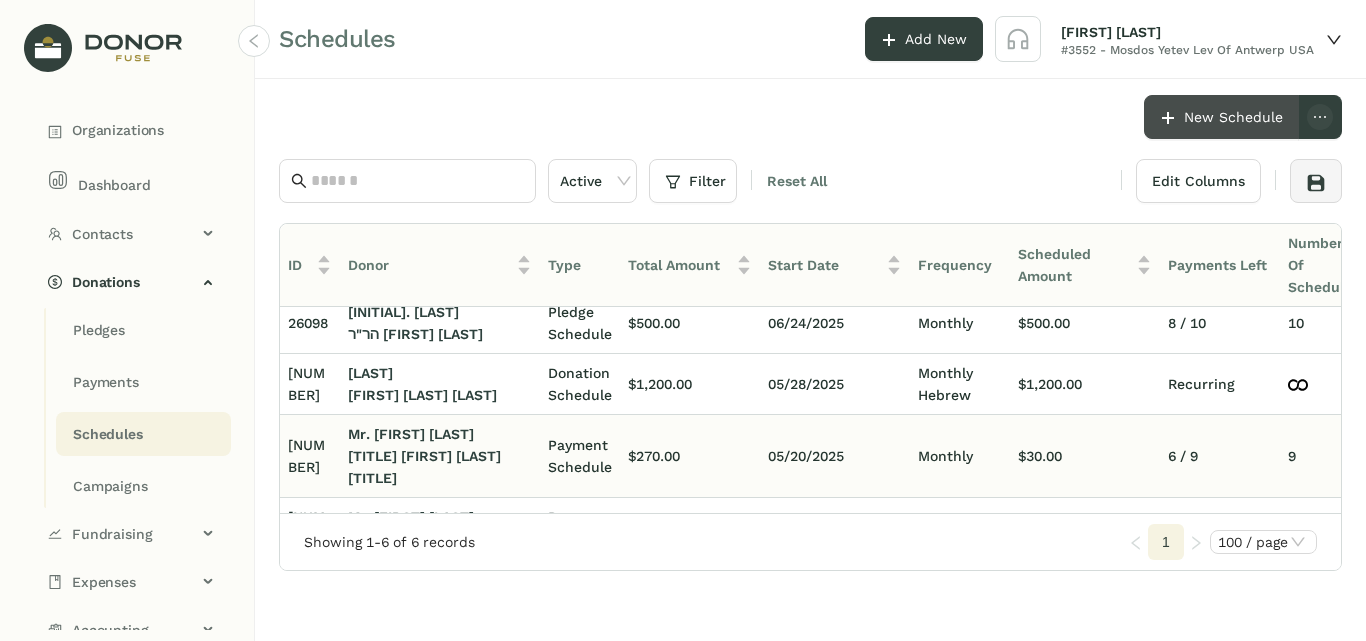 scroll, scrollTop: 0, scrollLeft: 0, axis: both 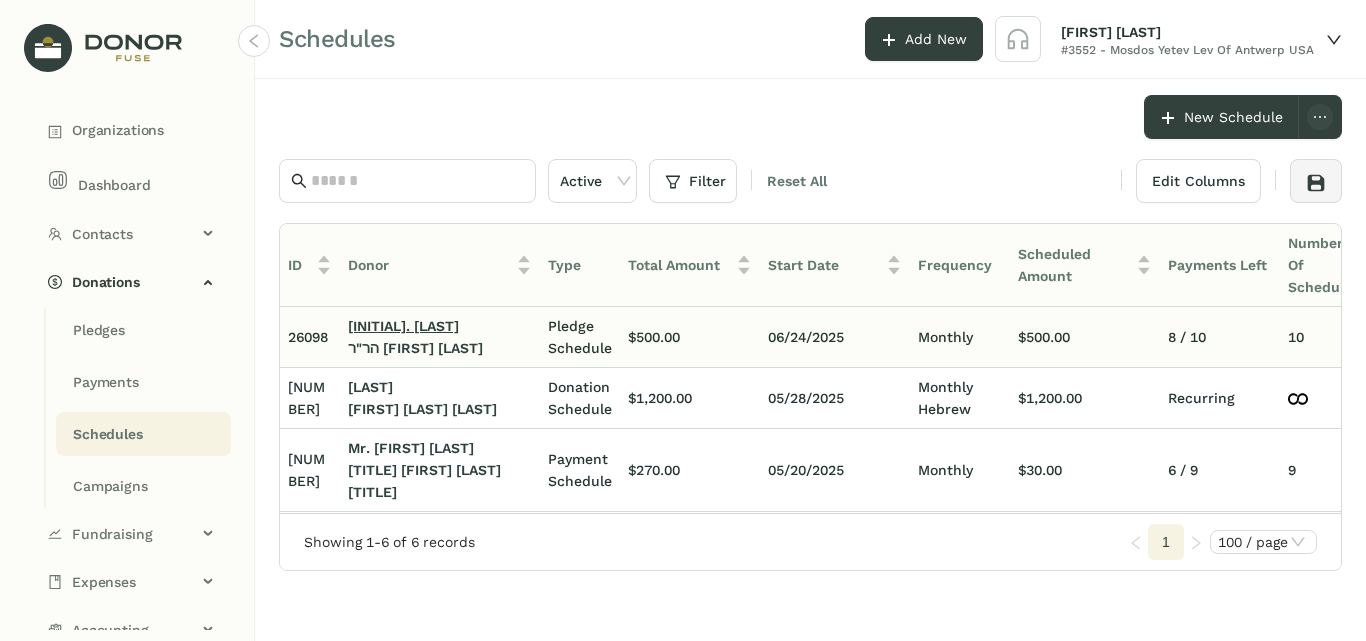click on "[INITIAL]. [LAST]" 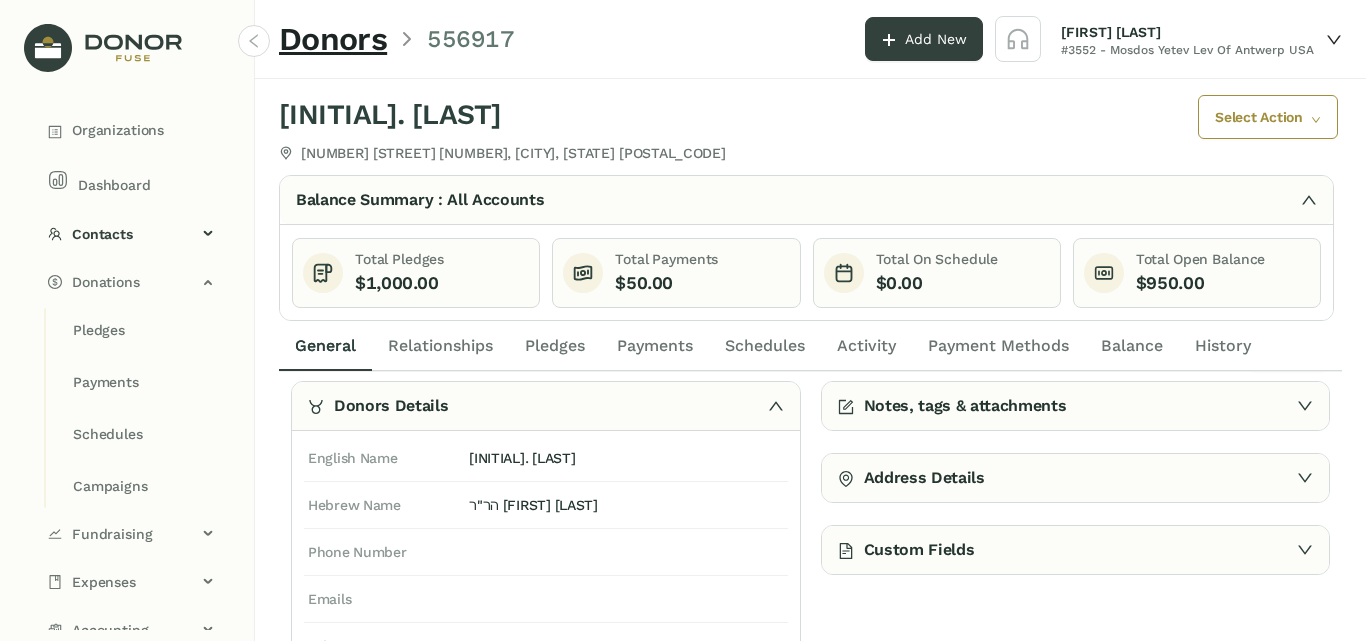scroll, scrollTop: 0, scrollLeft: 0, axis: both 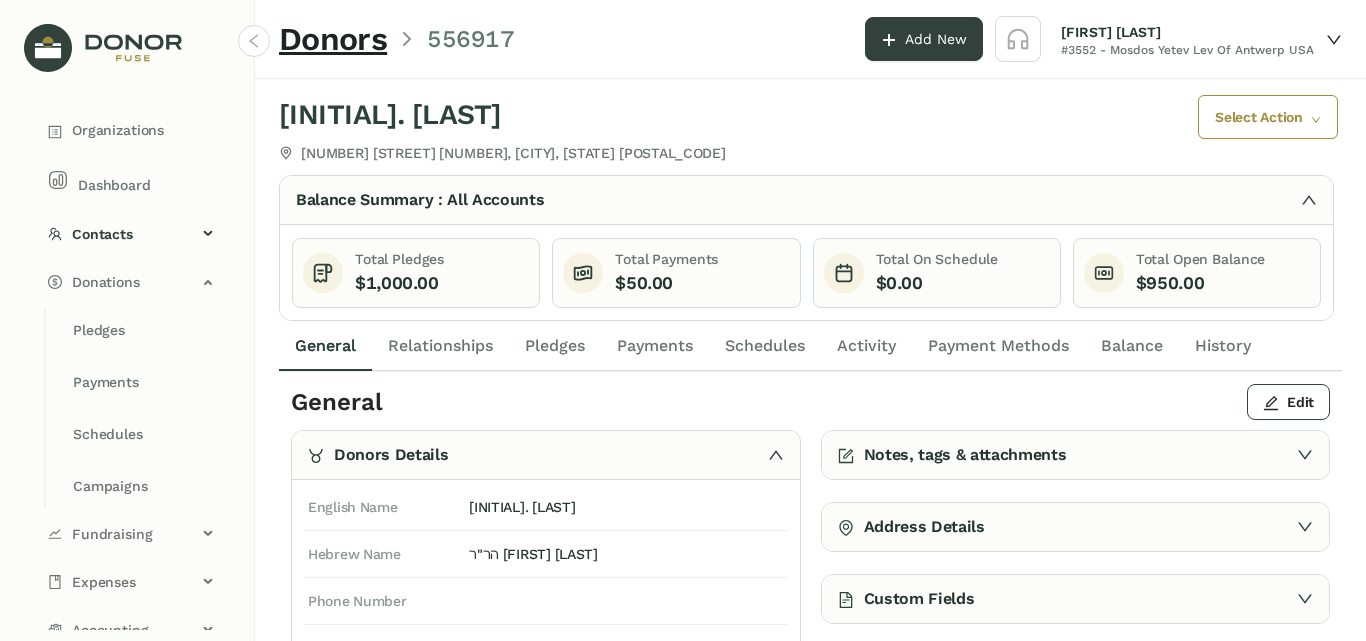click on "Payments" 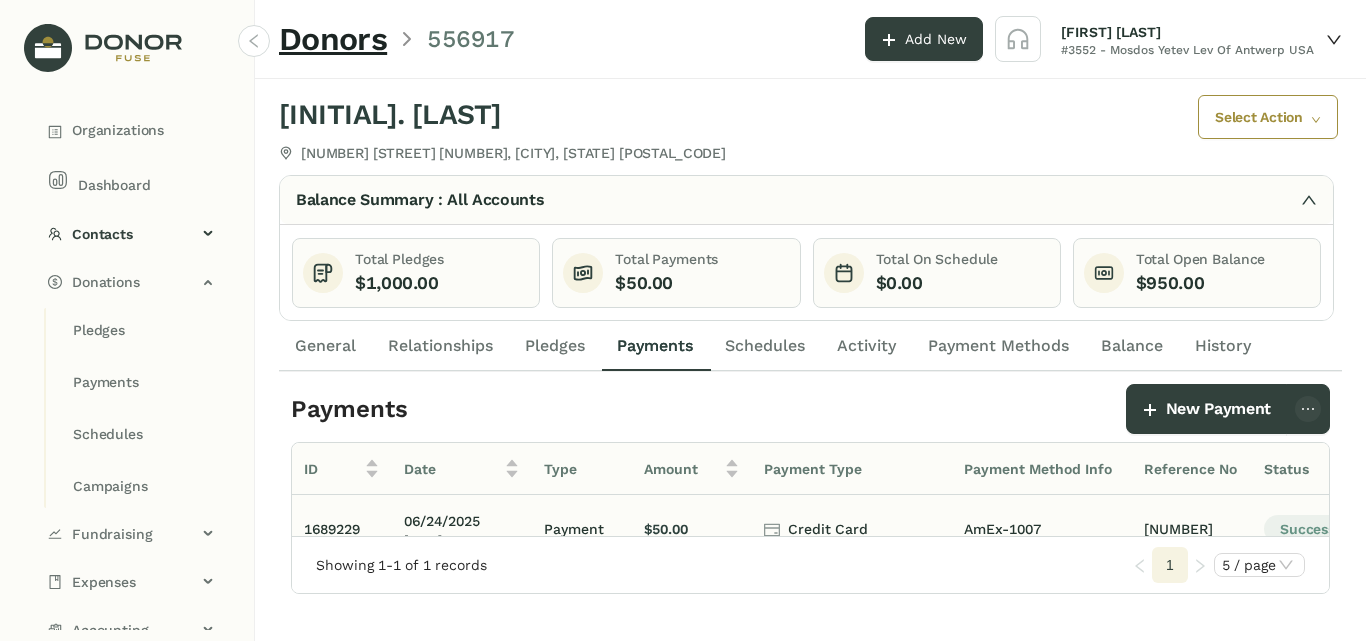 scroll, scrollTop: 0, scrollLeft: 337, axis: horizontal 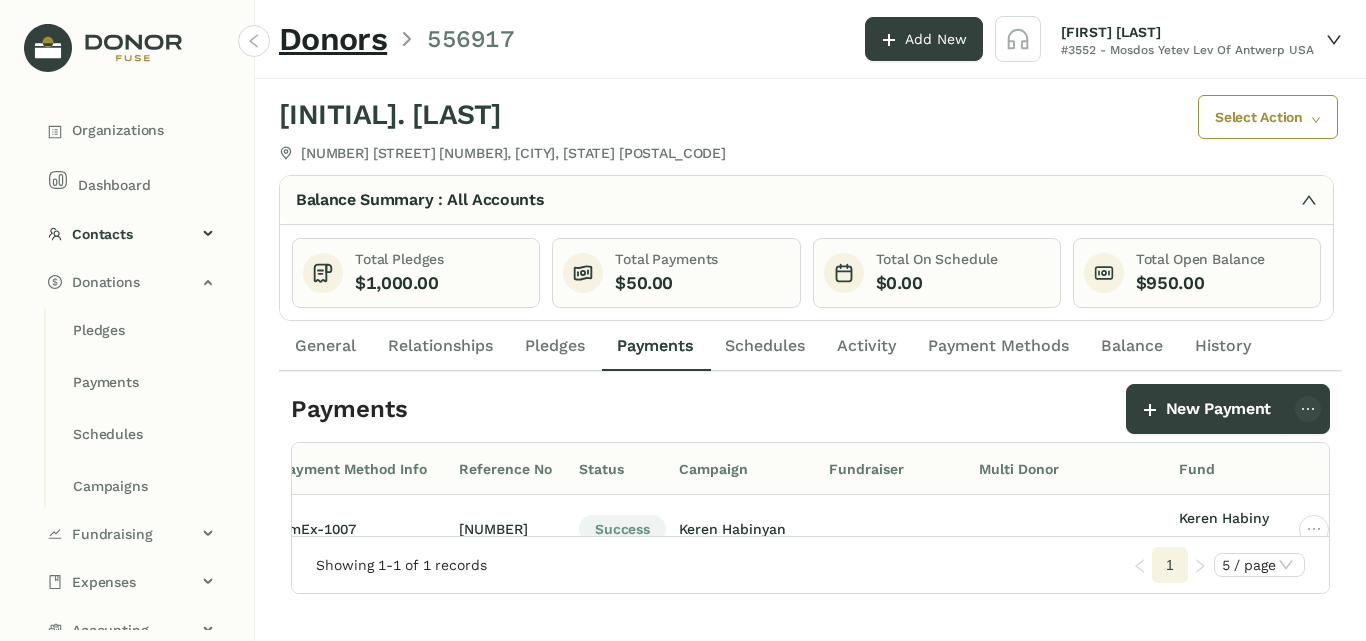 click on "$950.00" 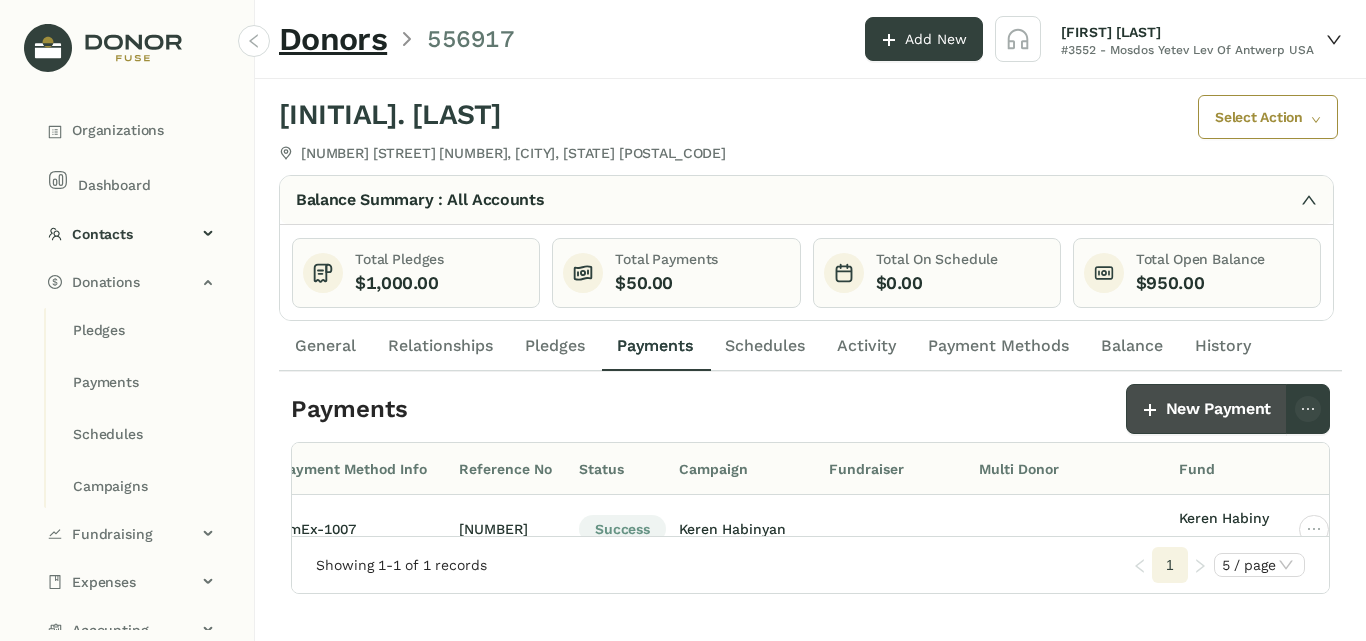 click on "New Payment" 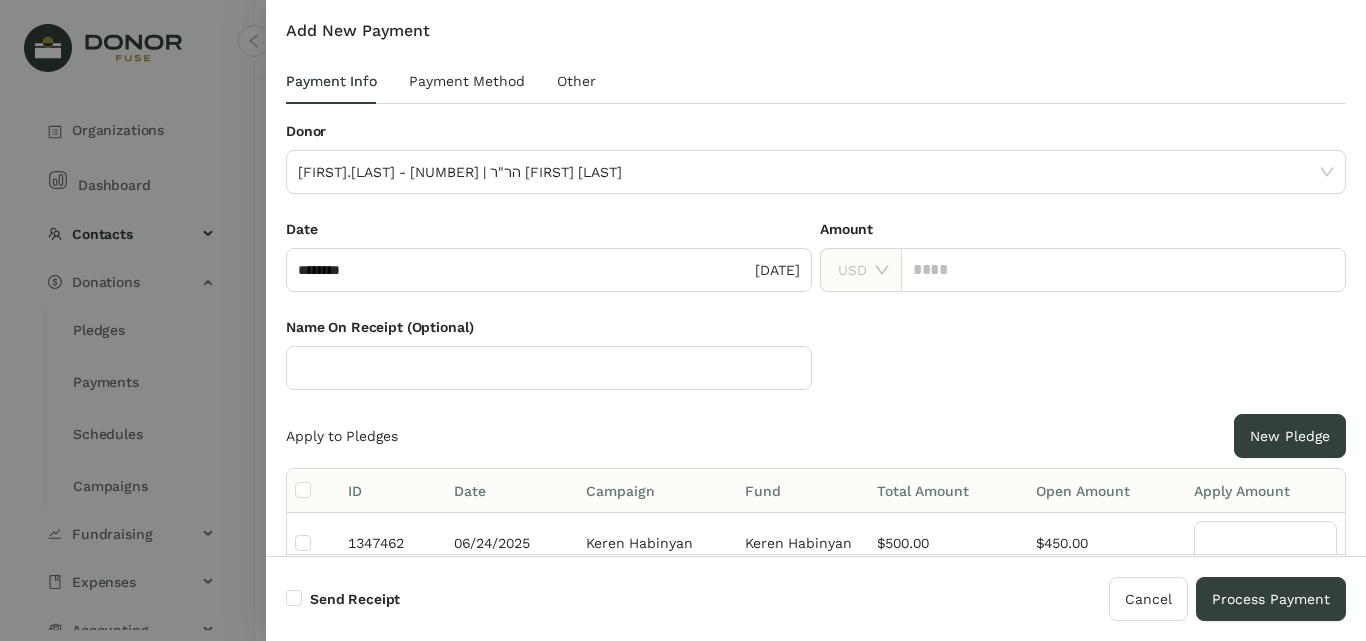 scroll, scrollTop: 149, scrollLeft: 0, axis: vertical 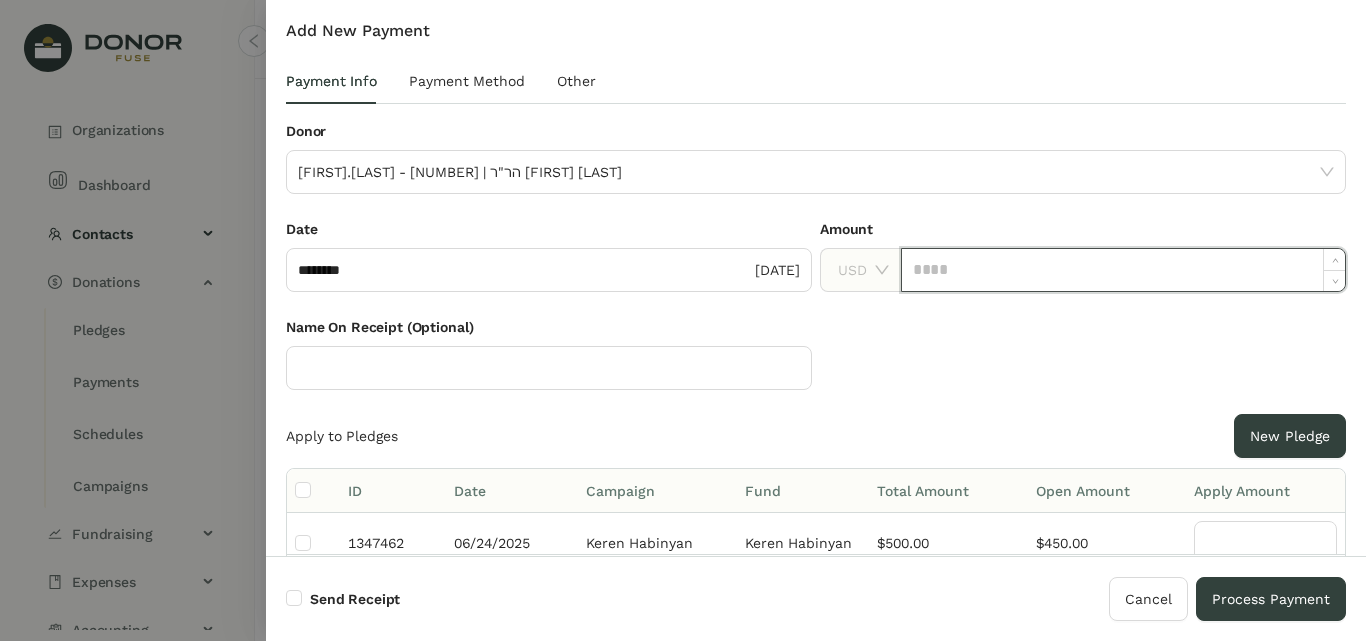 click 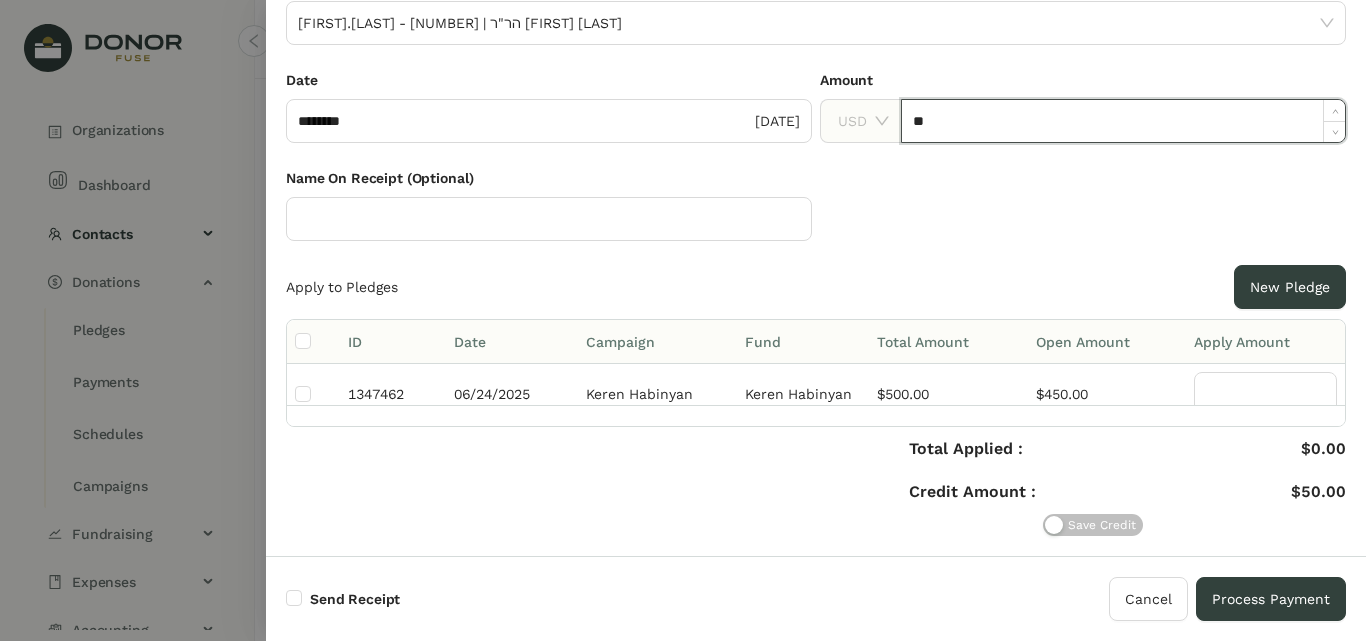 type on "******" 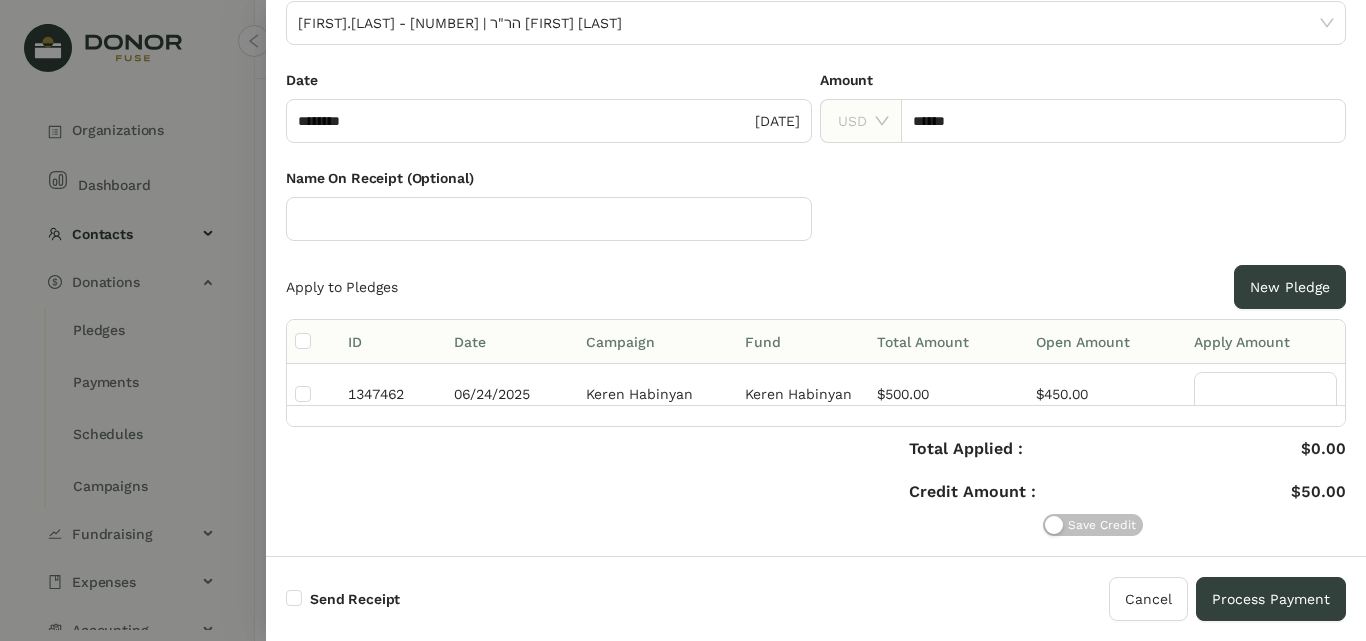click at bounding box center (313, 342) 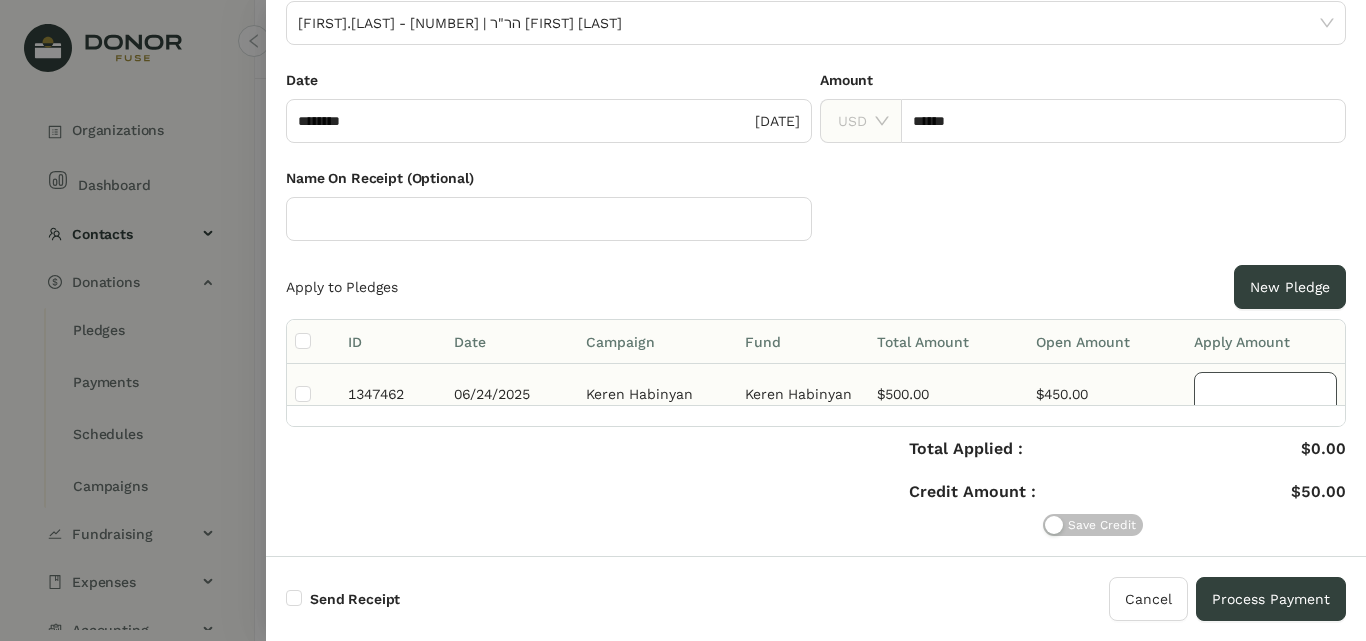 click at bounding box center [1265, 394] 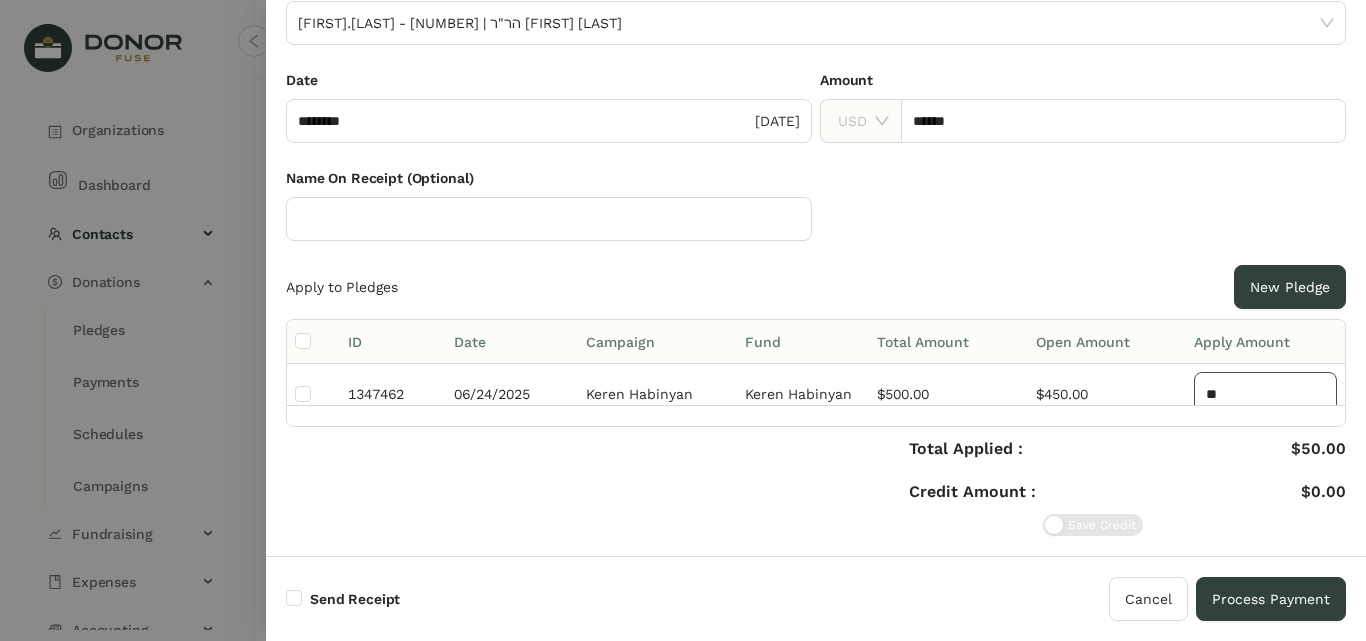 type on "**" 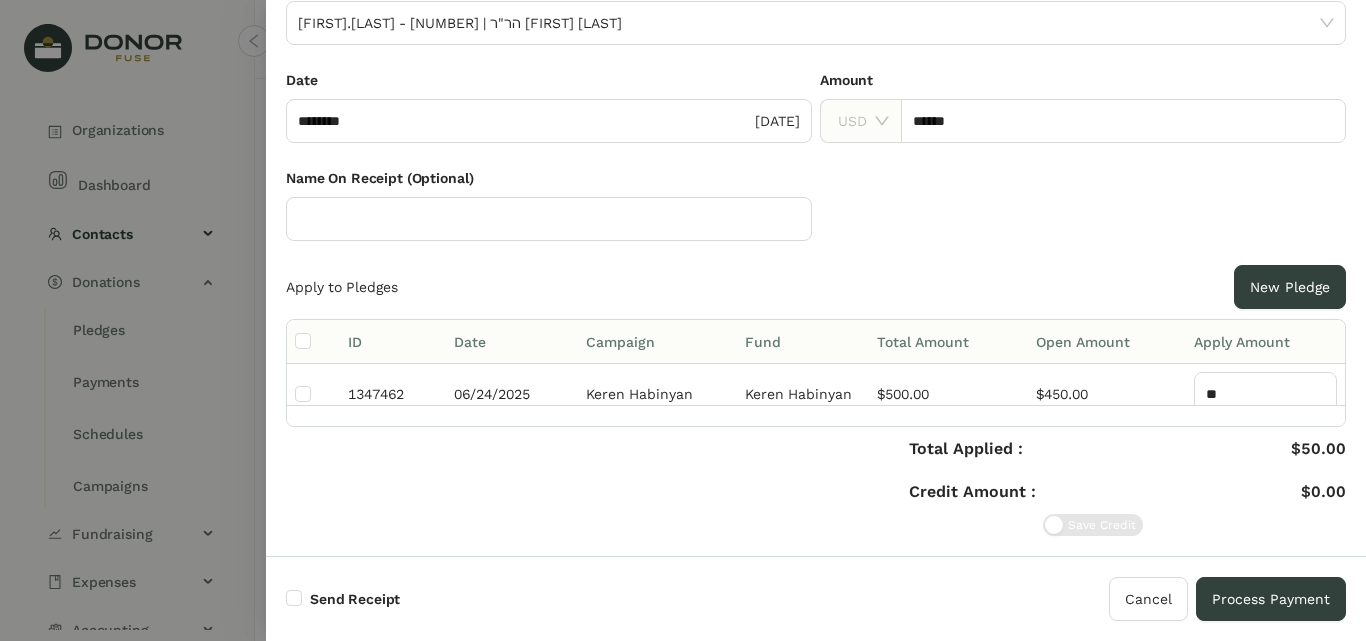 click on "$0.00" at bounding box center [1276, 492] 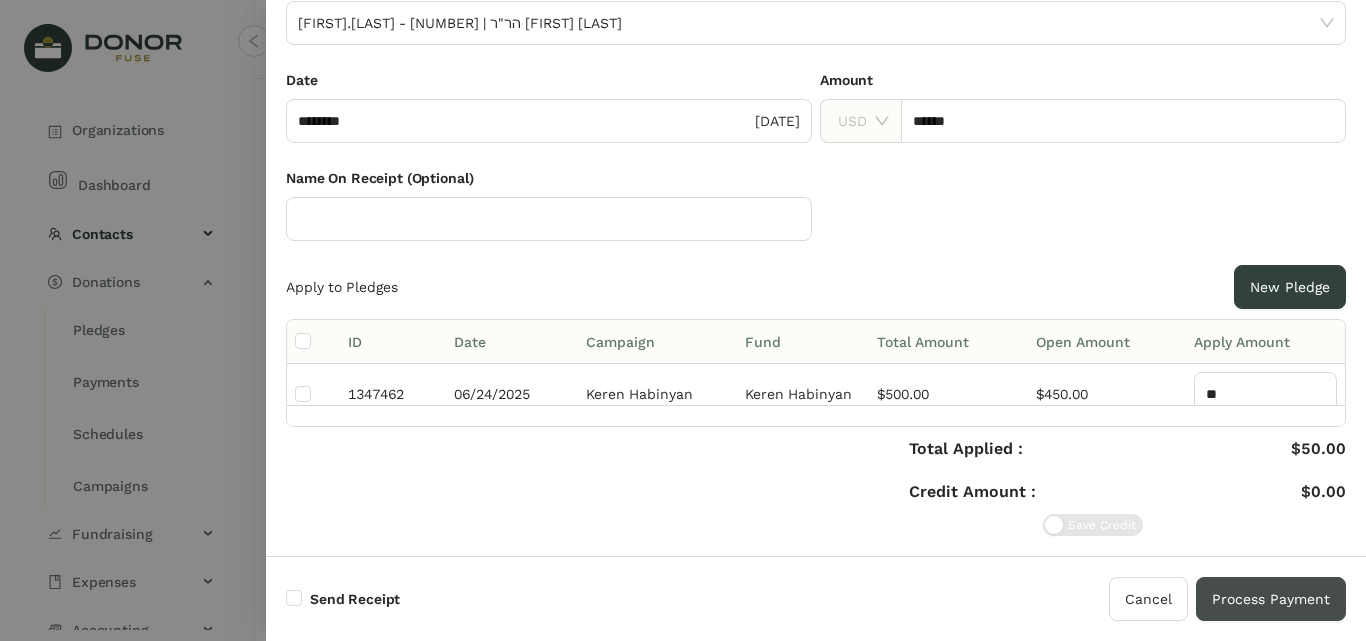 click on "Process Payment" at bounding box center (1271, 599) 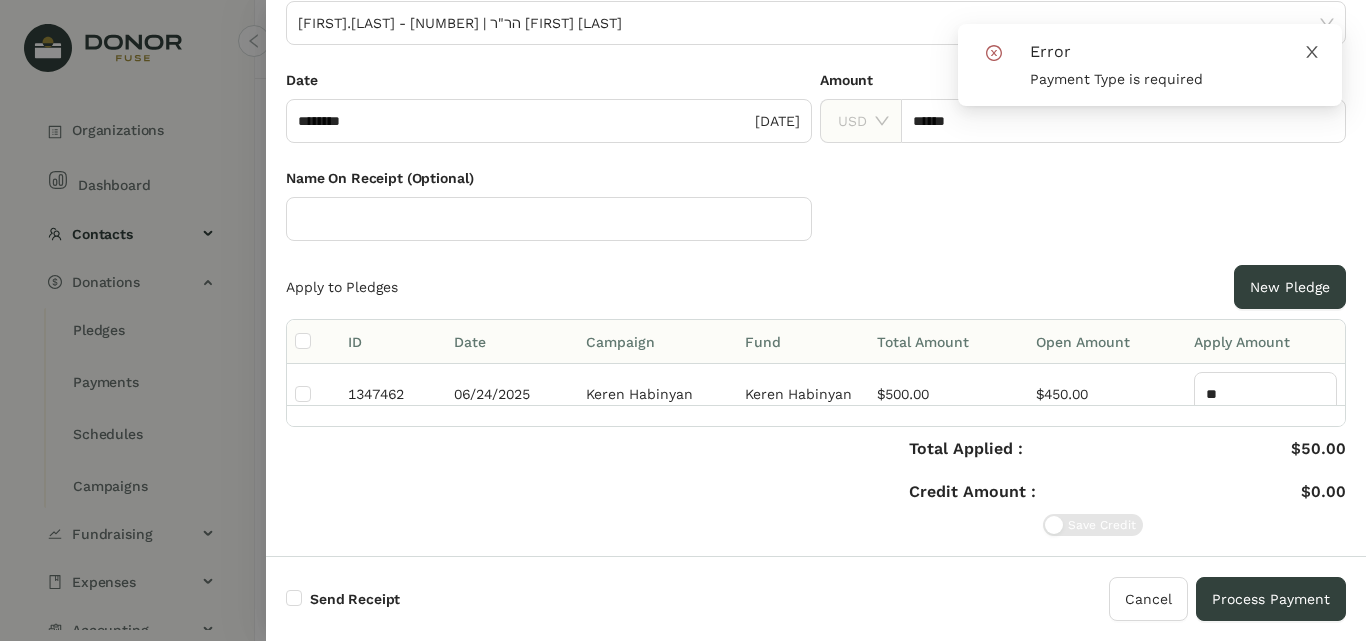 click 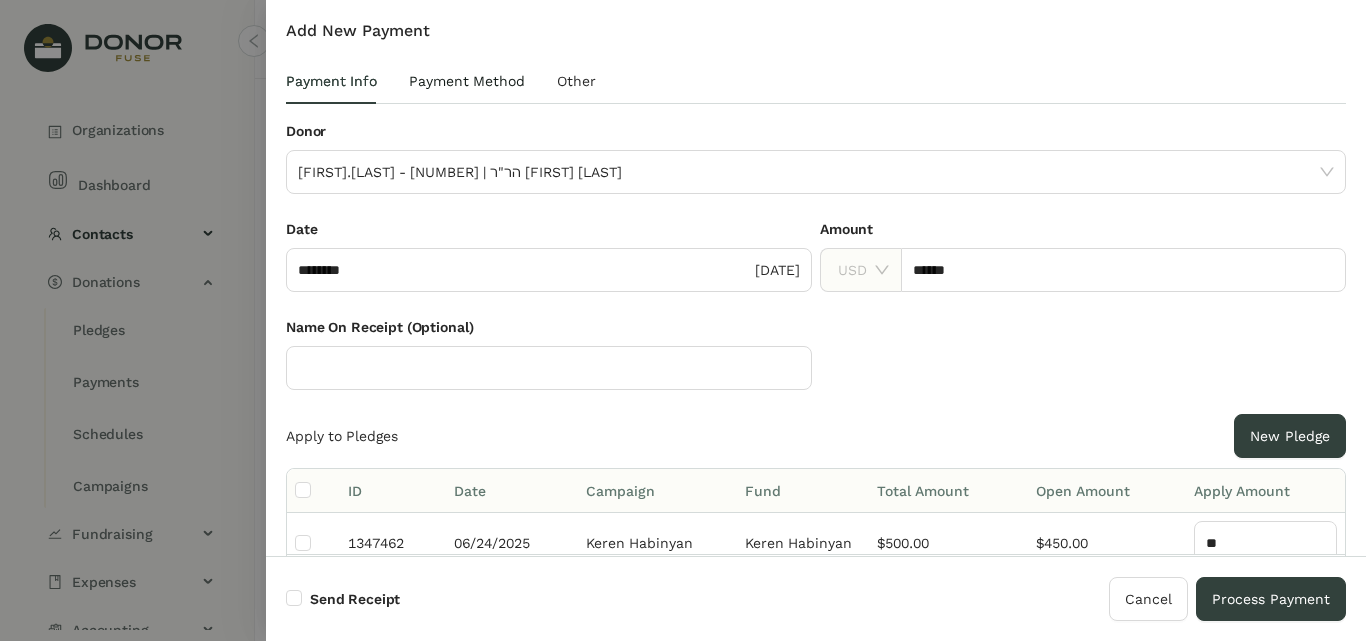 click on "Payment Method" at bounding box center (467, 81) 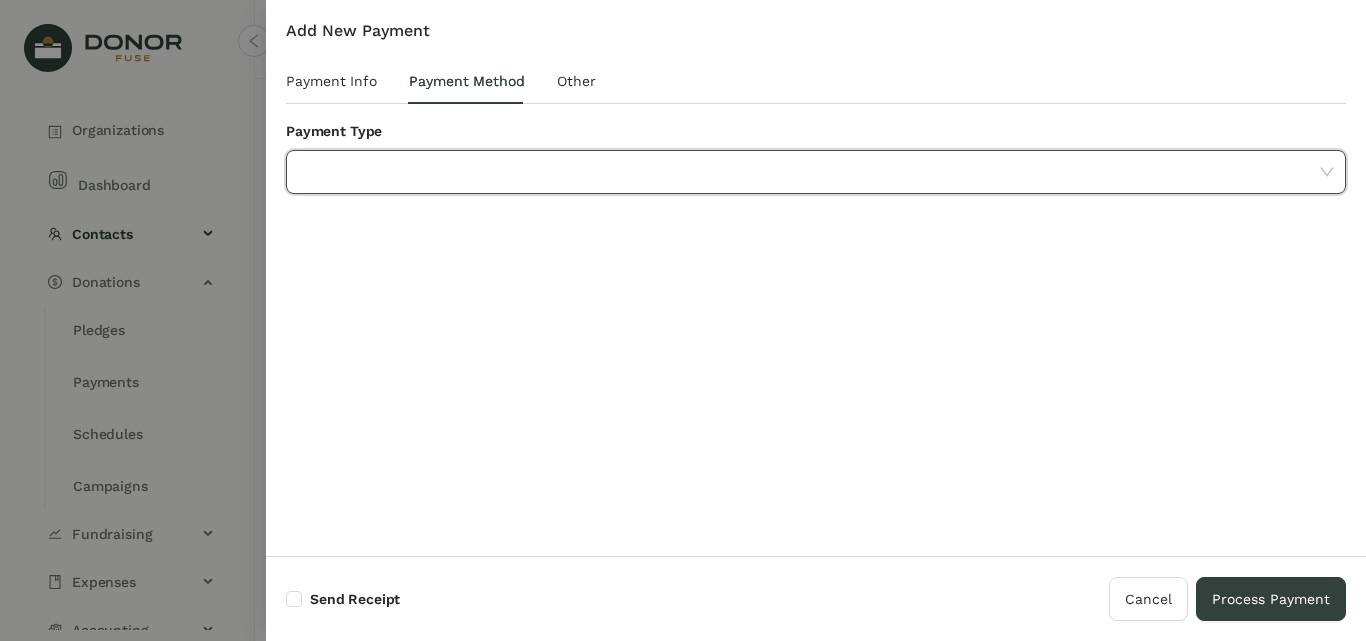 click 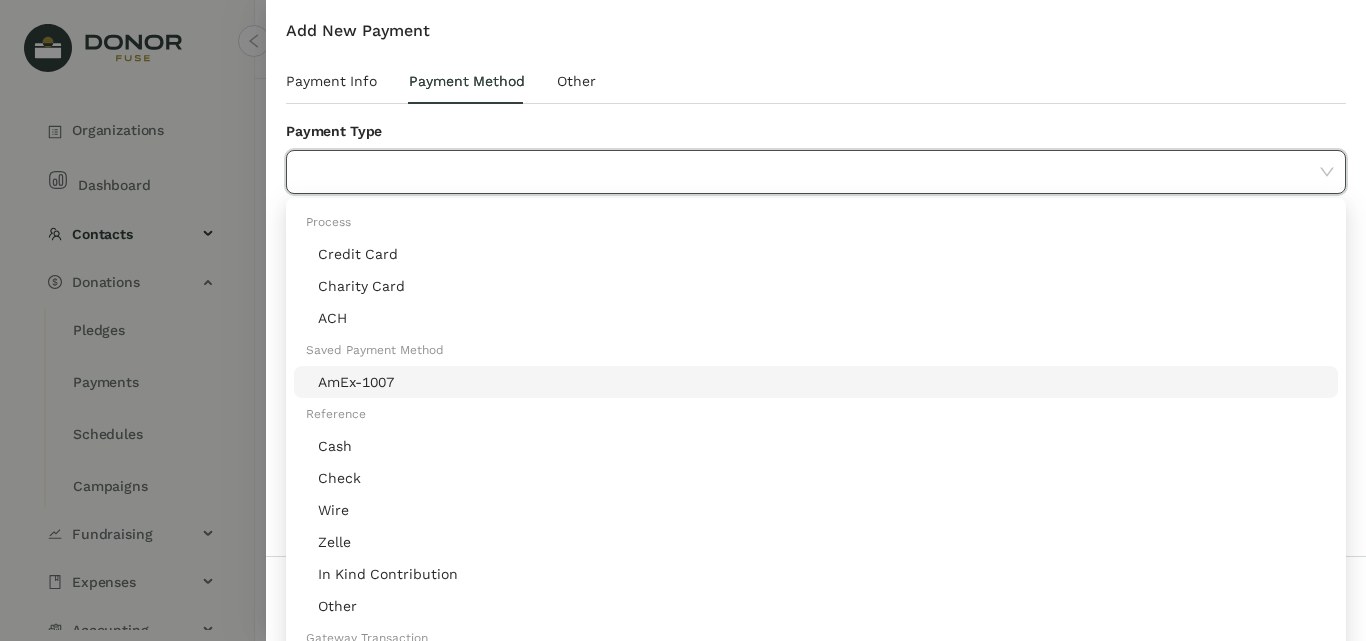 click on "AmEx-1007" 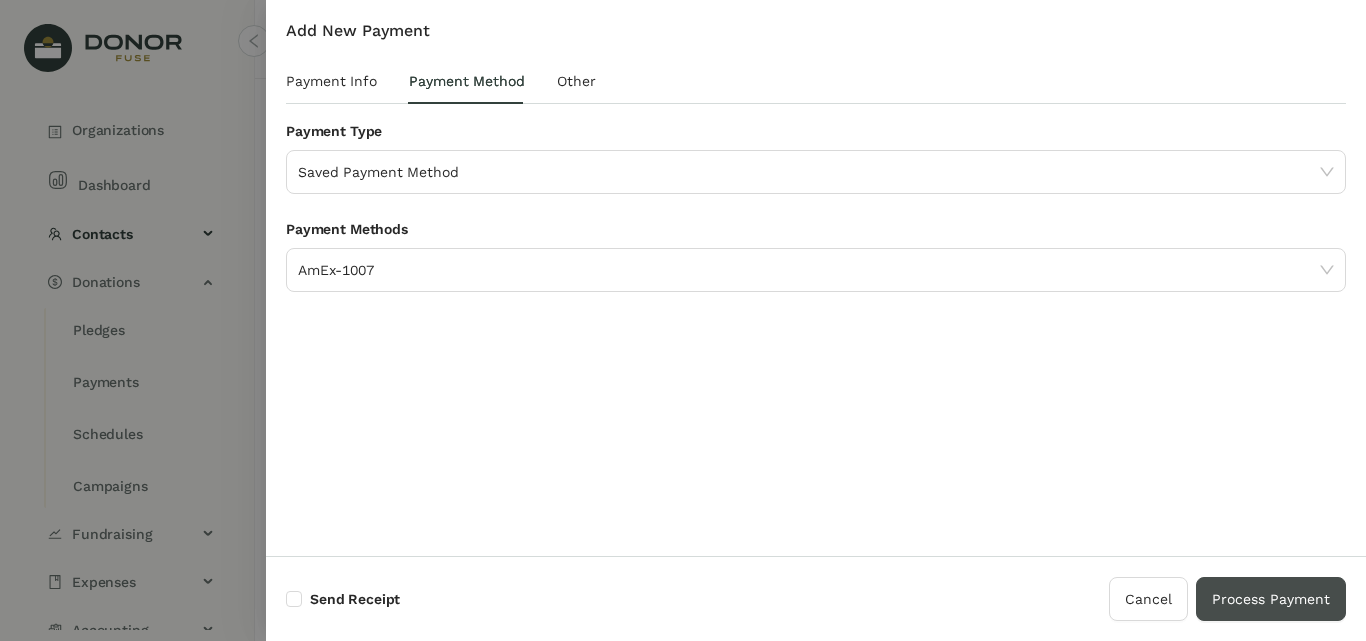 click on "Process Payment" at bounding box center [1271, 599] 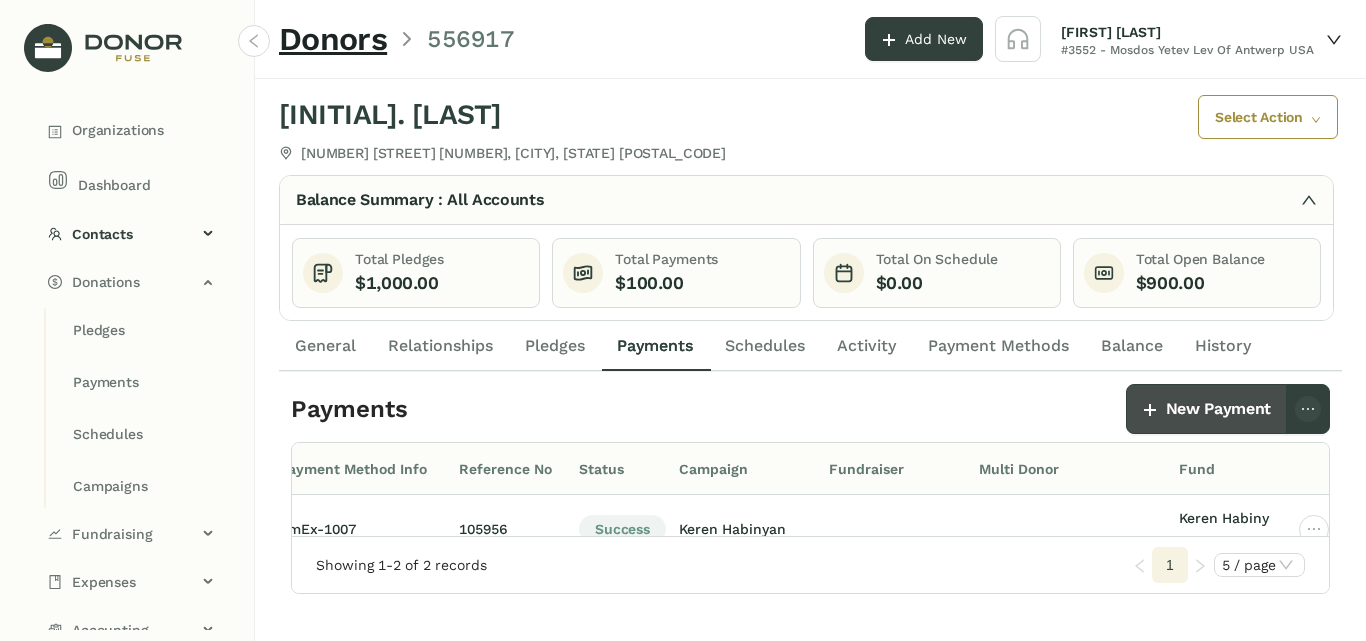 click on "New Payment" 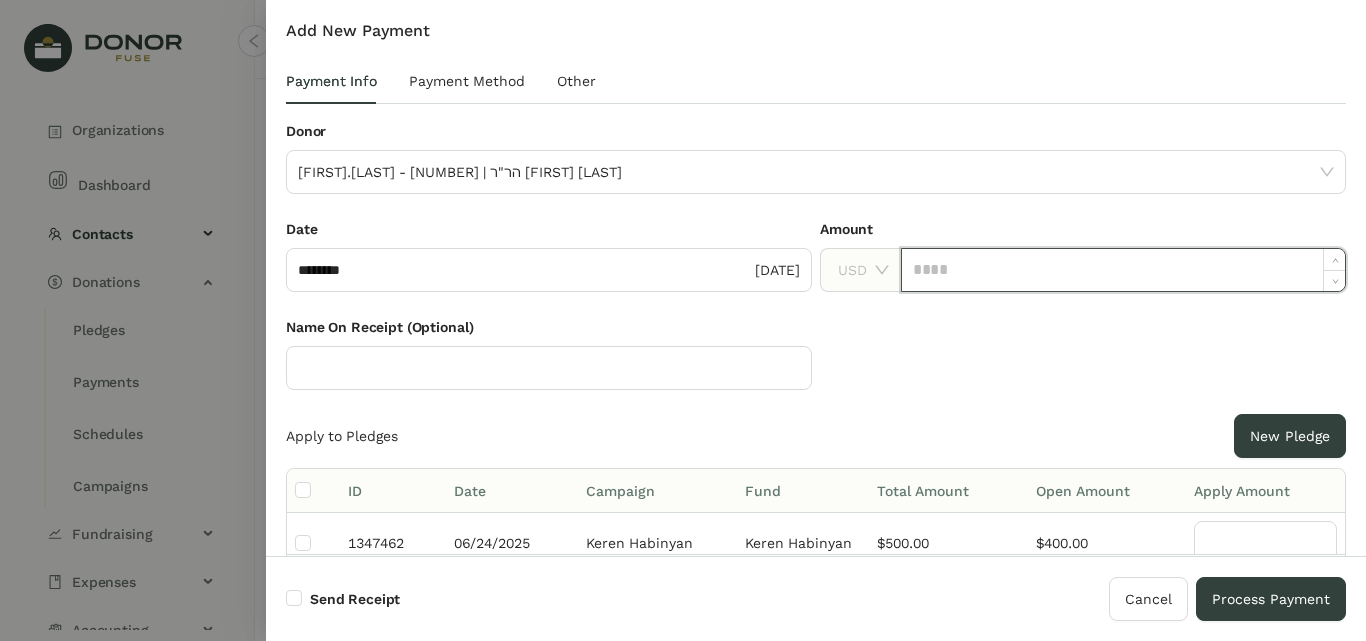 click 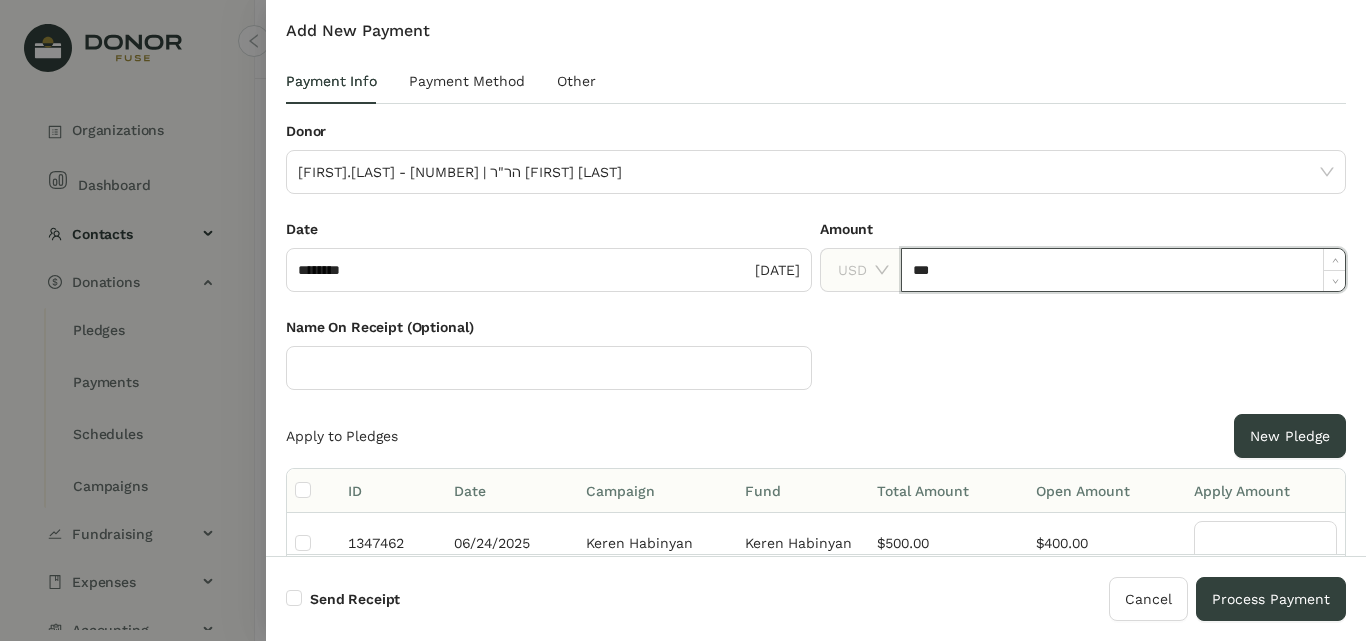 scroll, scrollTop: 149, scrollLeft: 0, axis: vertical 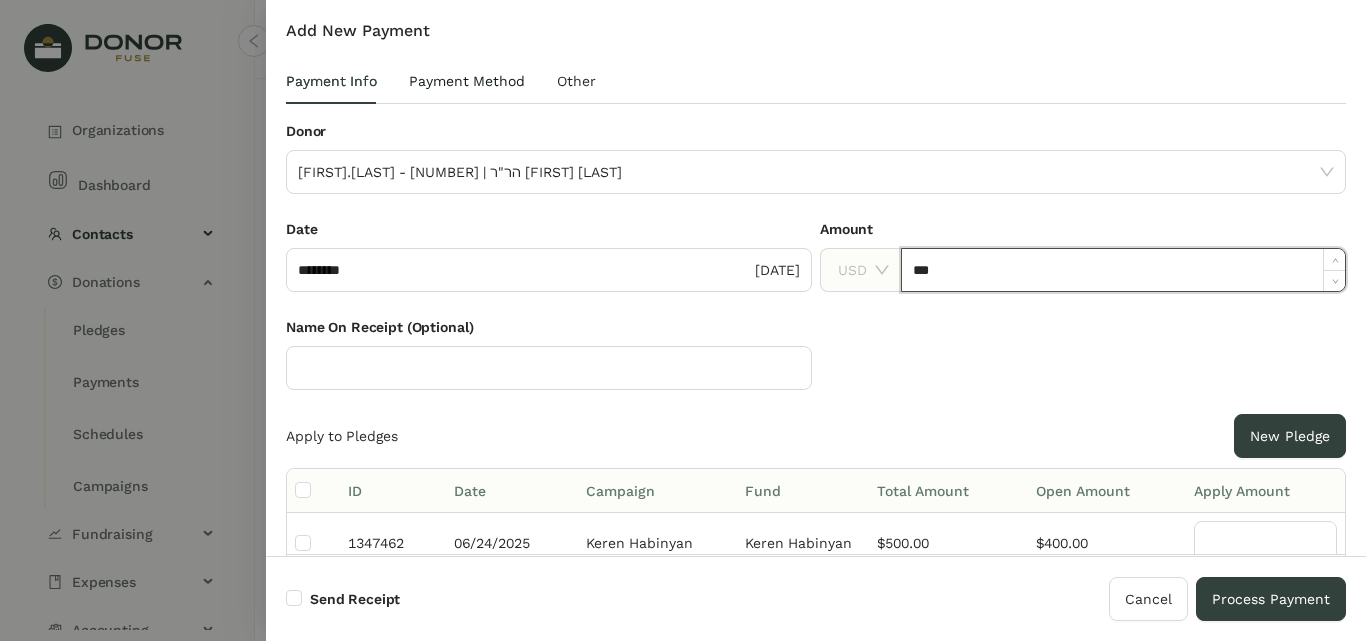 type on "*******" 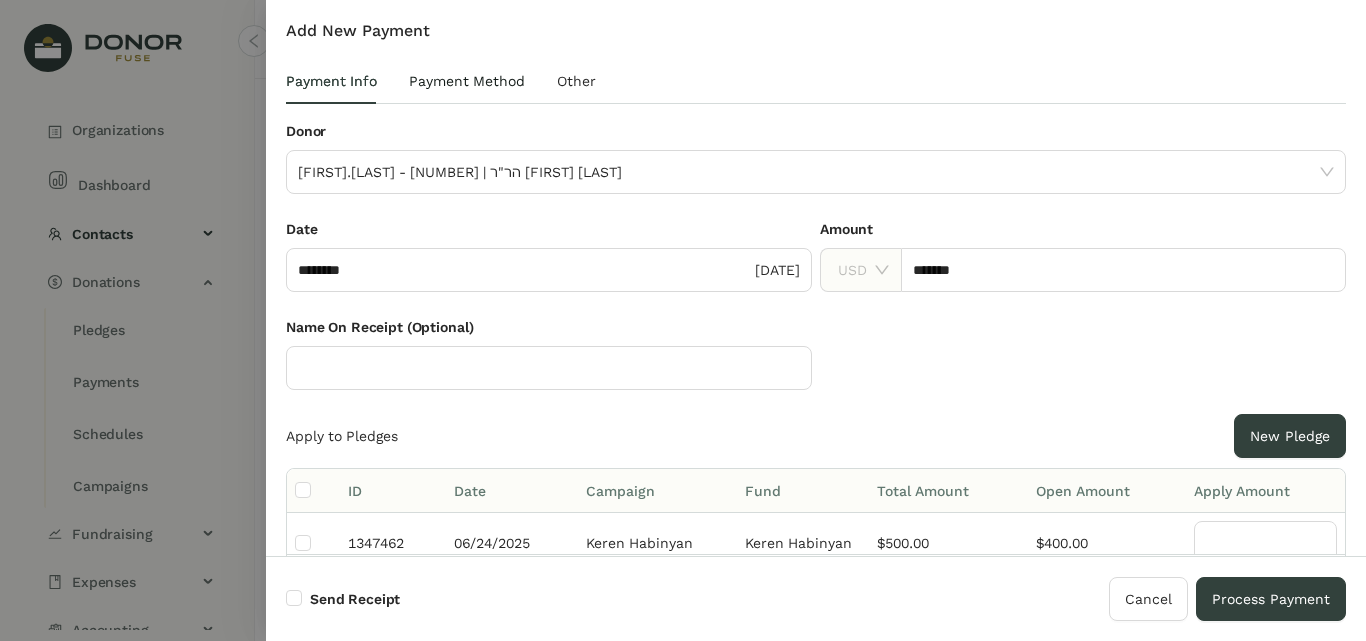 click on "Payment Method" at bounding box center [467, 81] 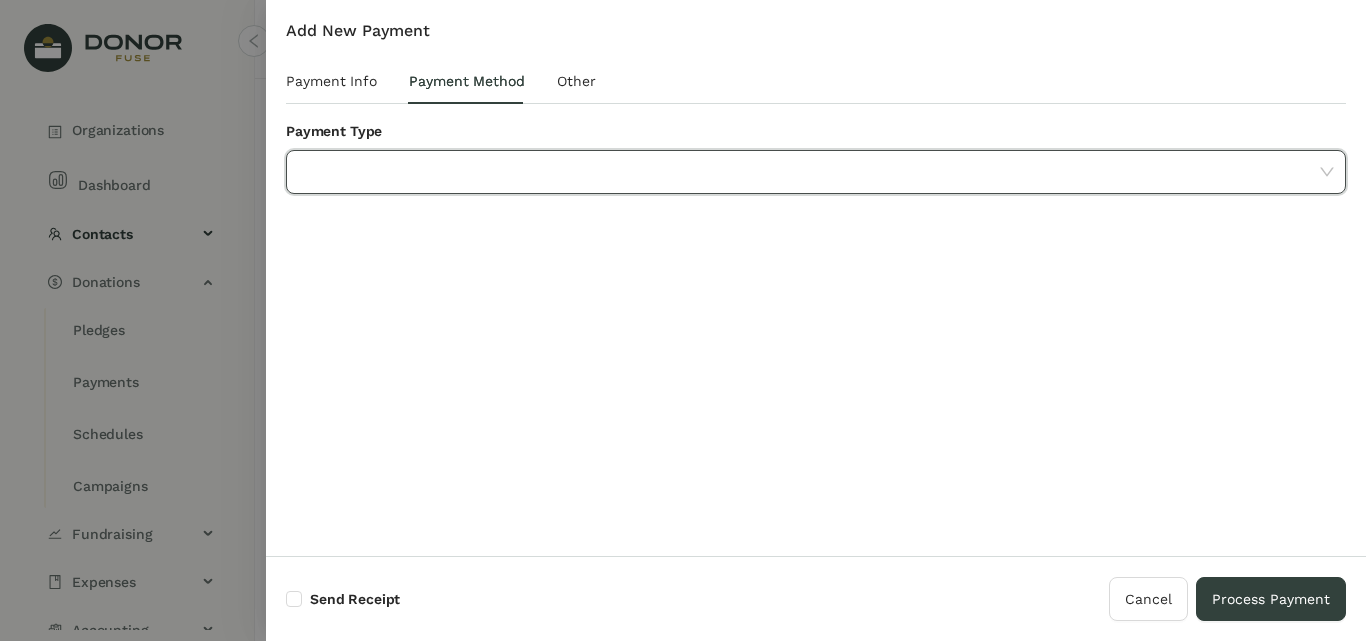 click 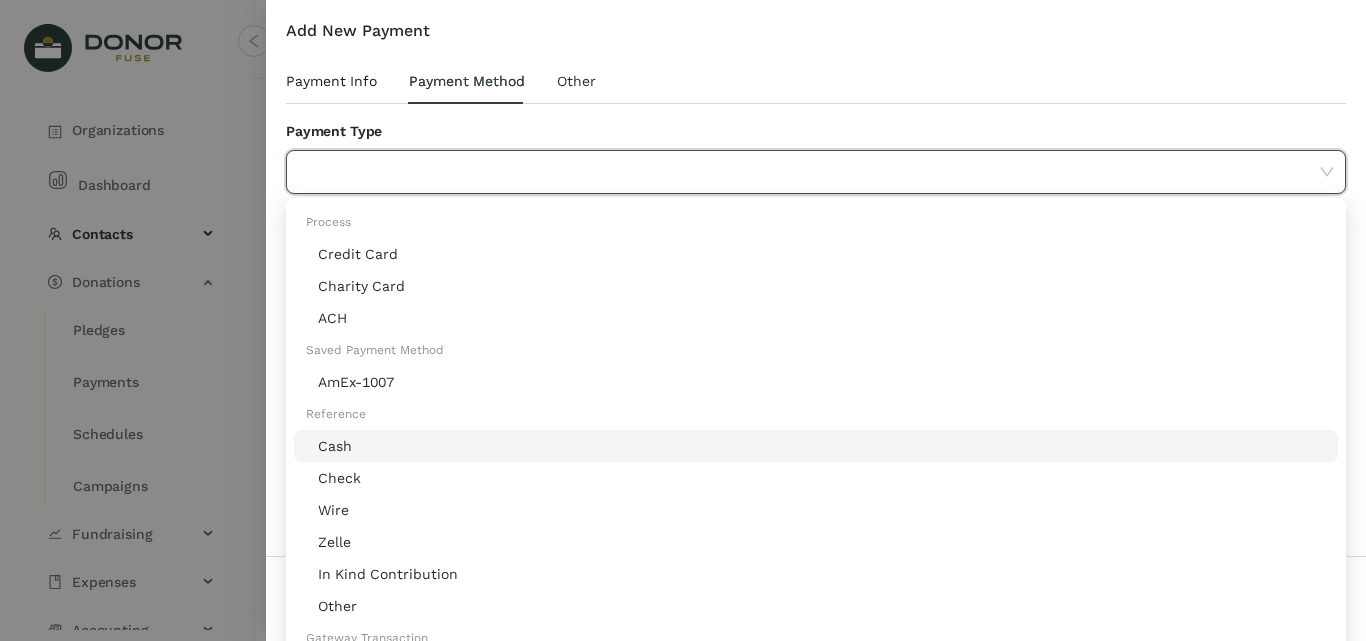 click on "Payment Info" at bounding box center (331, 81) 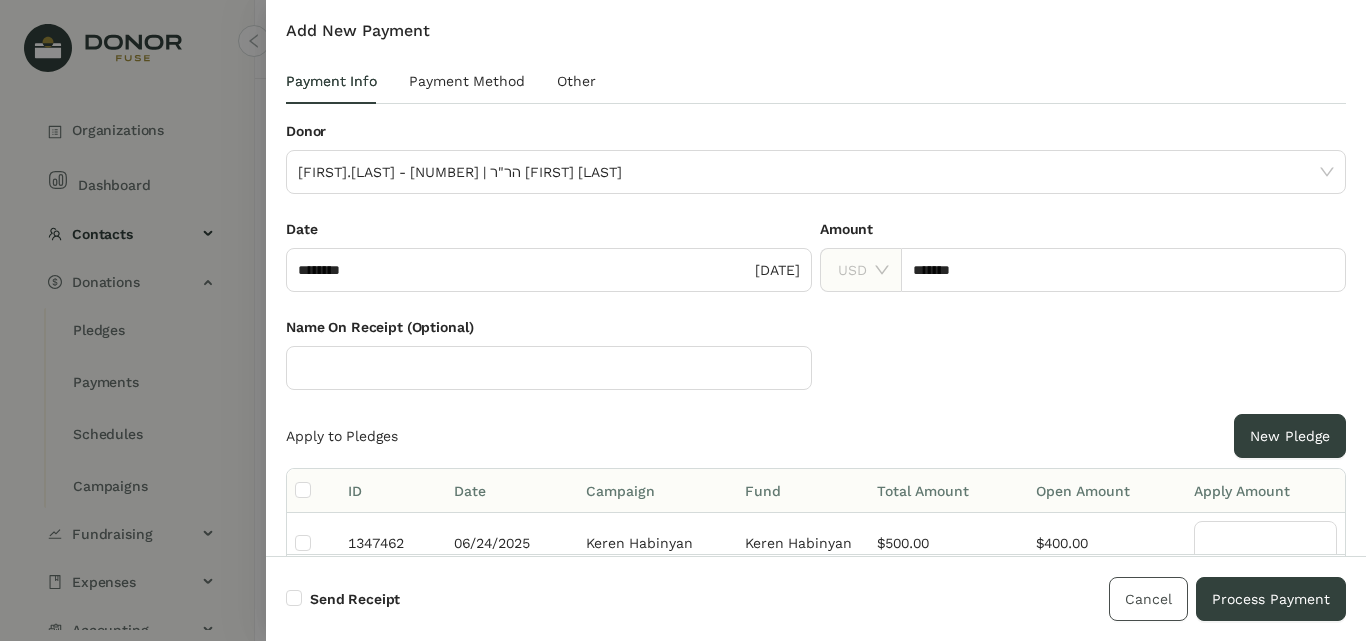 click on "Cancel" at bounding box center (1148, 599) 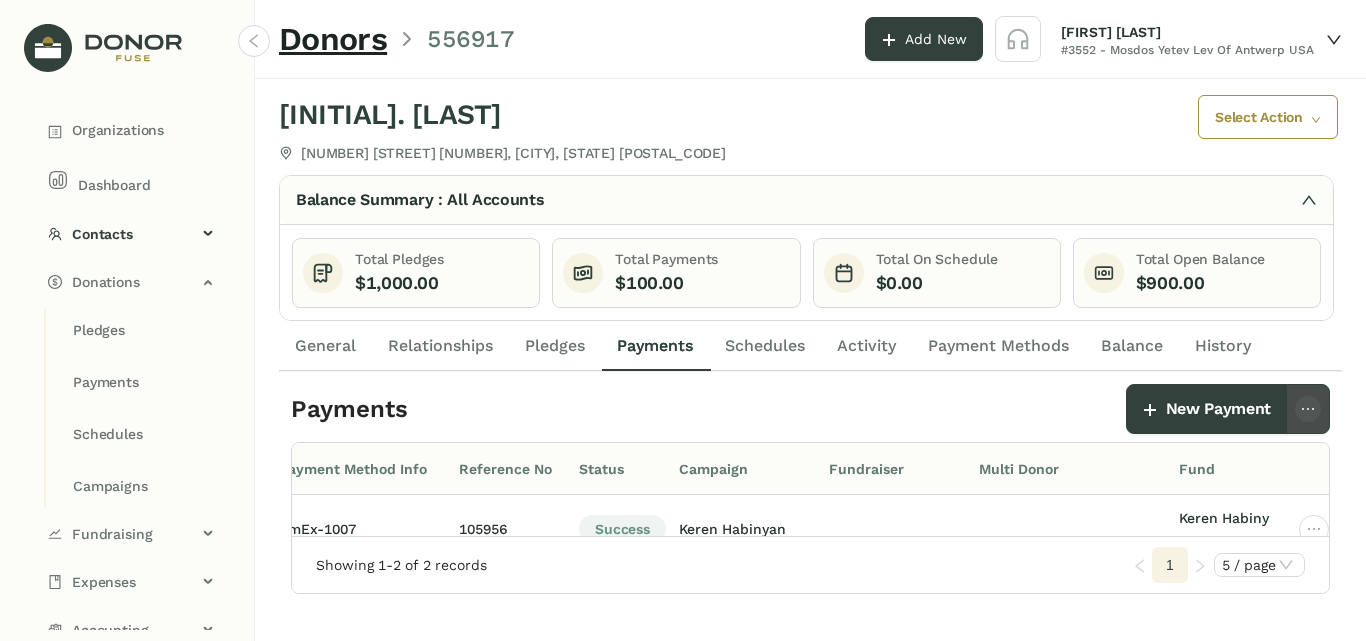 click 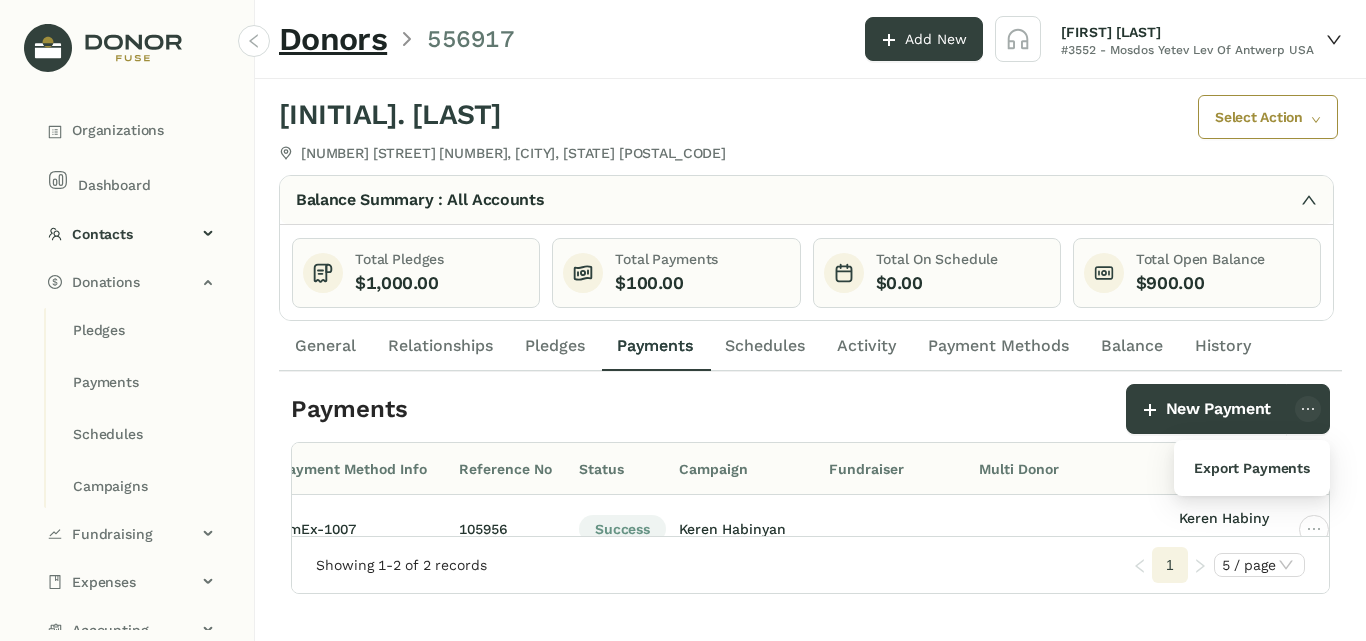 click on "Select Action" 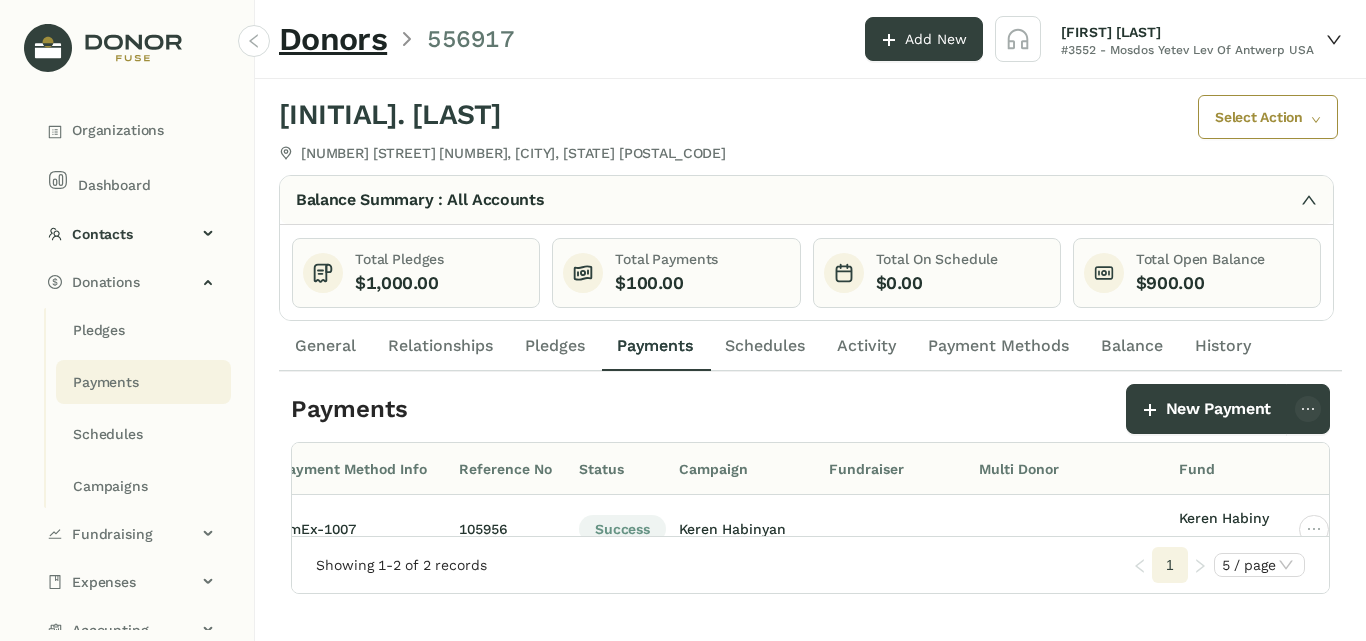 click on "Payments" 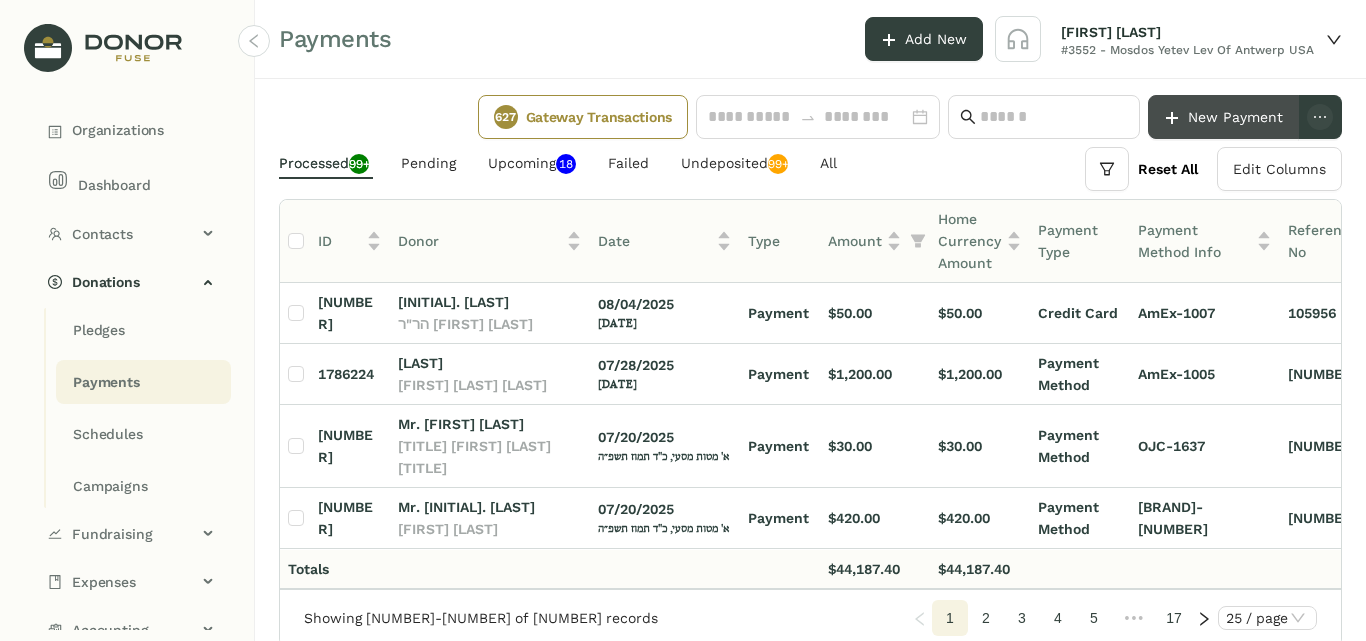 click on "New Payment" 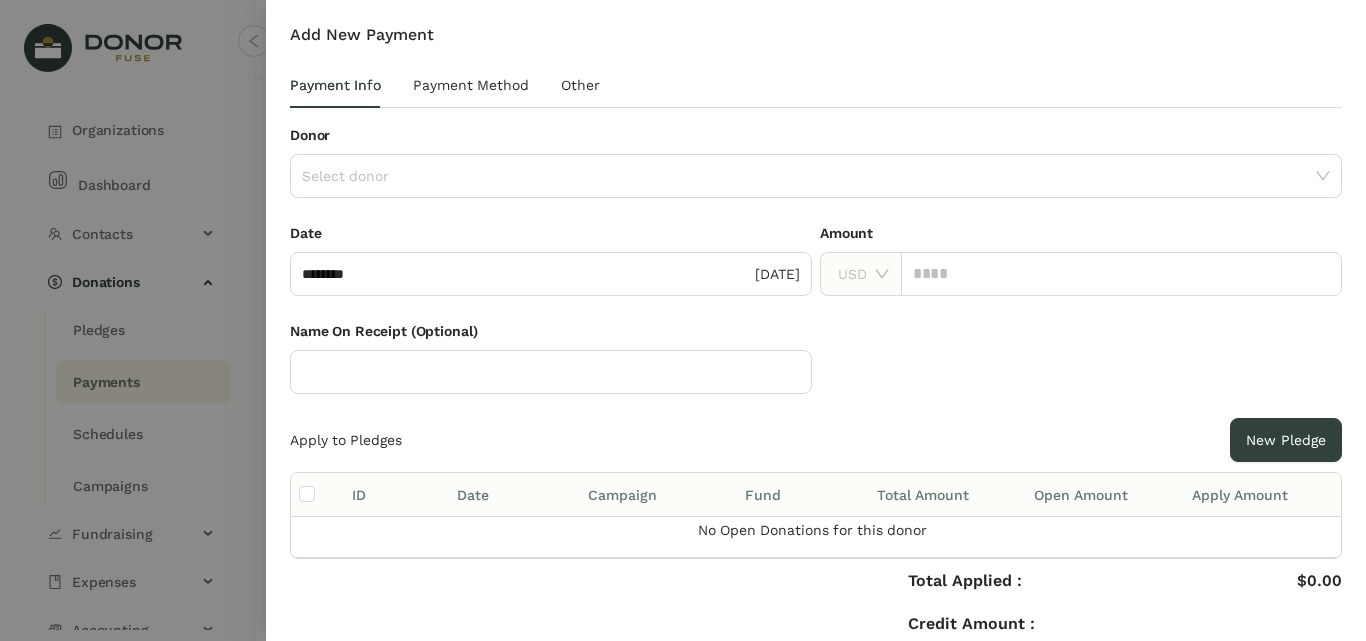 scroll, scrollTop: 0, scrollLeft: 0, axis: both 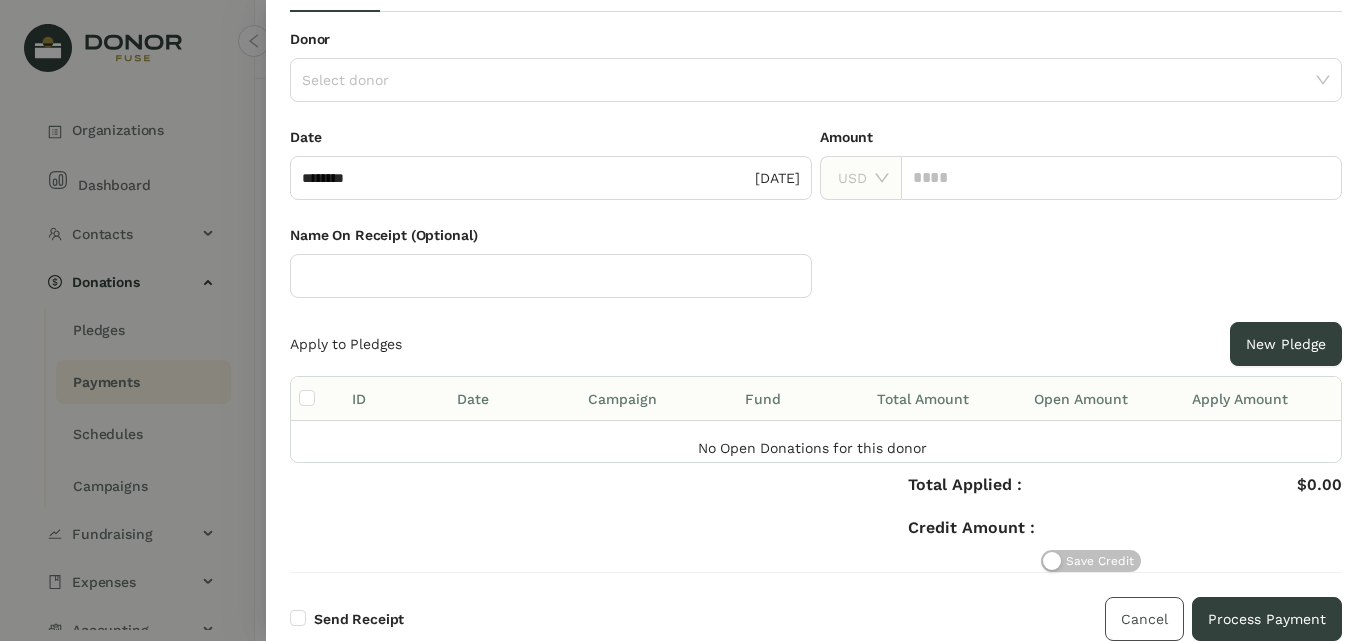click on "Cancel" at bounding box center (1144, 619) 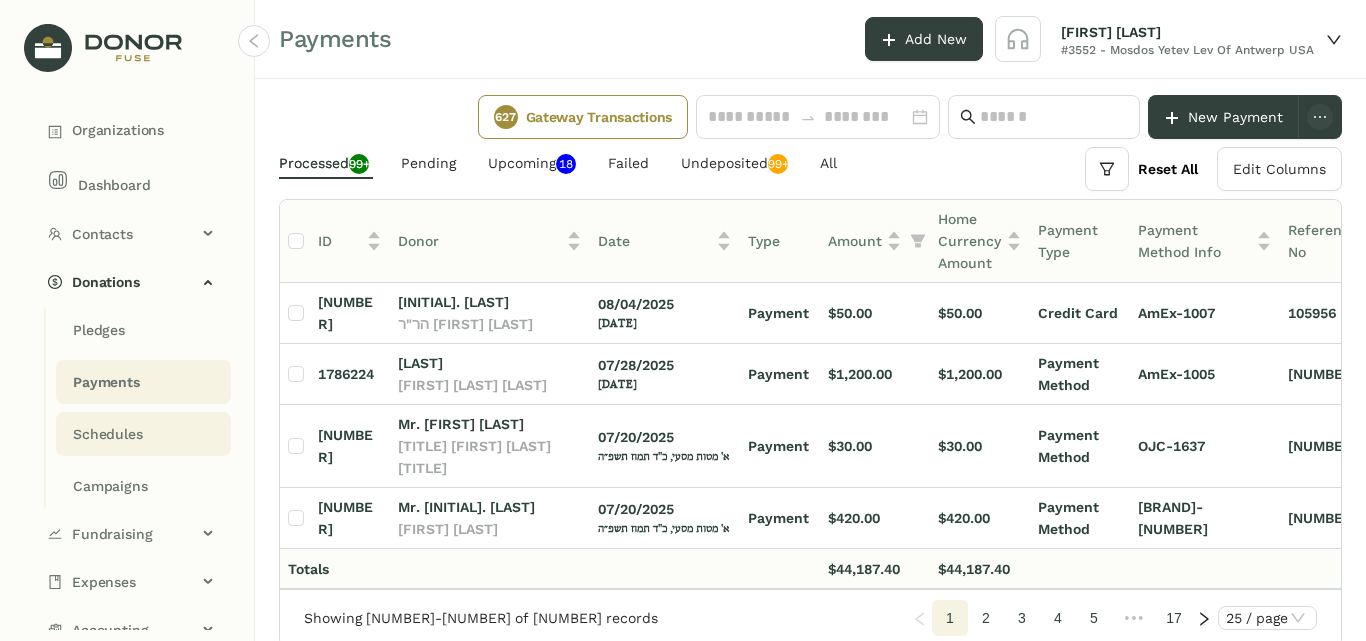 click on "Schedules" 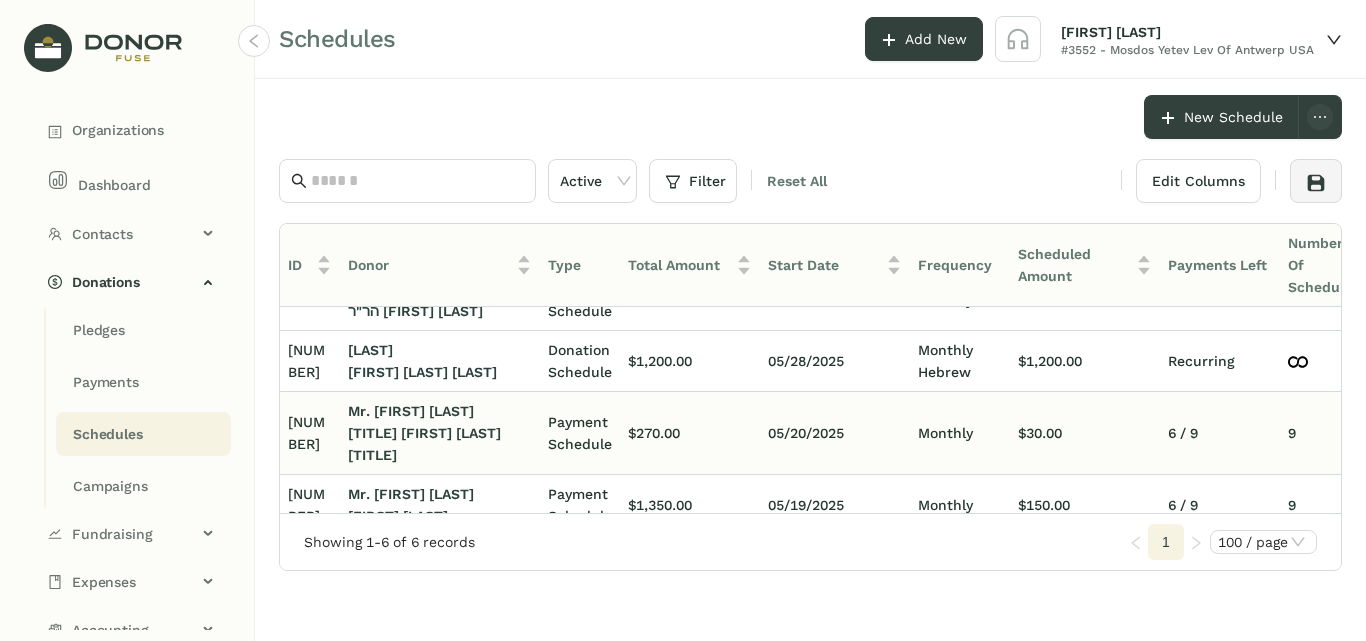 scroll, scrollTop: 0, scrollLeft: 0, axis: both 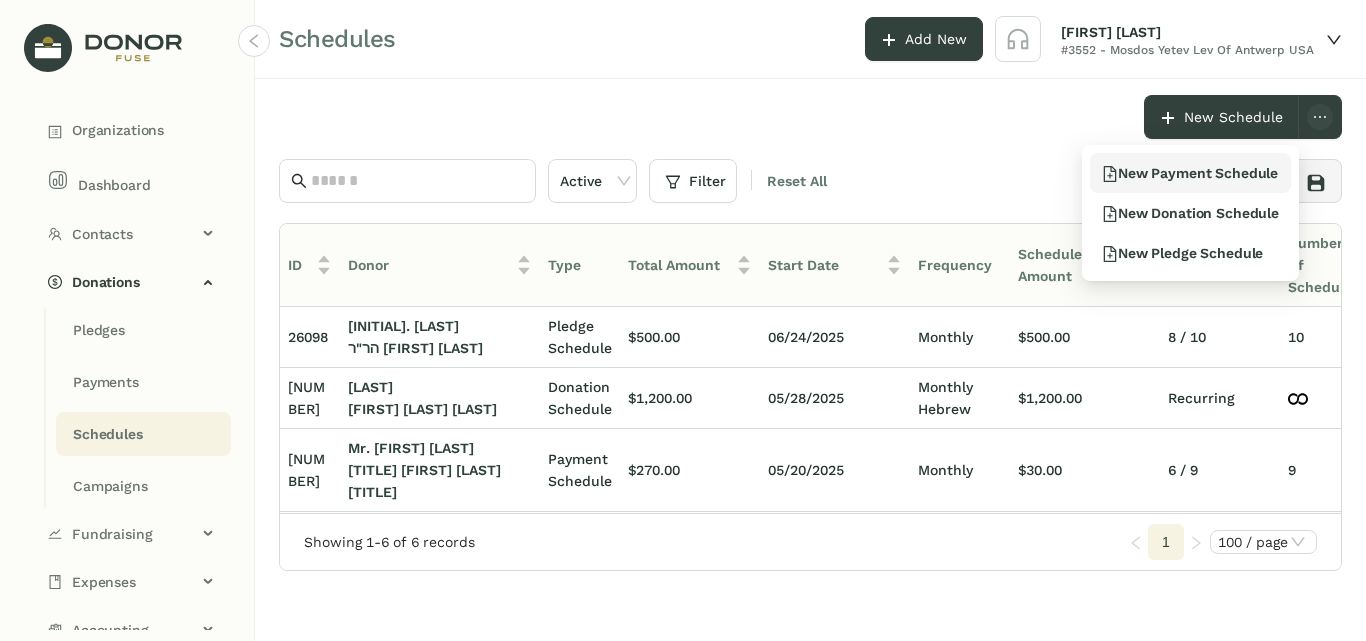 click on "New Payment Schedule" at bounding box center [1190, 173] 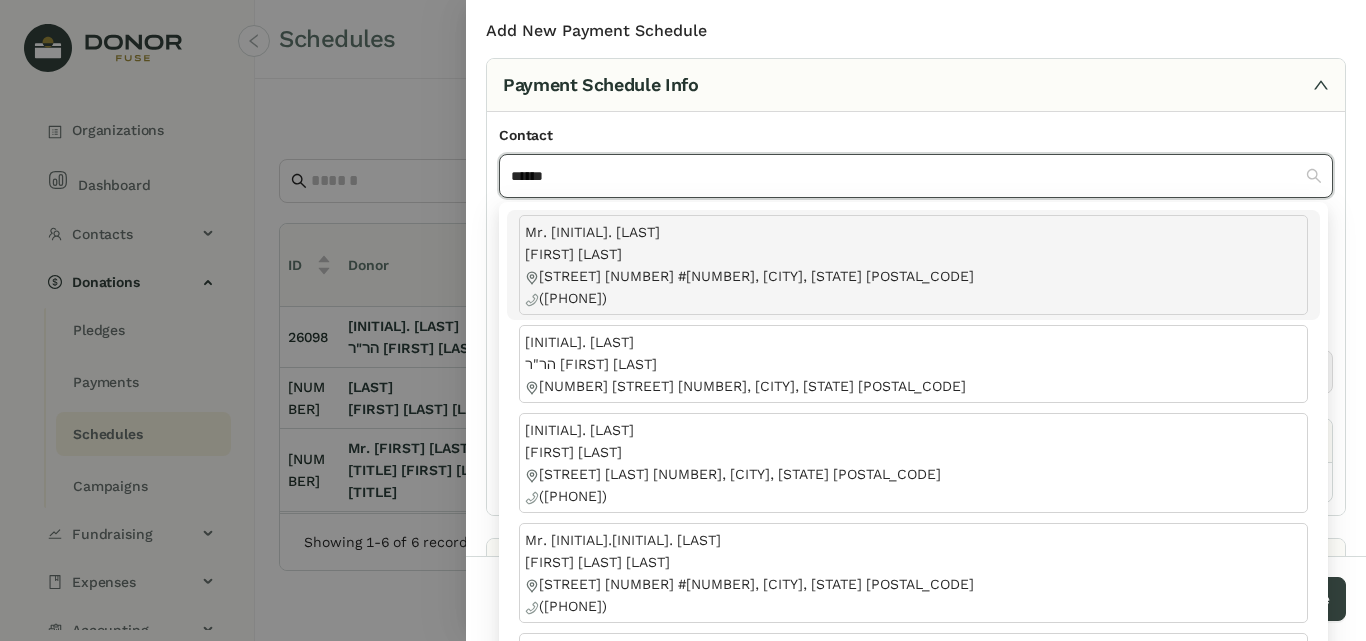 scroll, scrollTop: 1450, scrollLeft: 0, axis: vertical 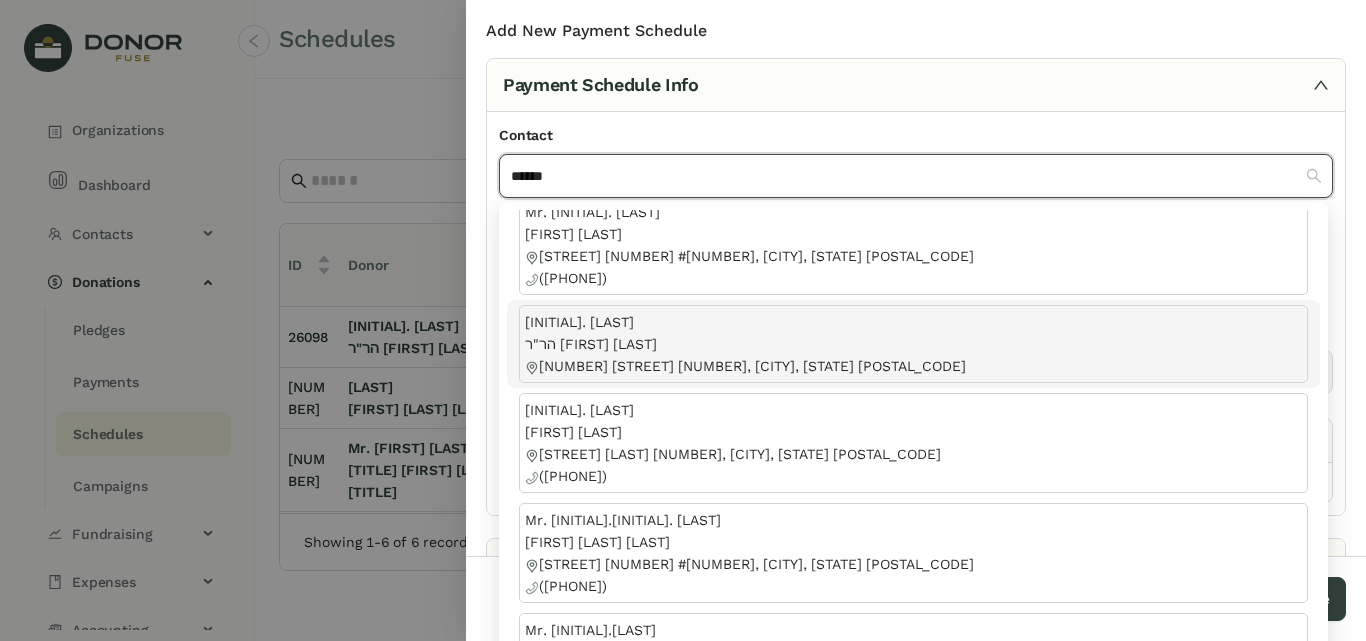 type on "******" 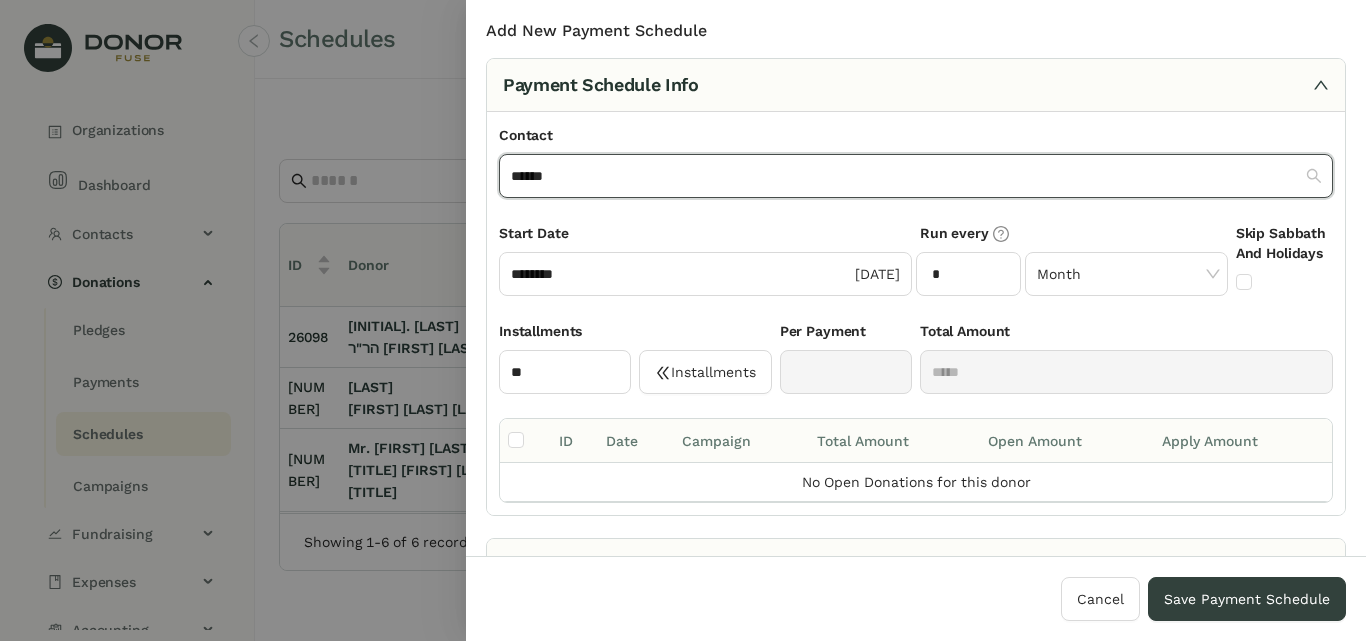 type 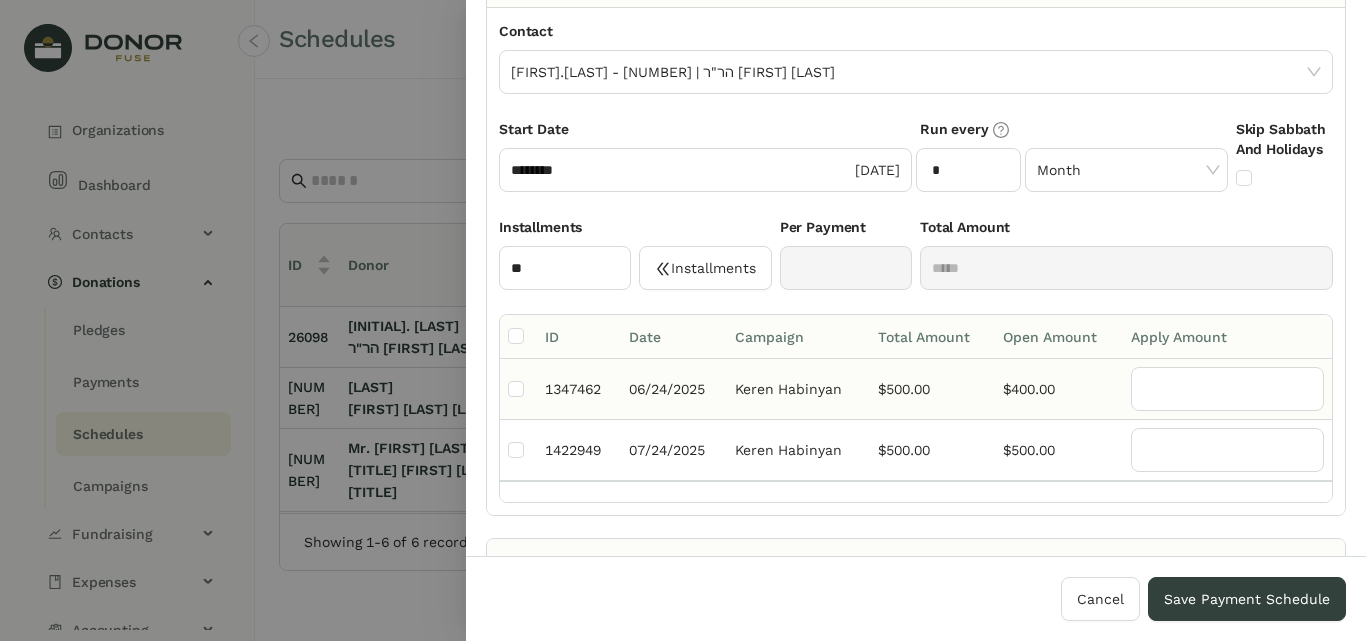 scroll, scrollTop: 105, scrollLeft: 0, axis: vertical 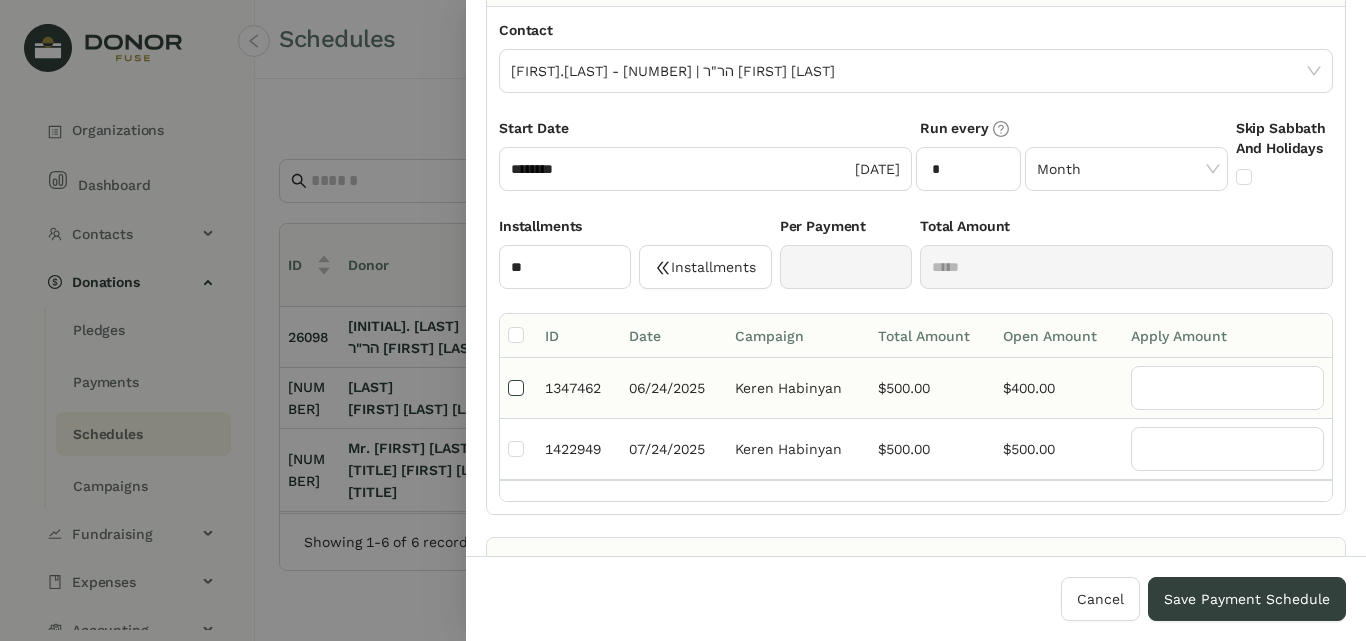 type on "******" 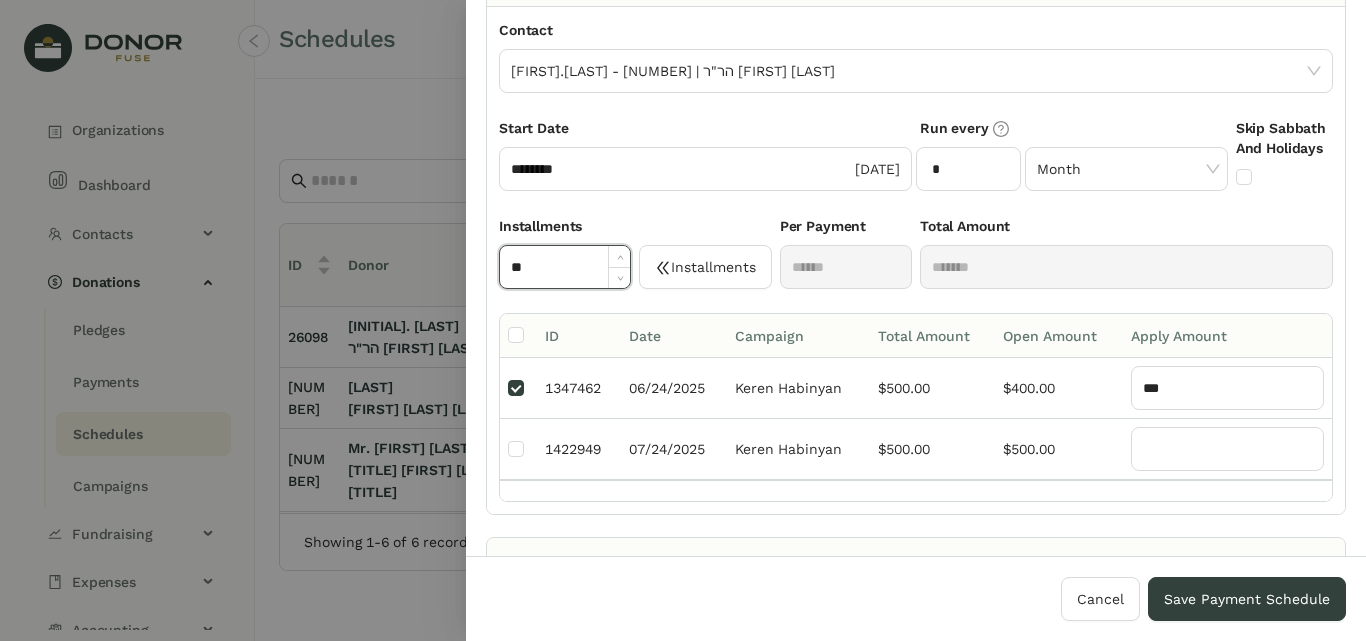 click on "**" 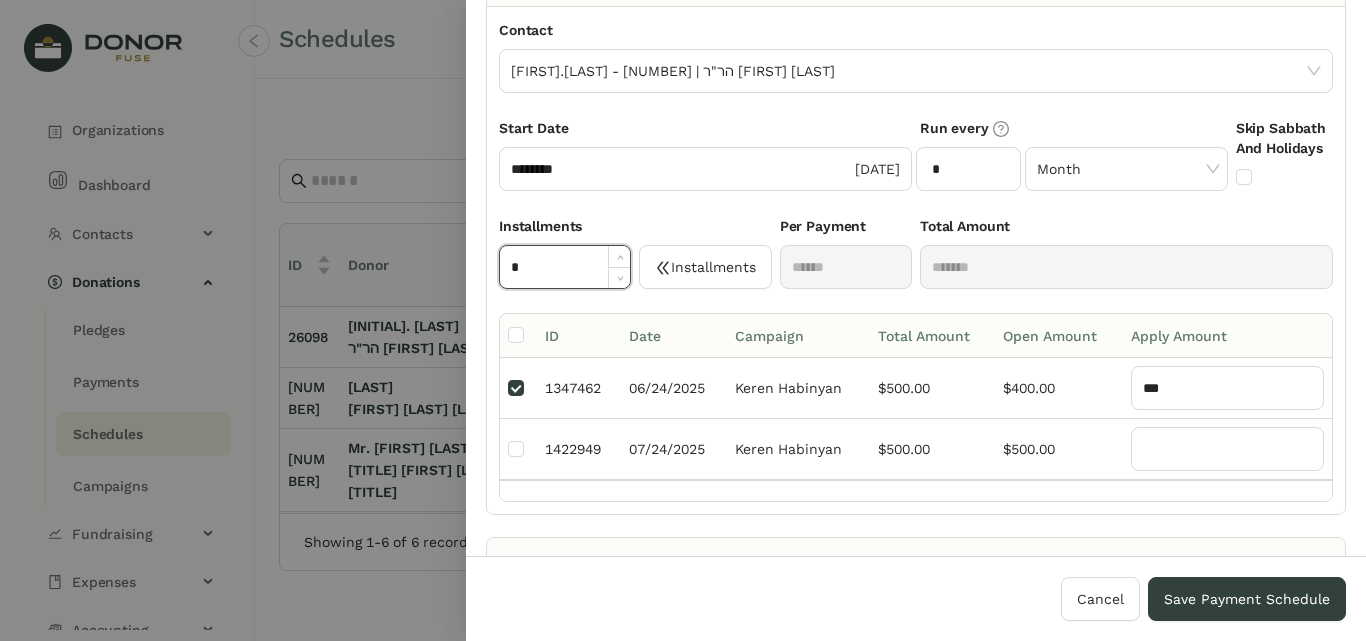 type on "*" 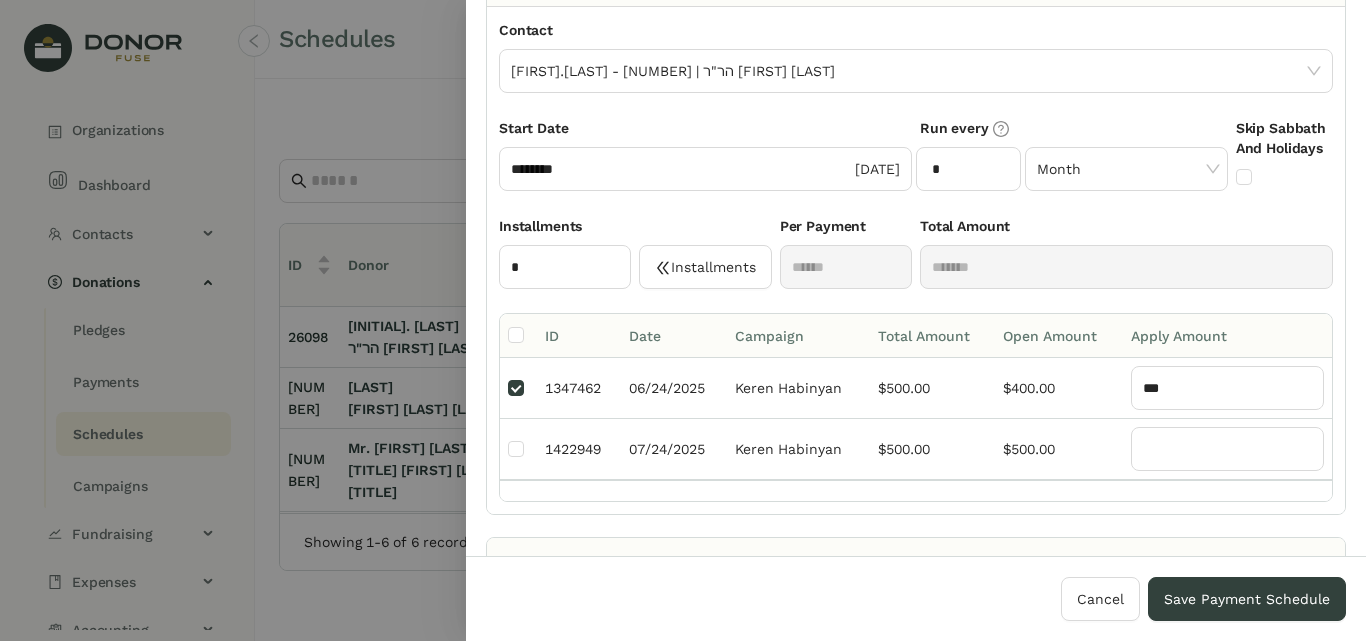 click on "Start Date ******** [DATE]" at bounding box center (705, 166) 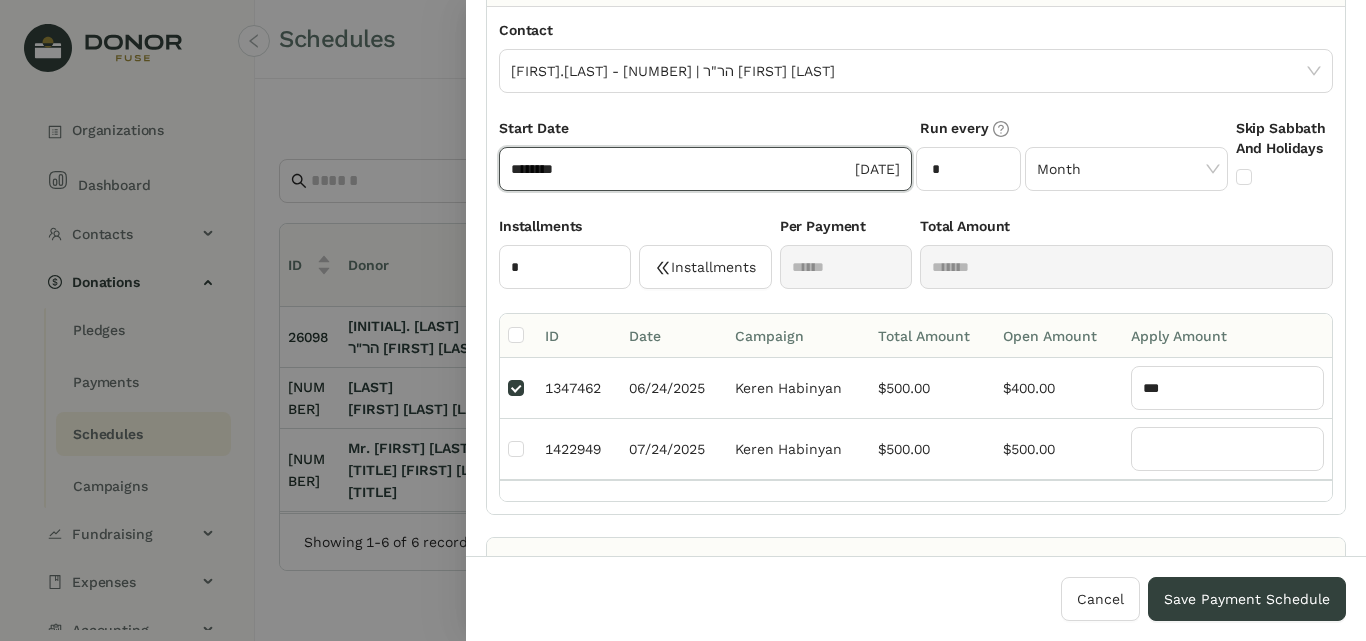 click on "********" 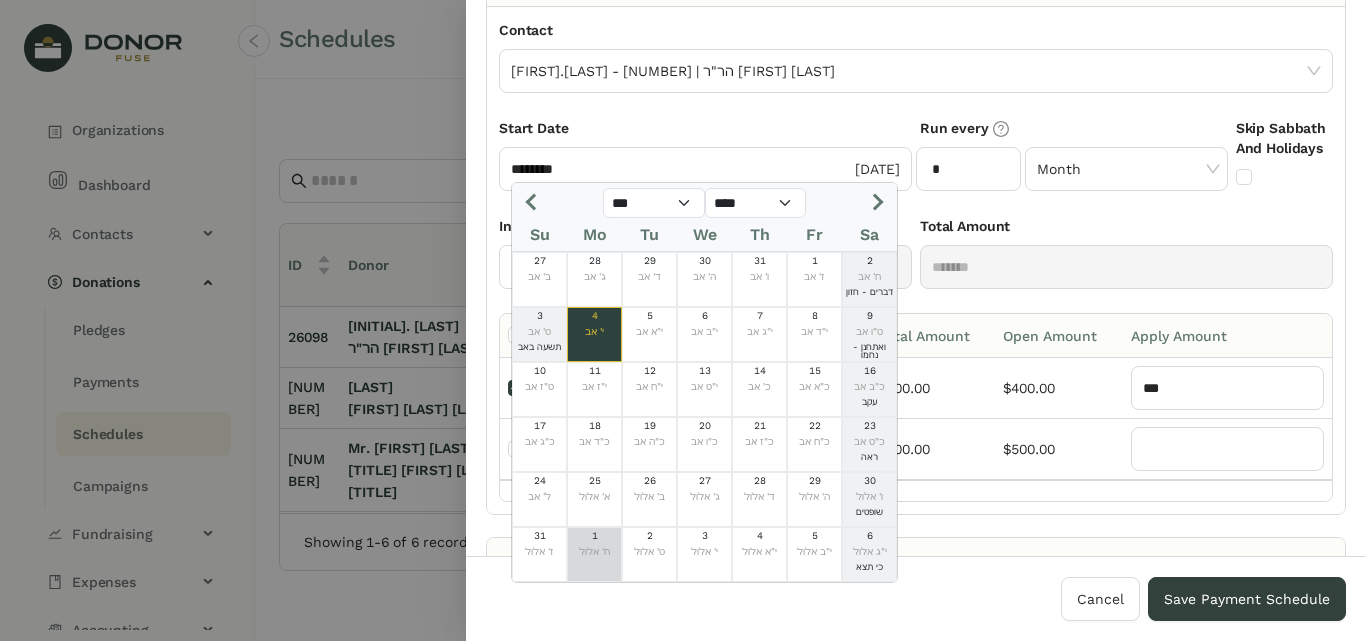 click on "1  ח' אלול" 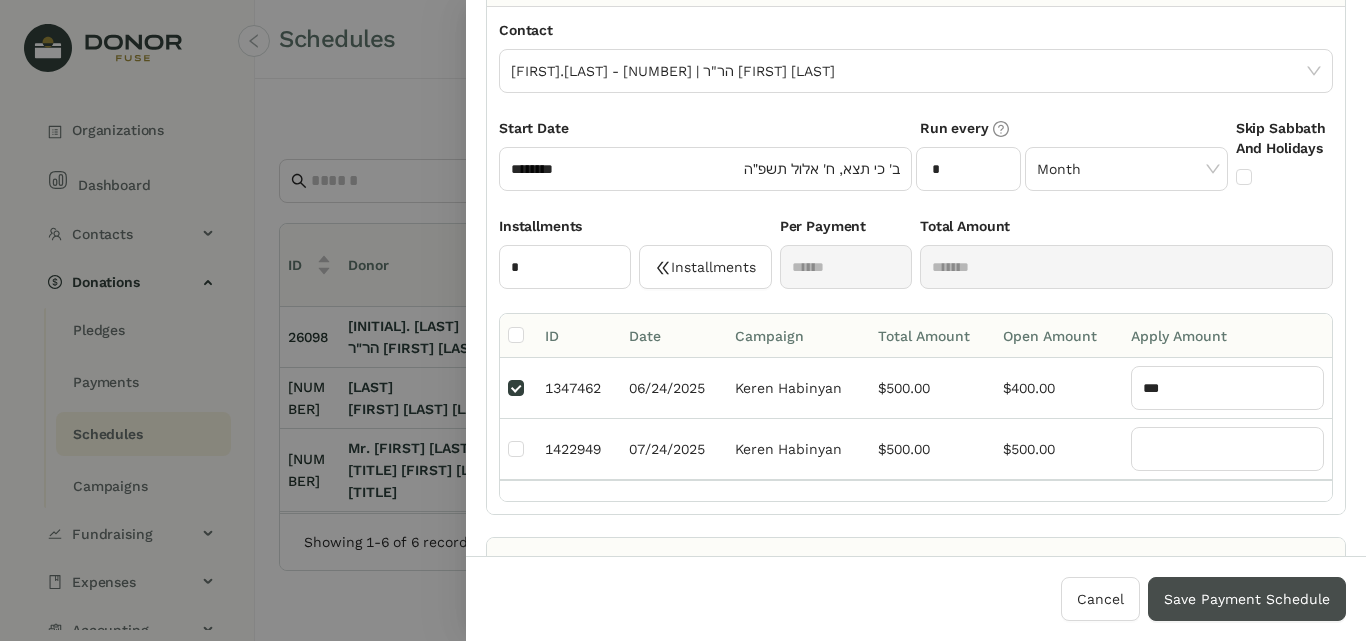 click on "Save Payment Schedule" at bounding box center (1247, 599) 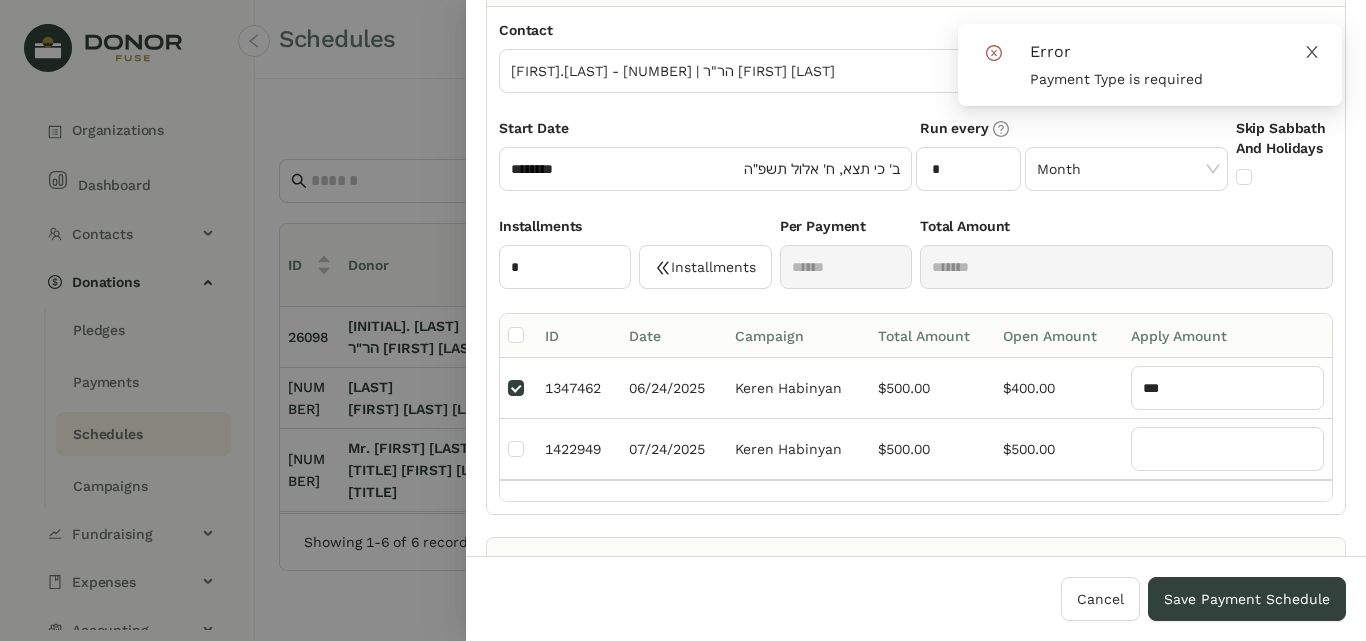 click 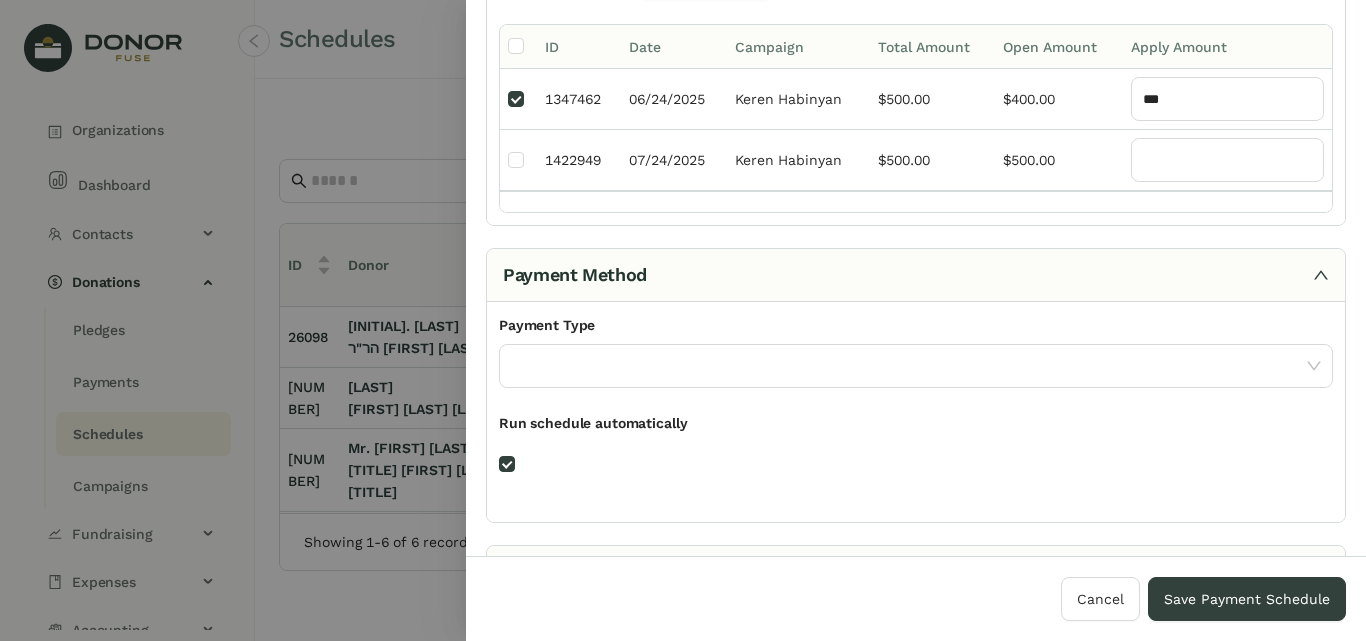 scroll, scrollTop: 457, scrollLeft: 0, axis: vertical 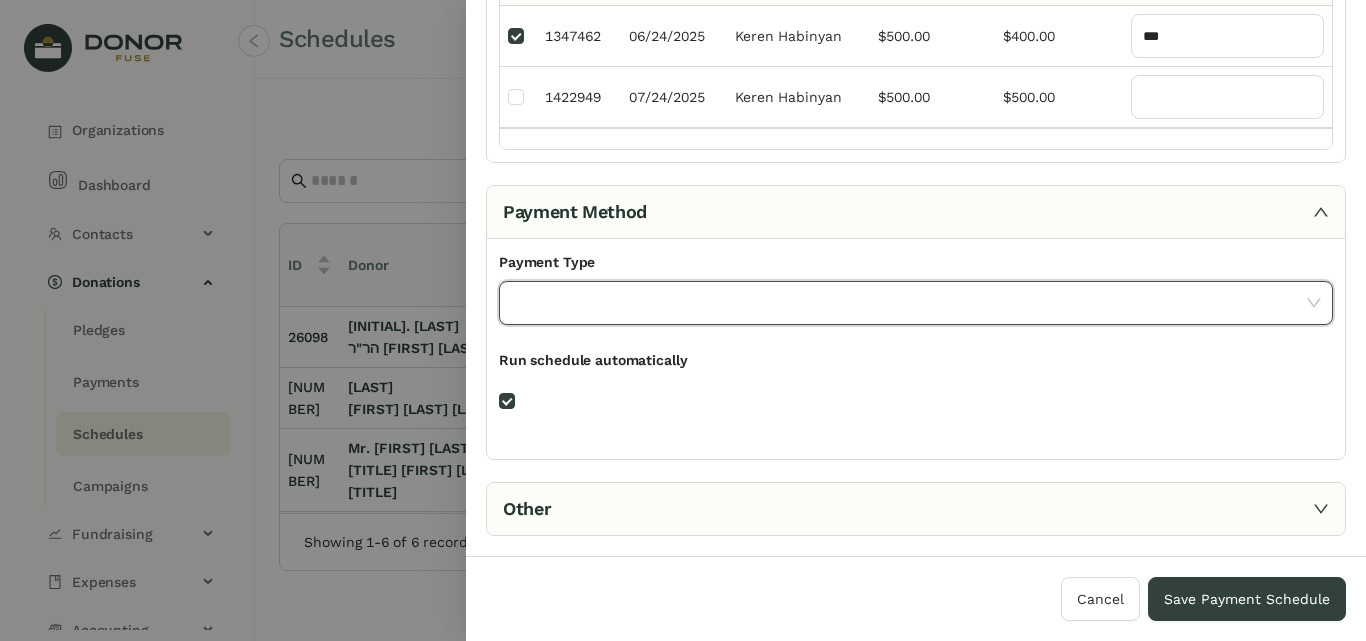 click 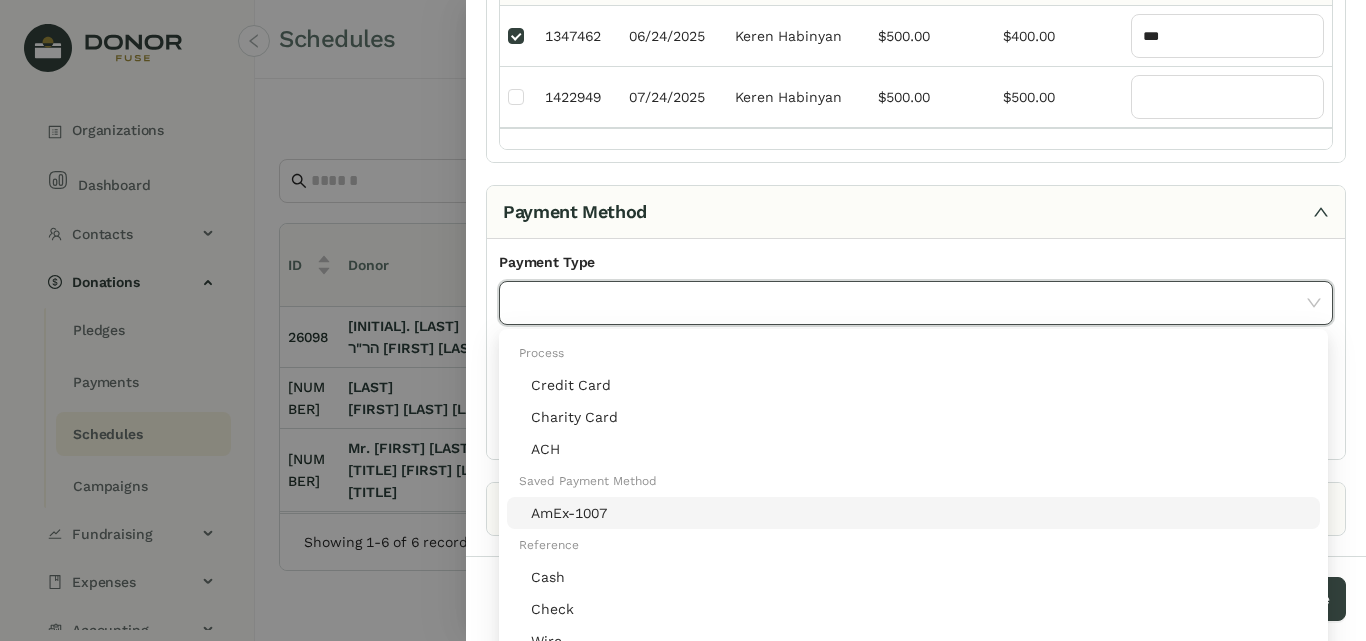 click on "AmEx-1007" 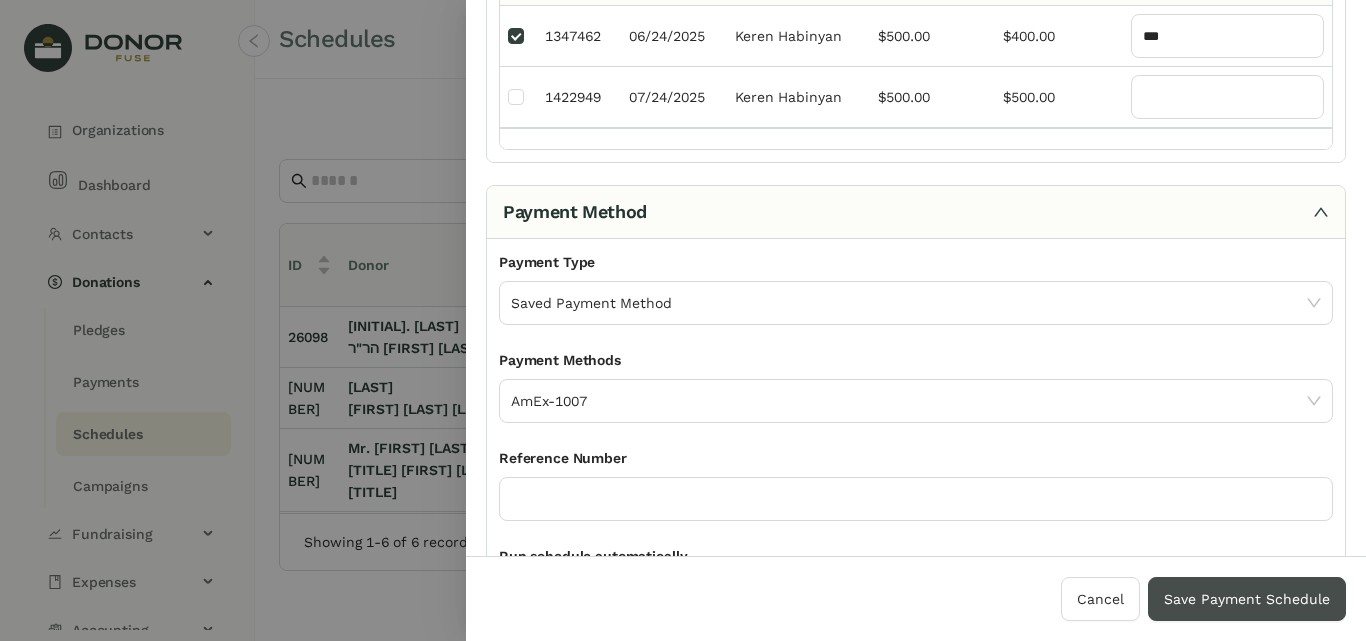 click on "Save Payment Schedule" at bounding box center [1247, 599] 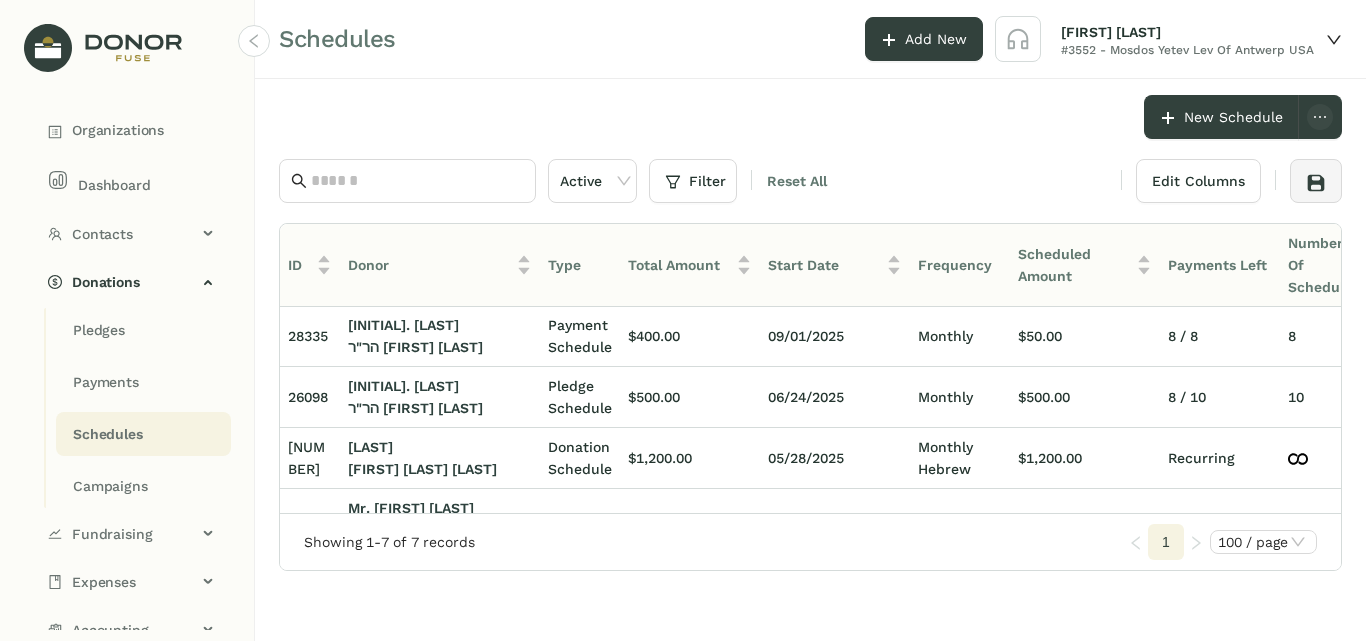 scroll, scrollTop: 0, scrollLeft: 0, axis: both 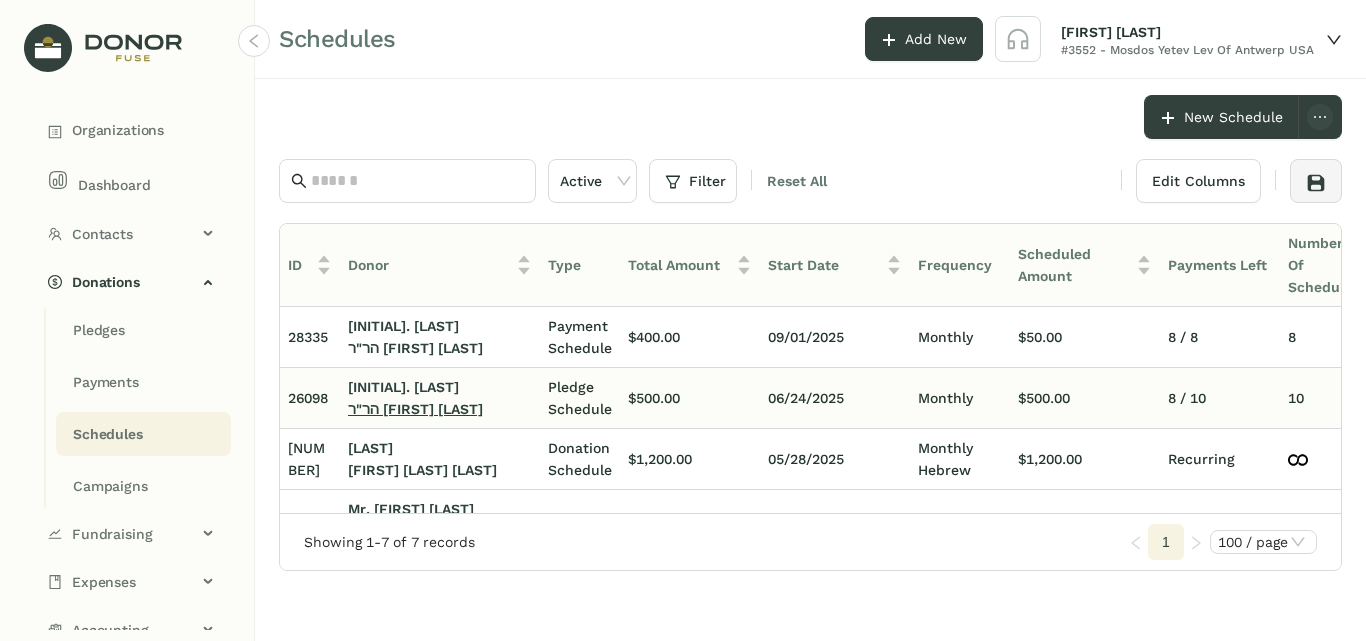 click on "הר"ר [FIRST] [LAST]" 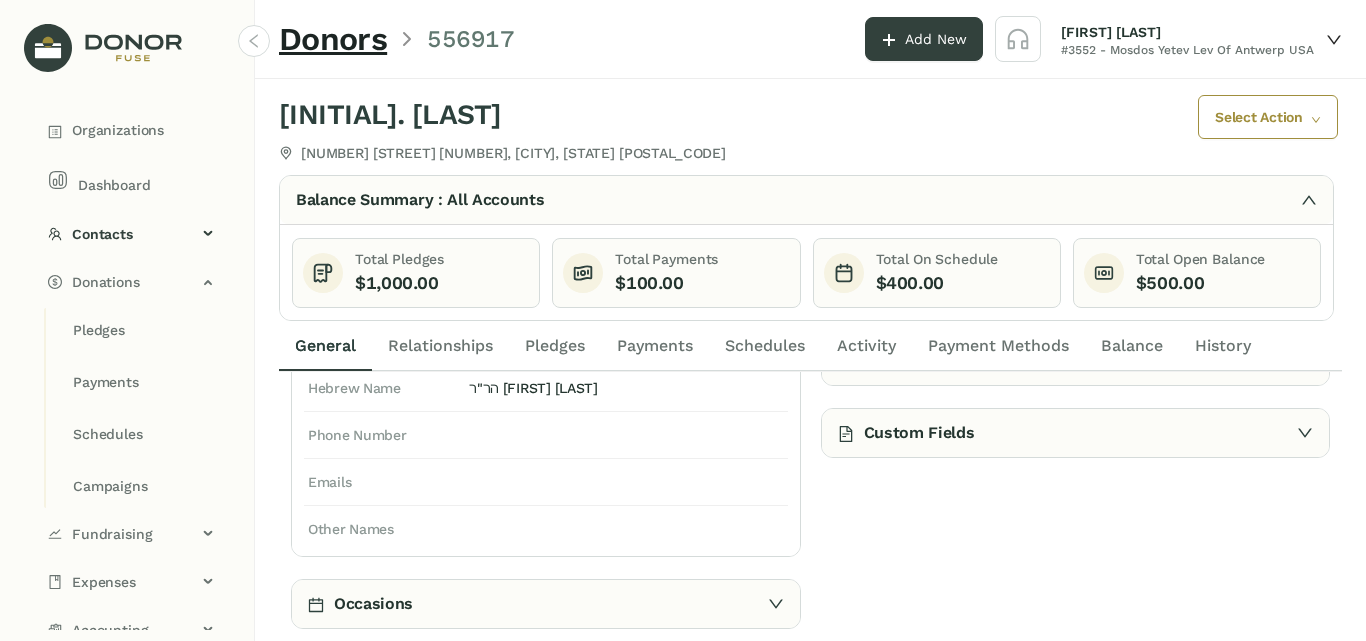 scroll, scrollTop: 0, scrollLeft: 0, axis: both 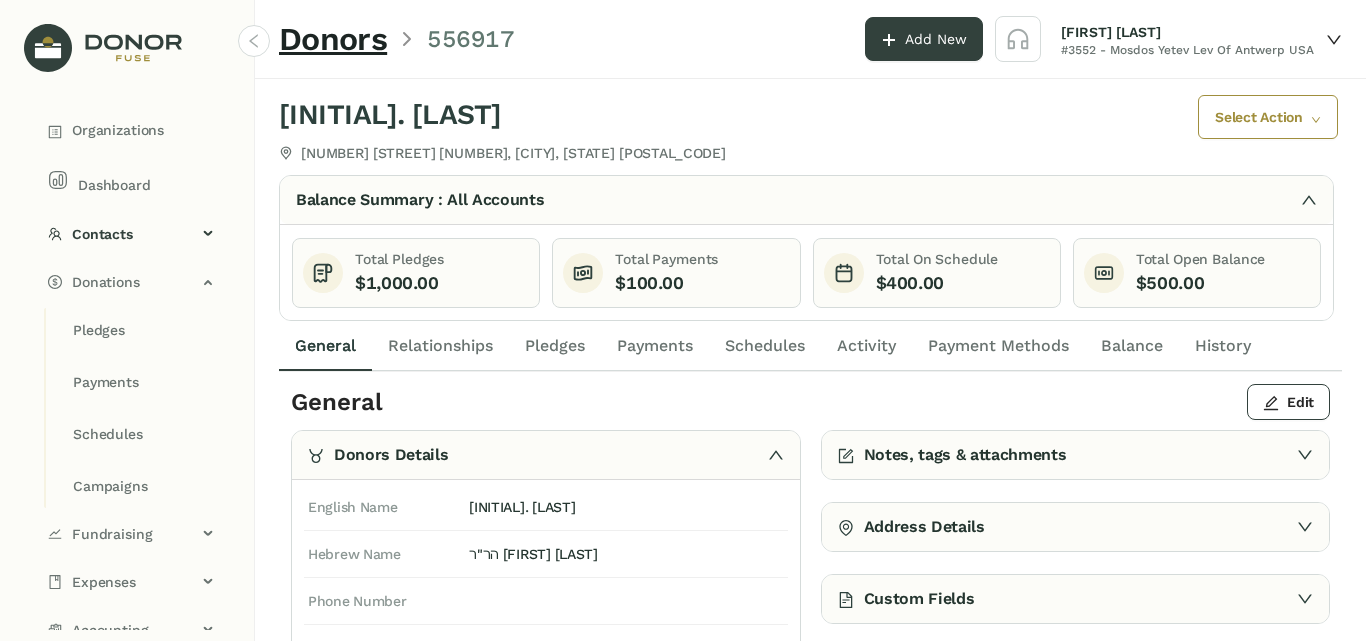 click on "Select Action" 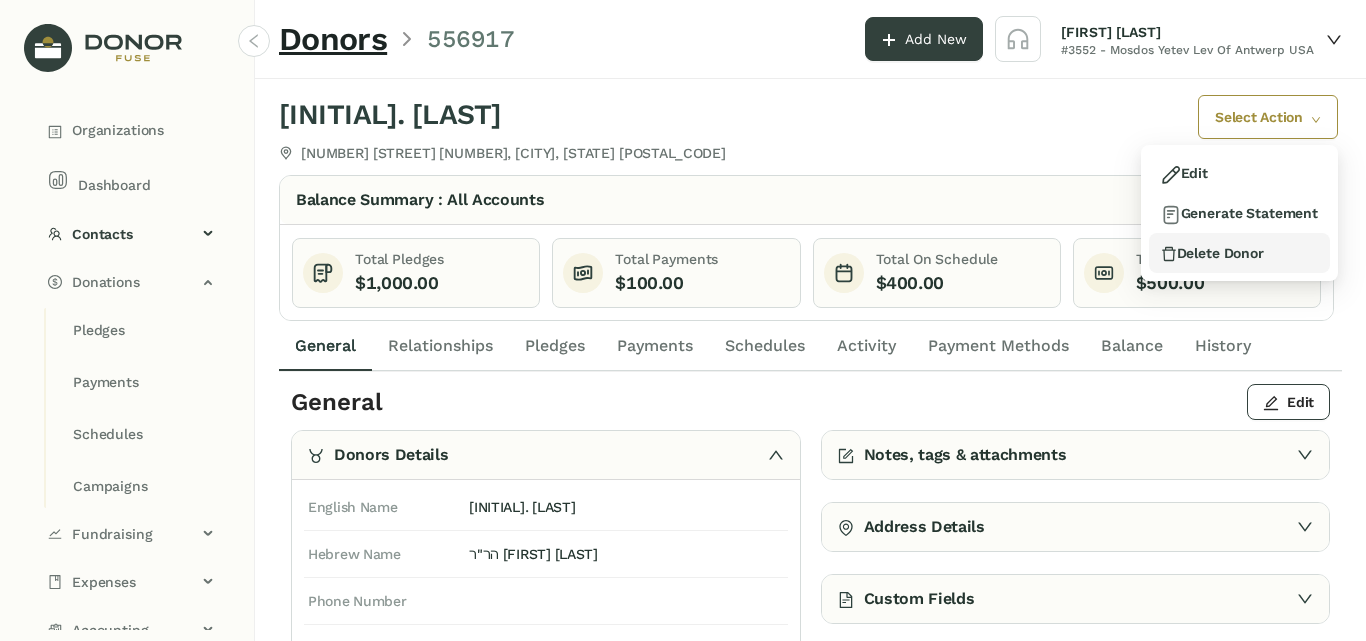 click on "Delete Donor" at bounding box center [1212, 253] 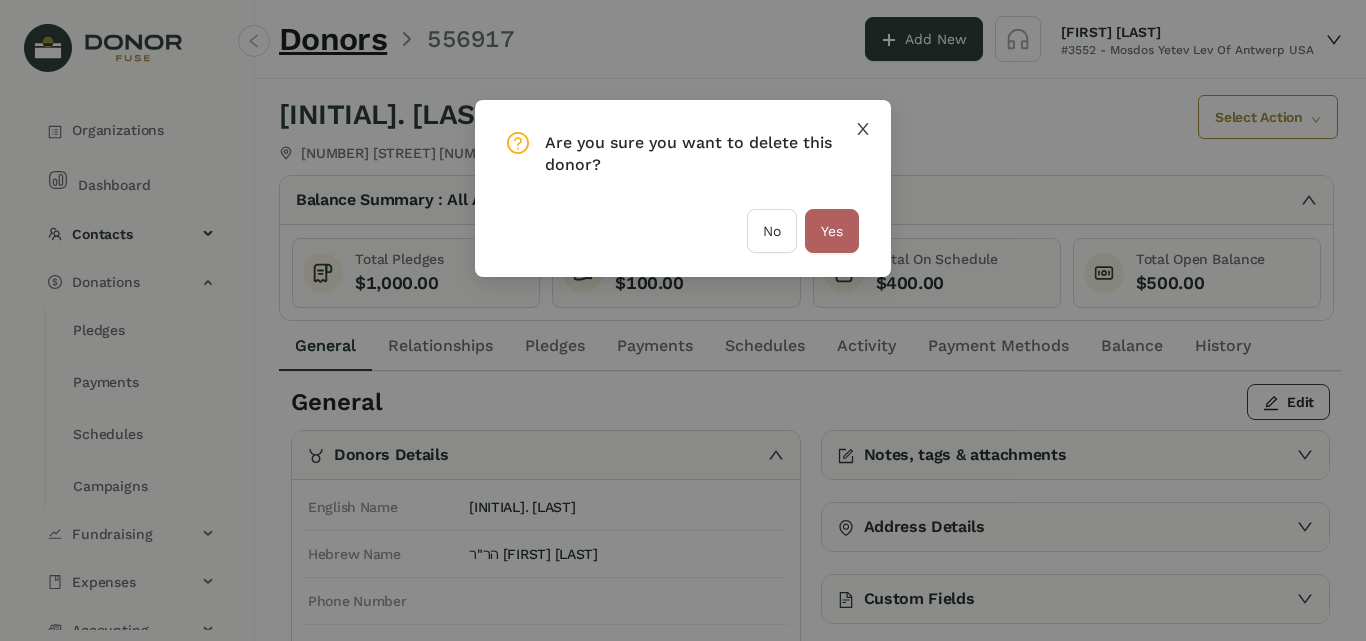 click at bounding box center [863, 128] 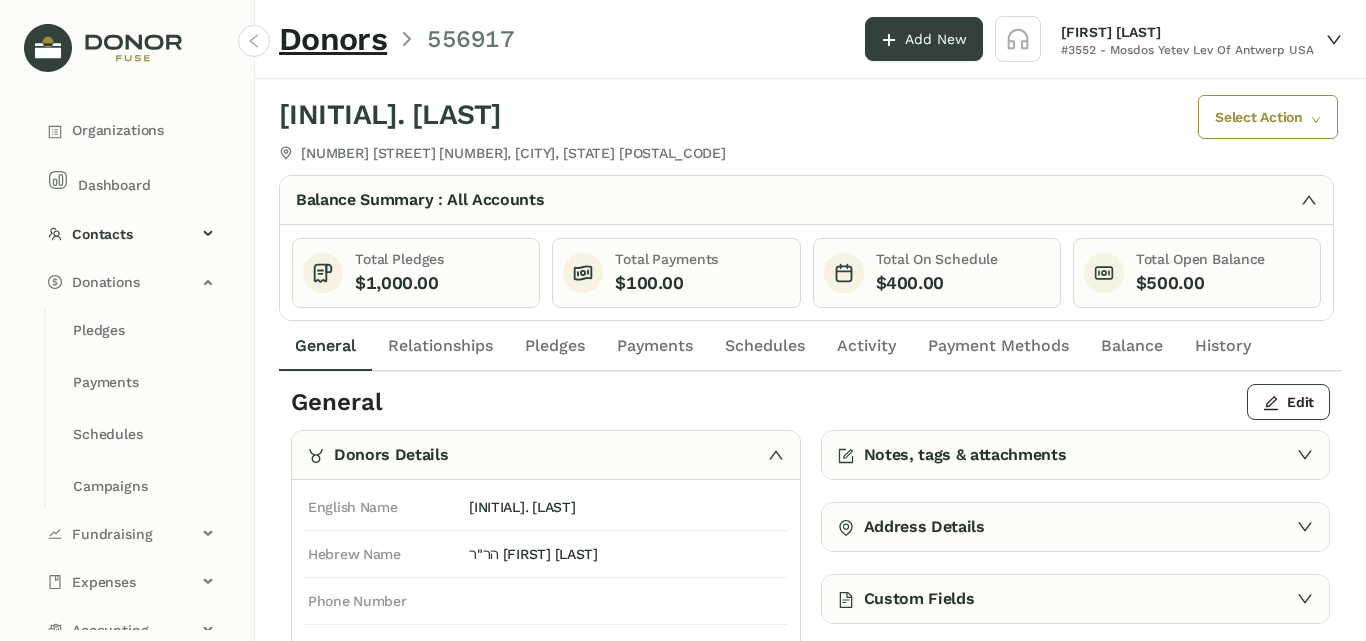 click on "Select Action" 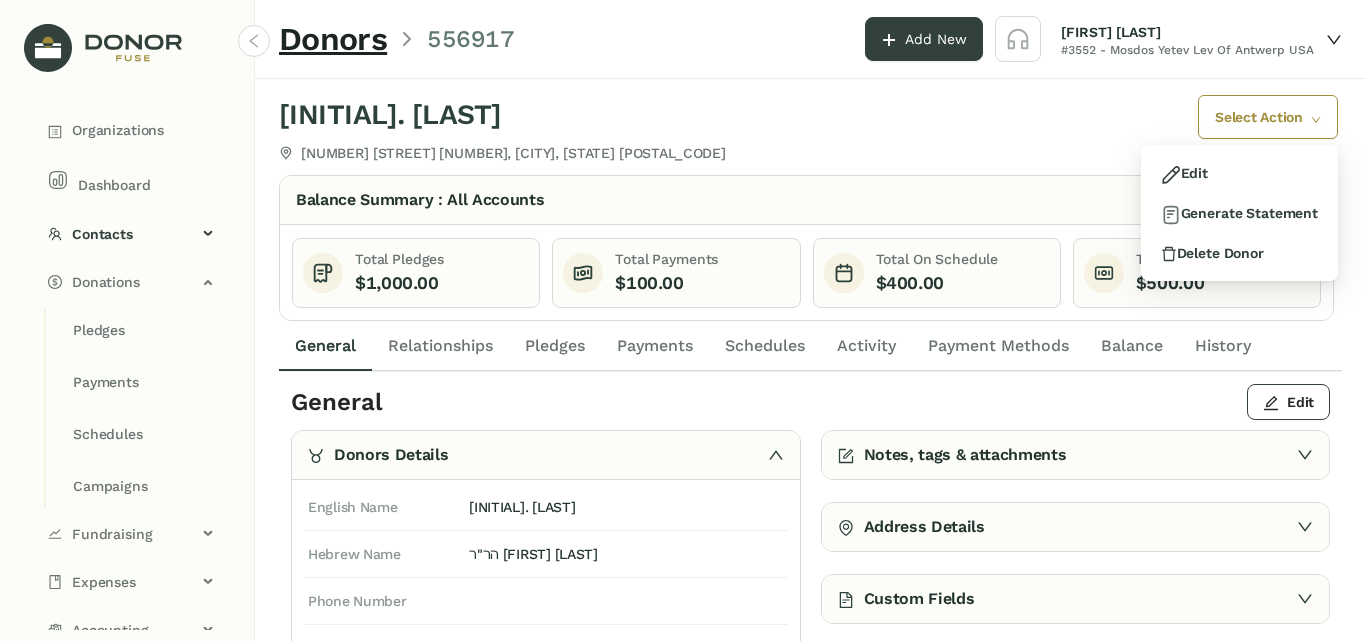 click on "Select Action" 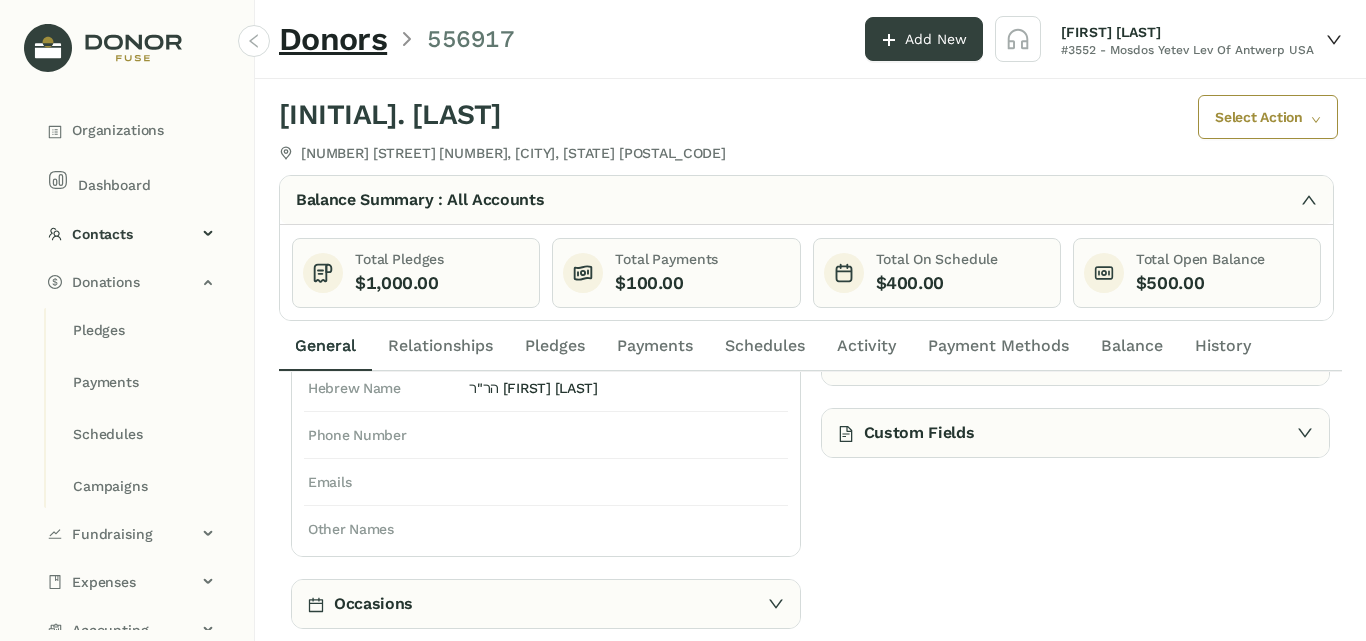 scroll, scrollTop: 0, scrollLeft: 0, axis: both 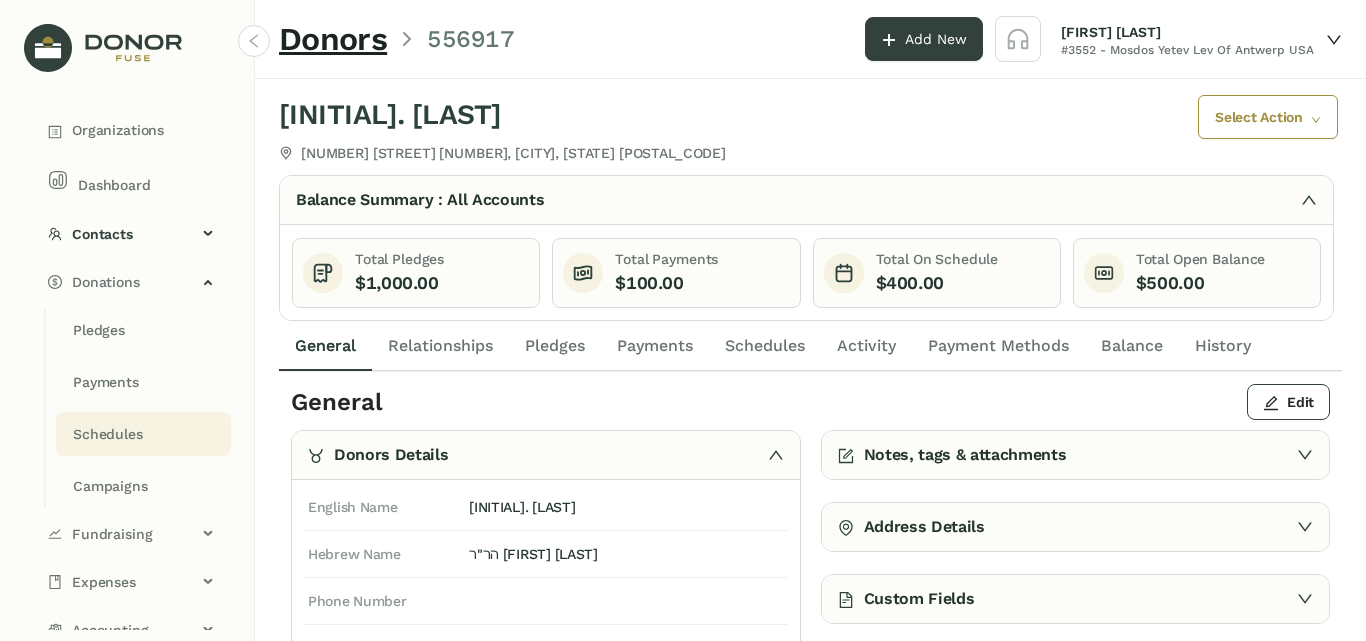 click on "Schedules" 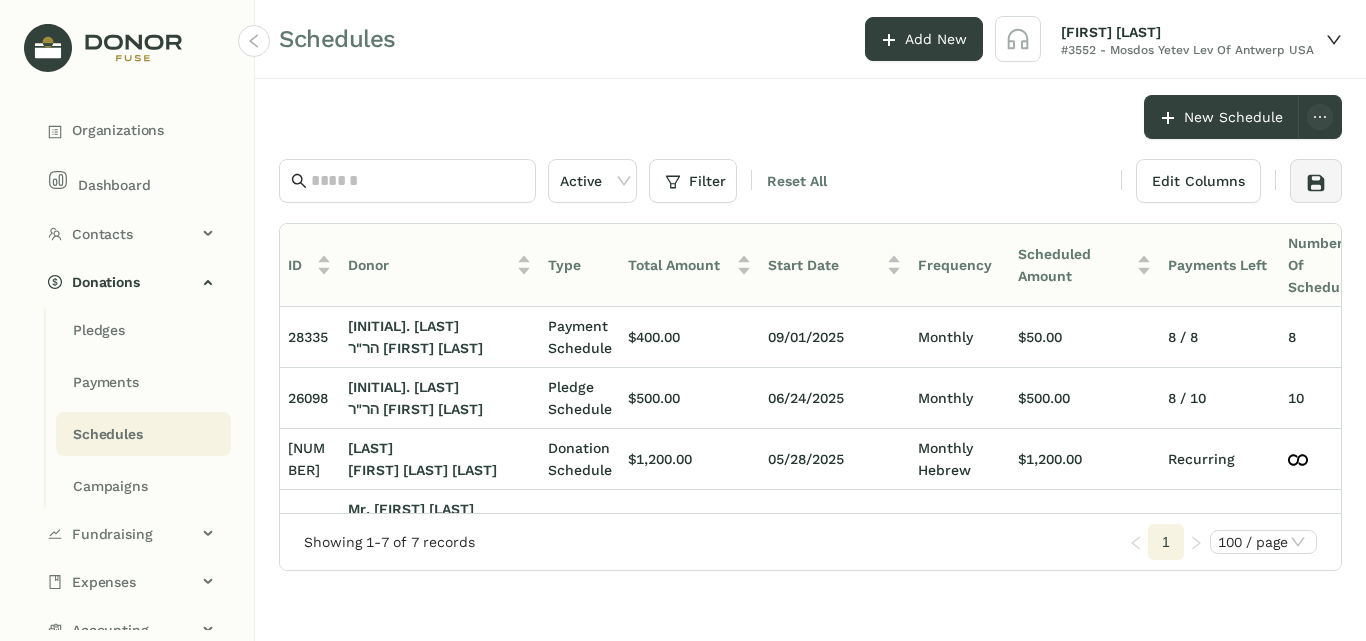 scroll, scrollTop: 0, scrollLeft: 7, axis: horizontal 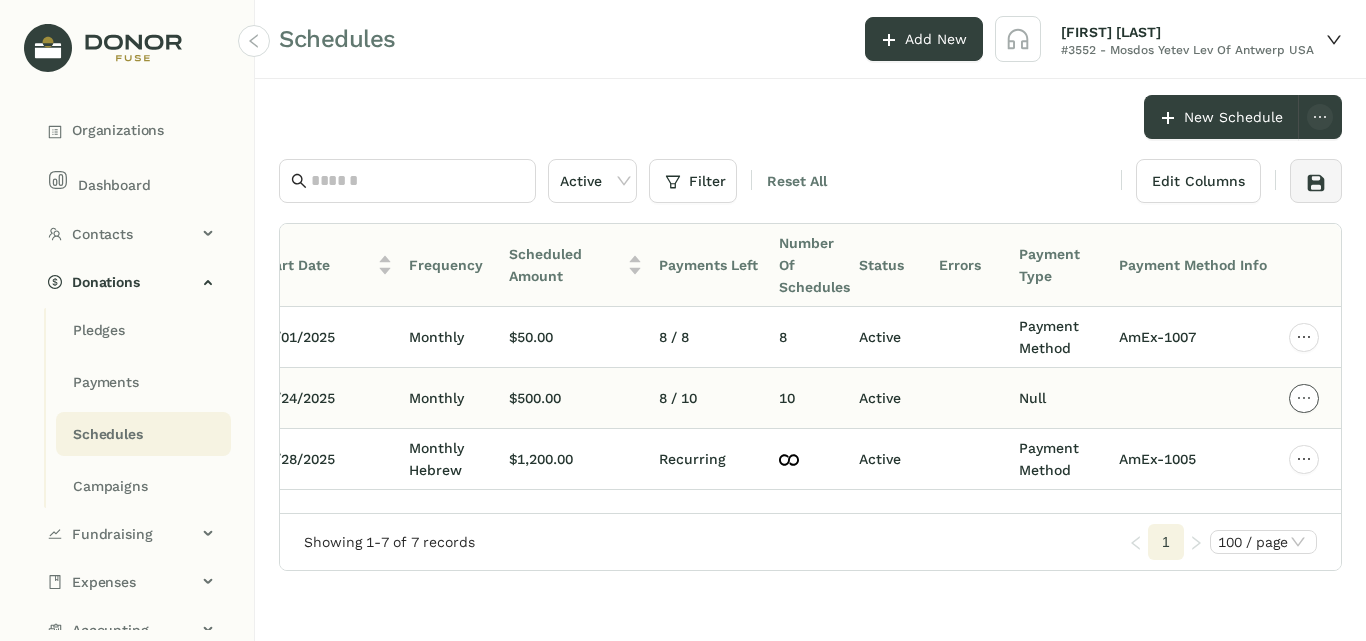 click 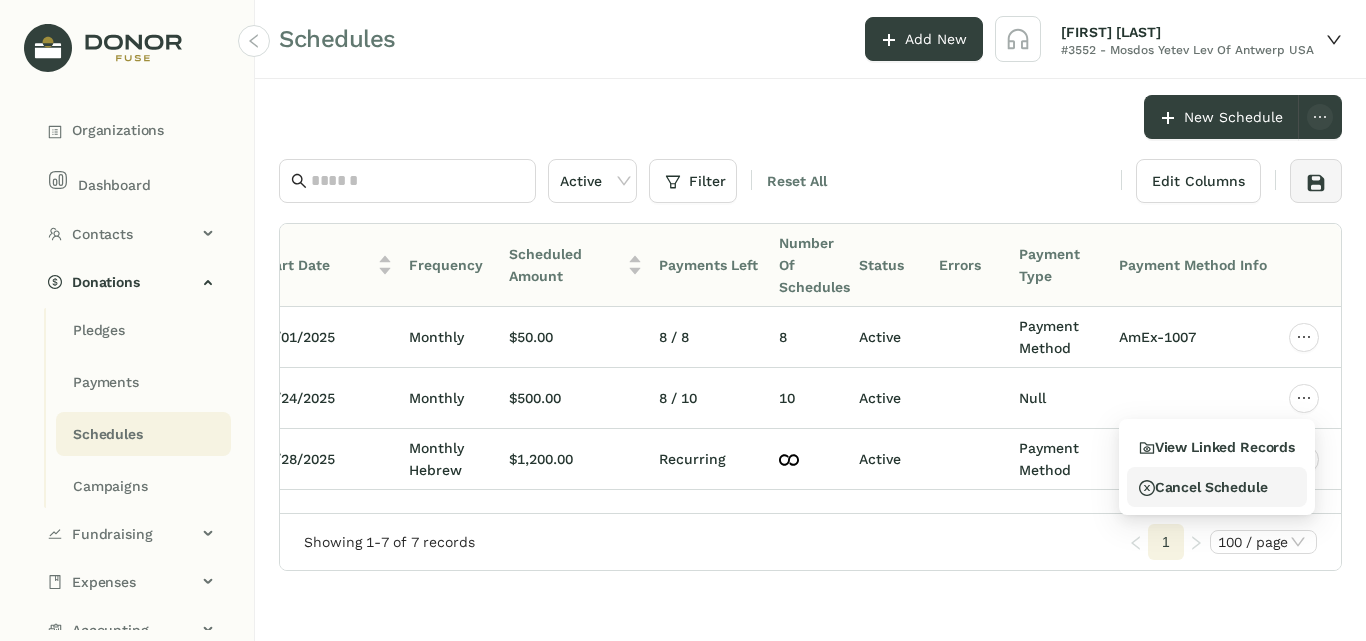 click on "Cancel Schedule" at bounding box center (1203, 487) 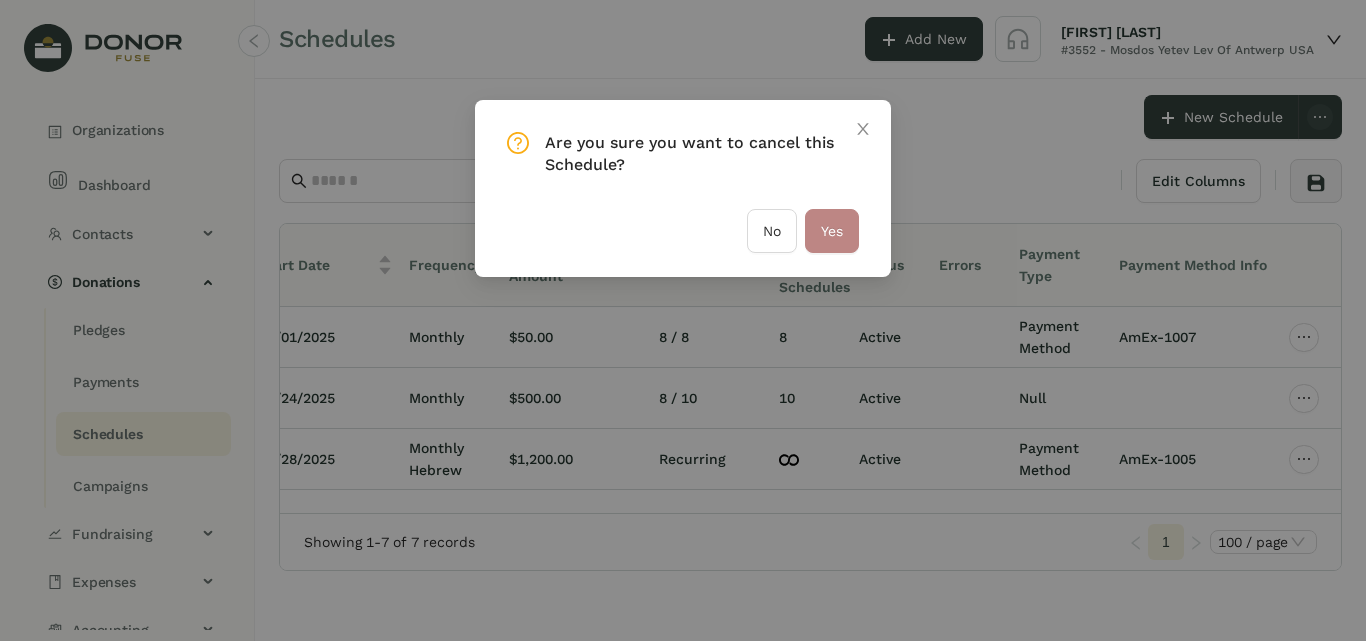 click on "Yes" at bounding box center (832, 231) 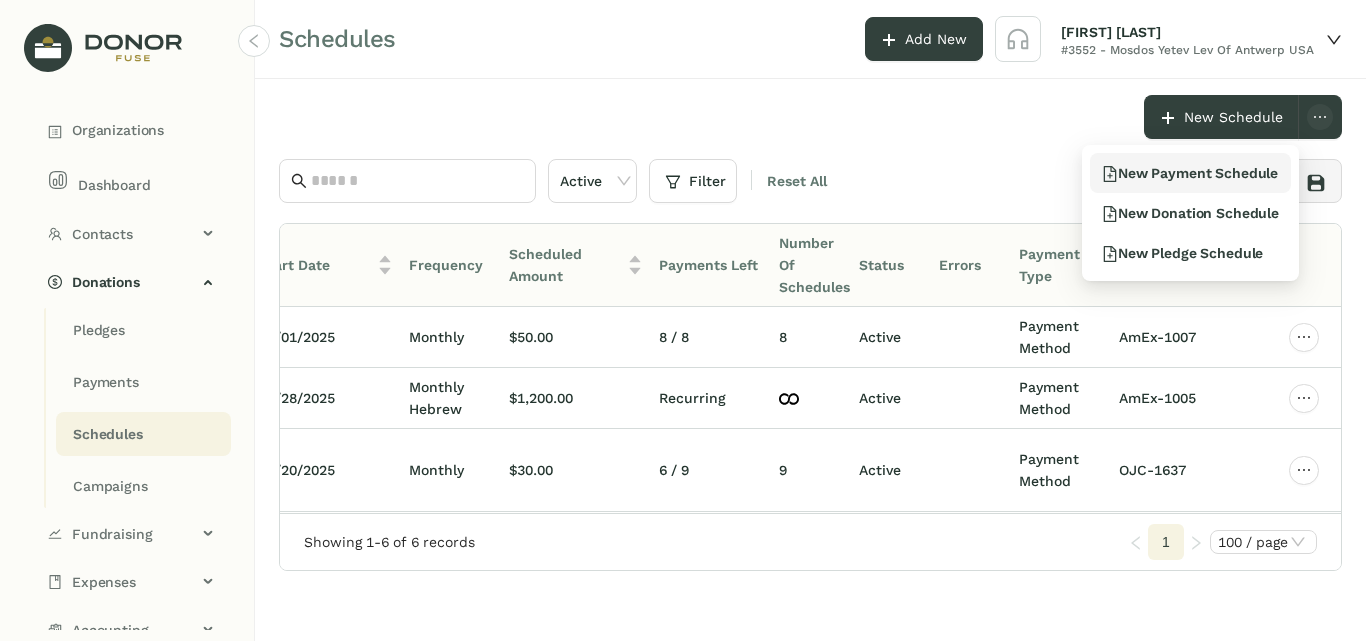 click on "New Payment Schedule" at bounding box center (1190, 173) 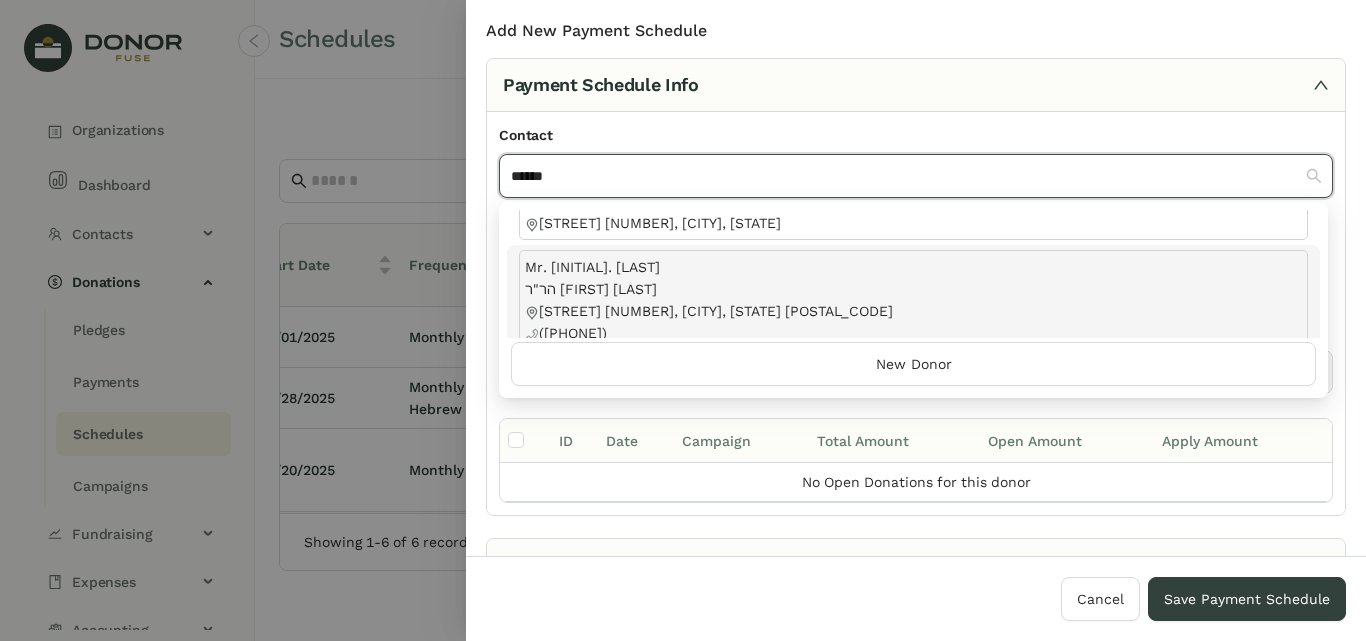 scroll, scrollTop: 290, scrollLeft: 0, axis: vertical 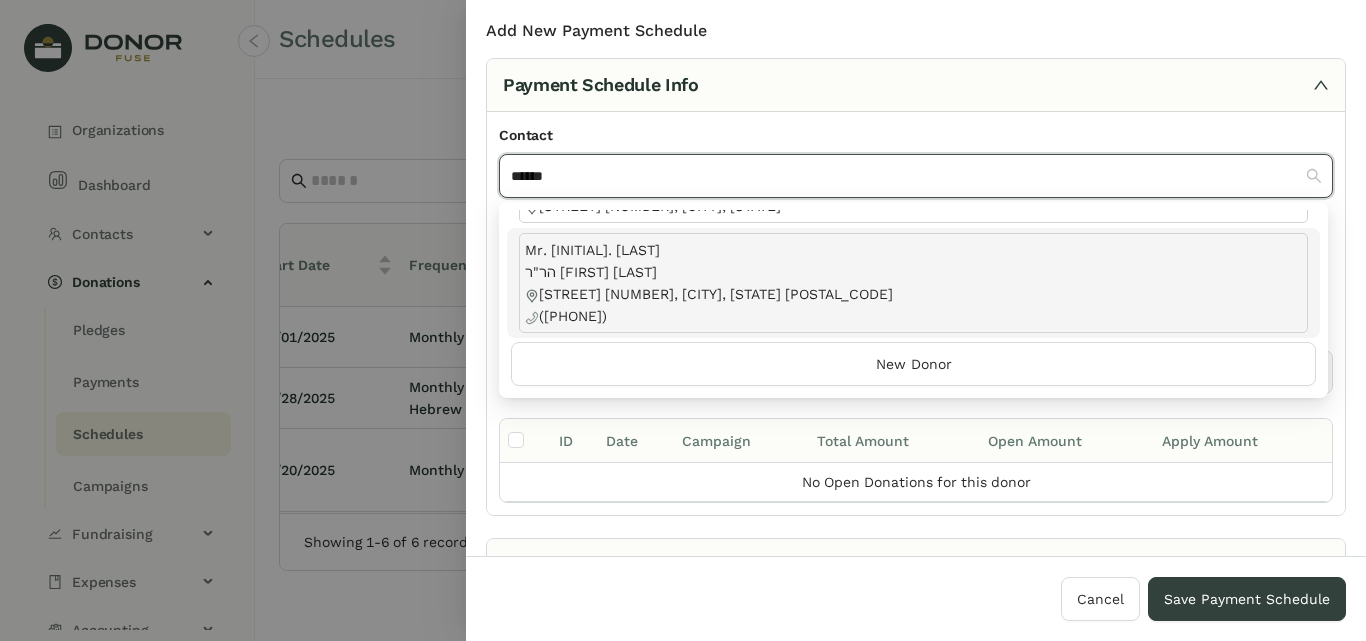 type on "******" 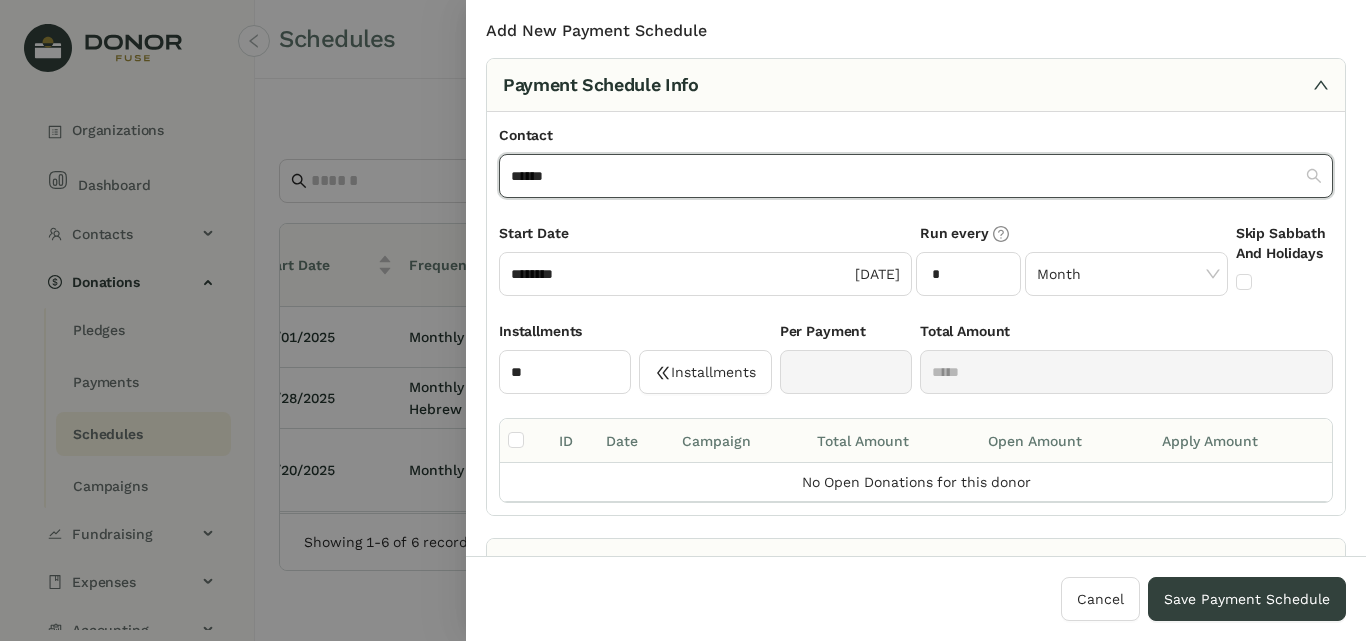 type 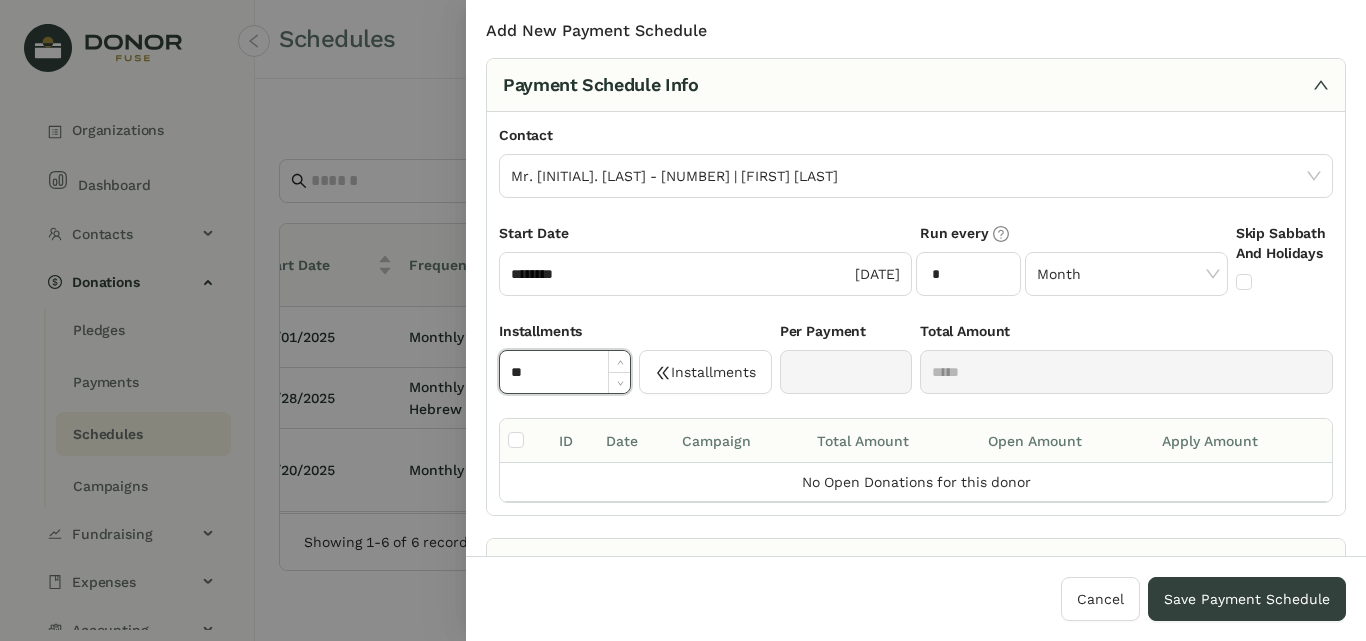 click on "**" 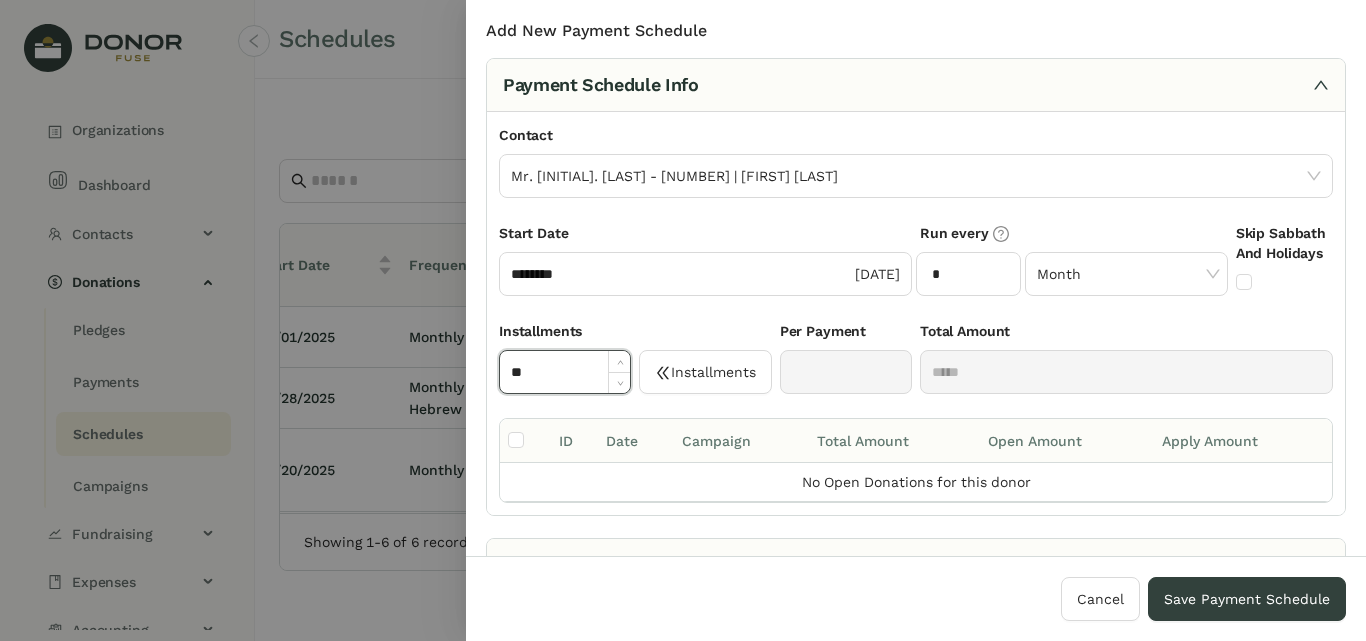 type on "**" 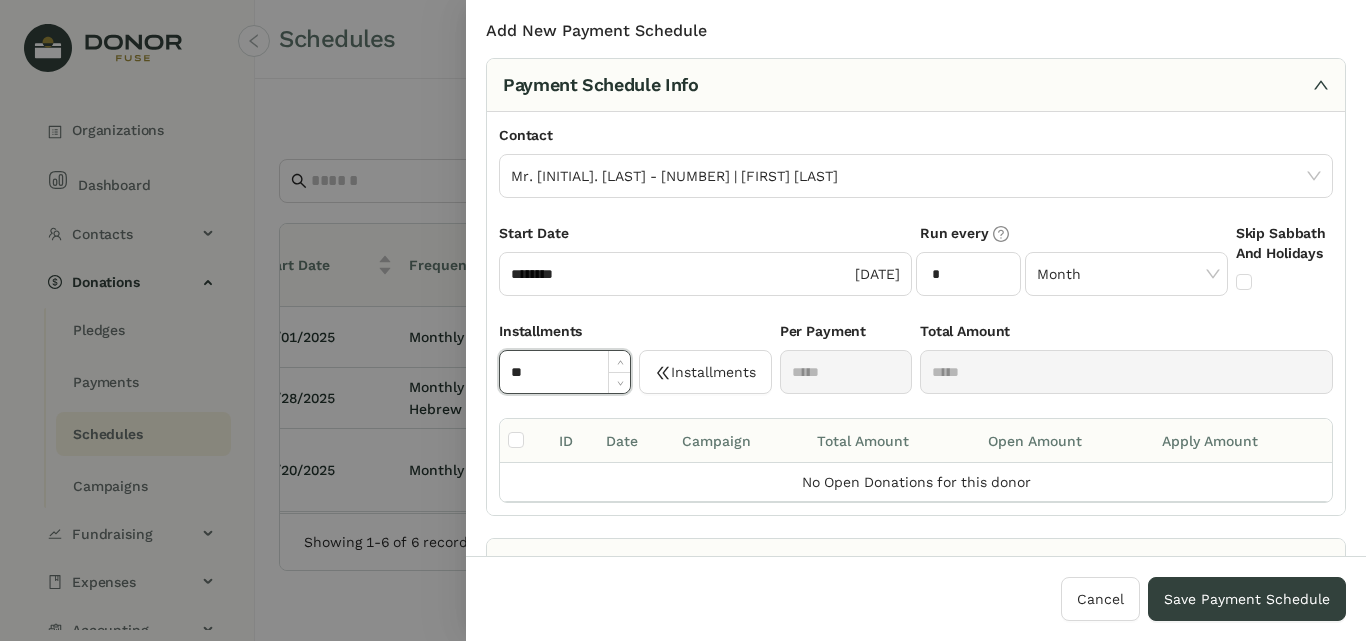click on "Total Amount" at bounding box center (1126, 335) 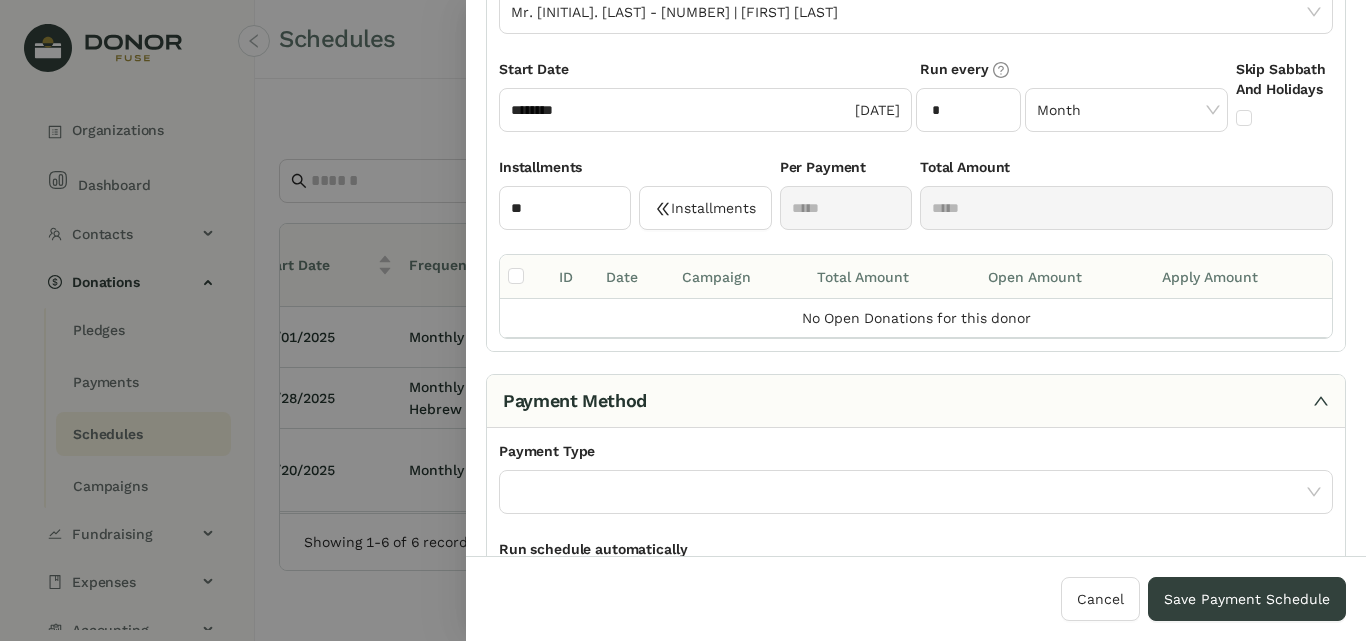scroll, scrollTop: 0, scrollLeft: 0, axis: both 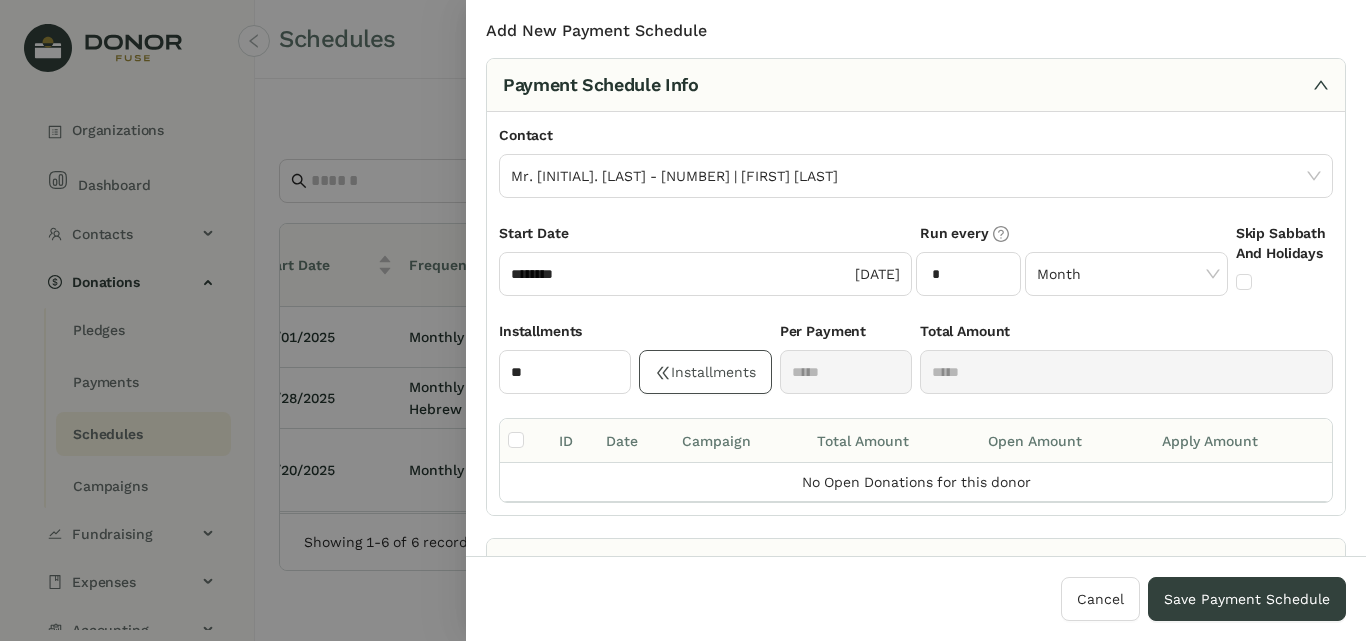 click on "Installments" 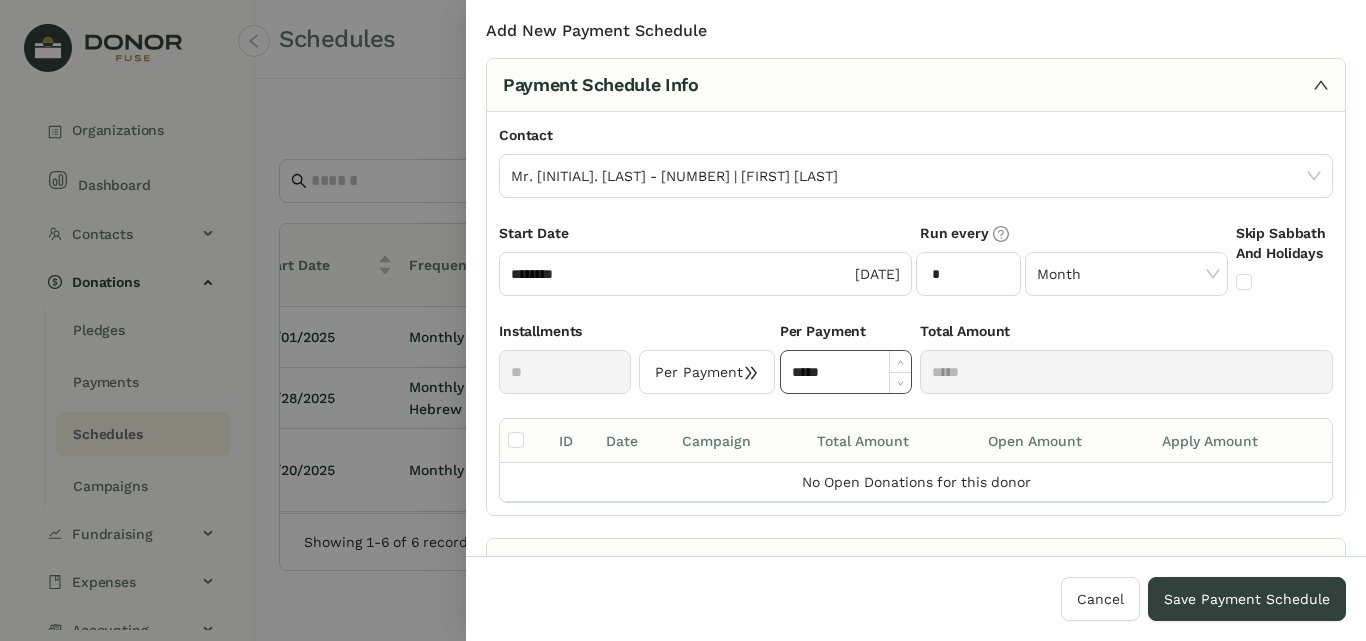 click on "*****" 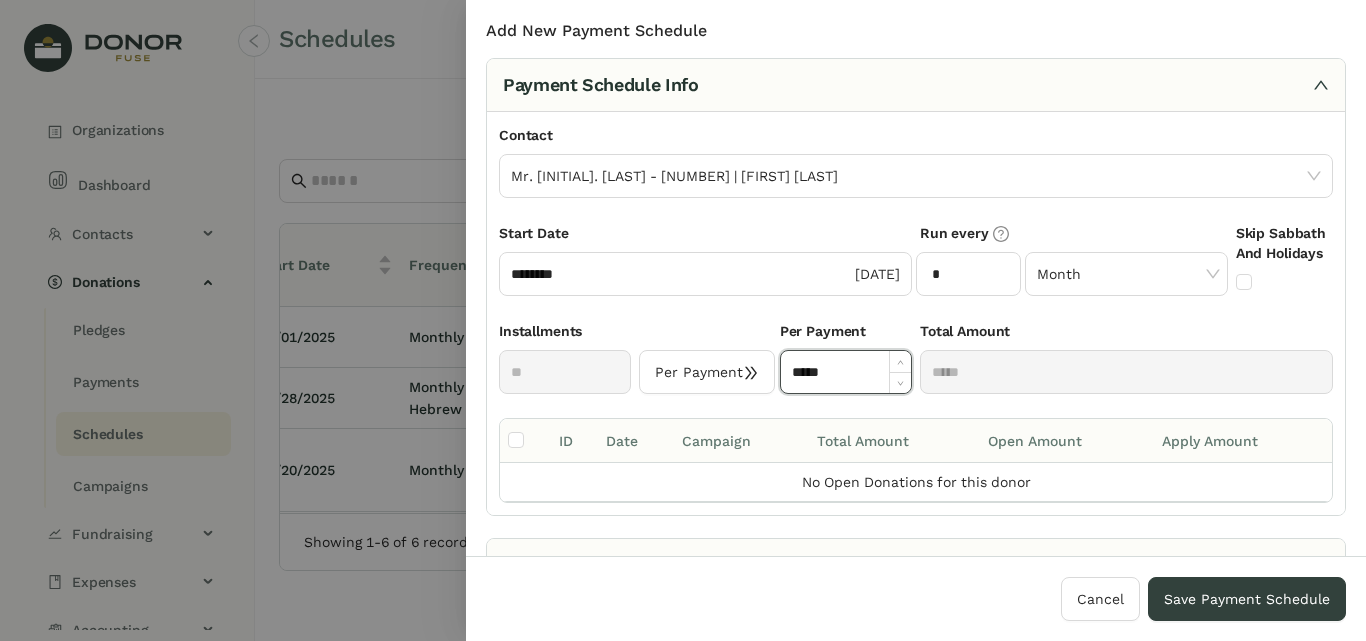 click on "*****" 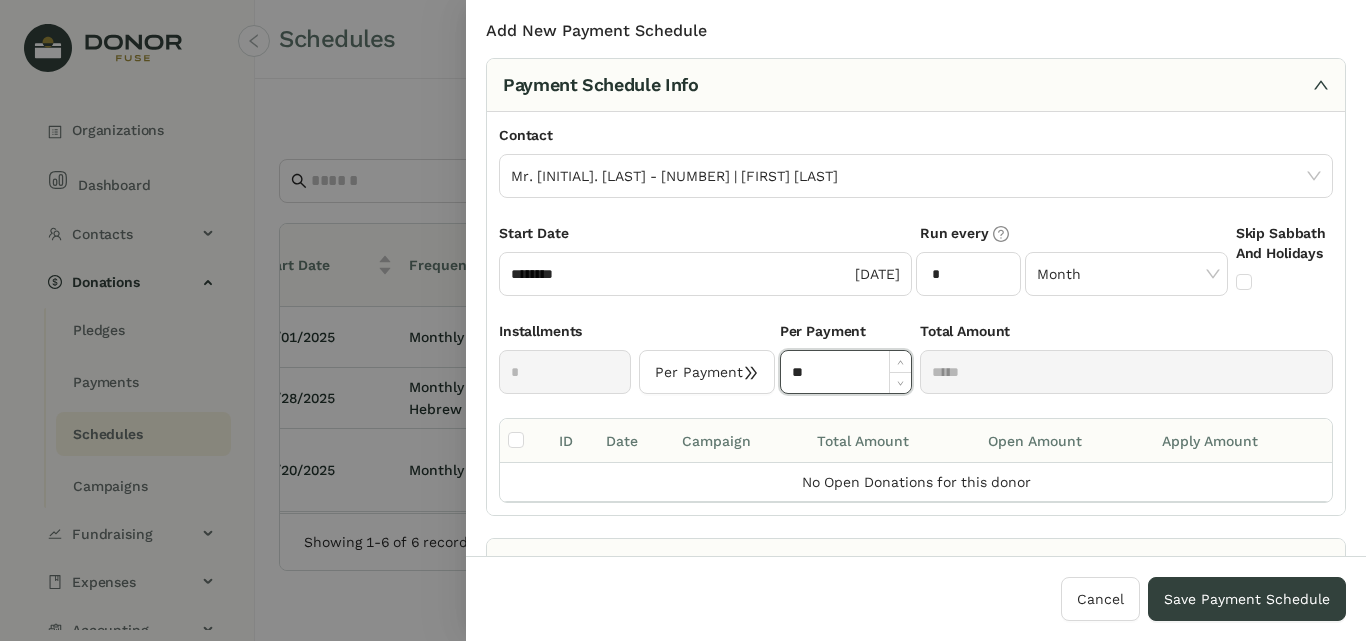 type on "******" 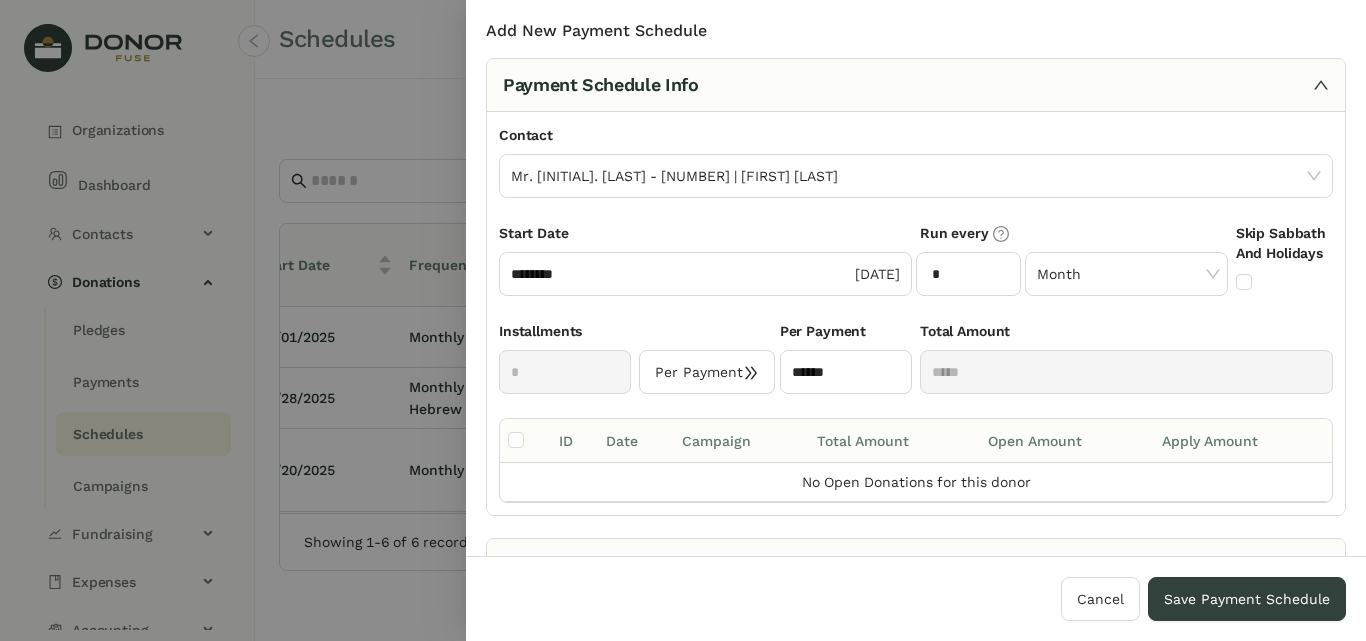 click on "Contact" at bounding box center [916, 139] 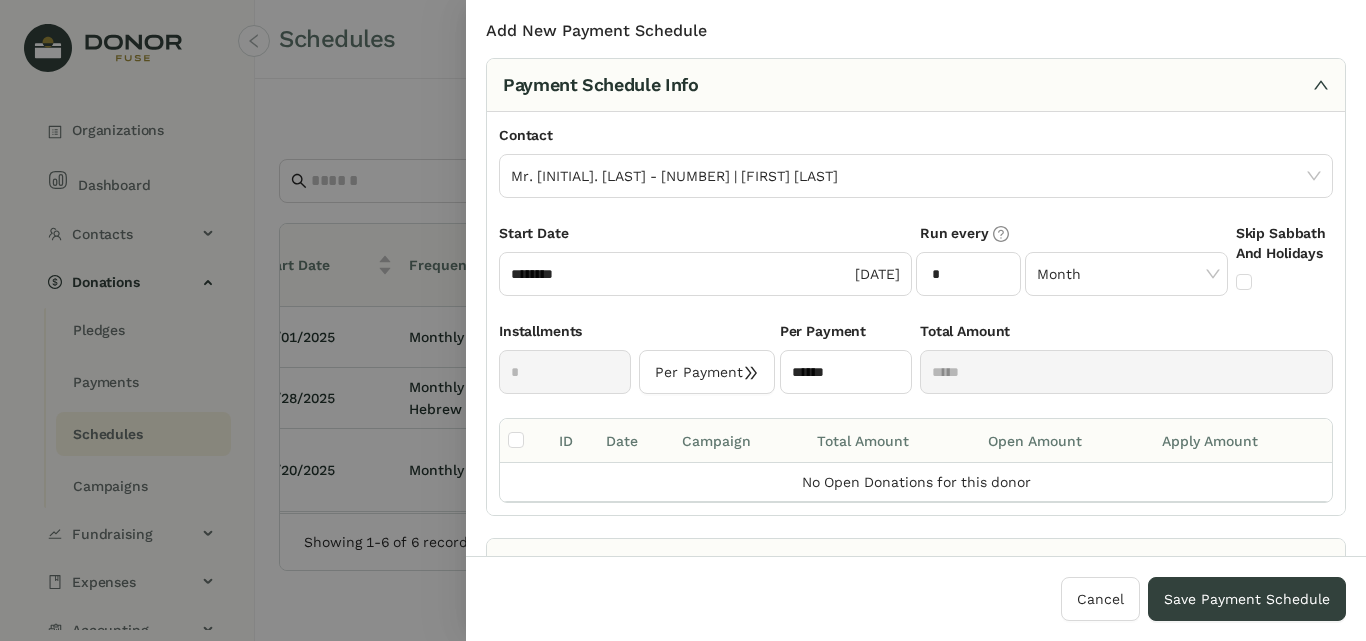 click on "Run every * Month" at bounding box center (1074, 271) 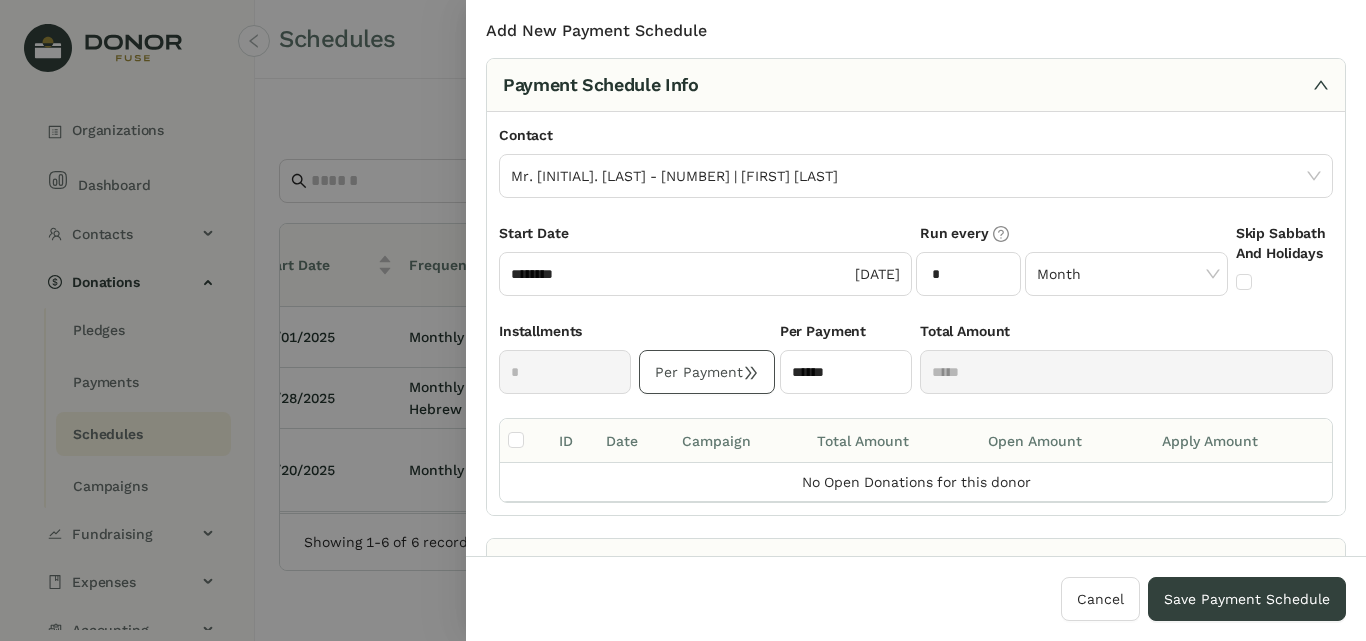 click on "Per Payment" 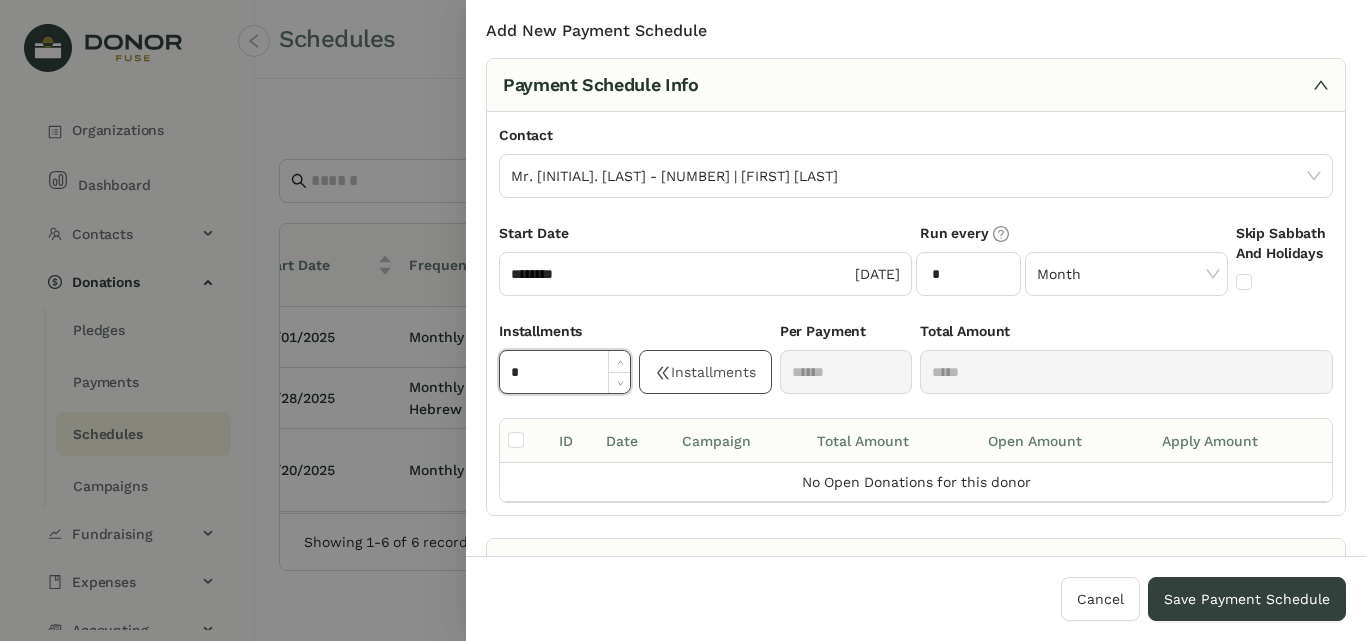 click on "*" 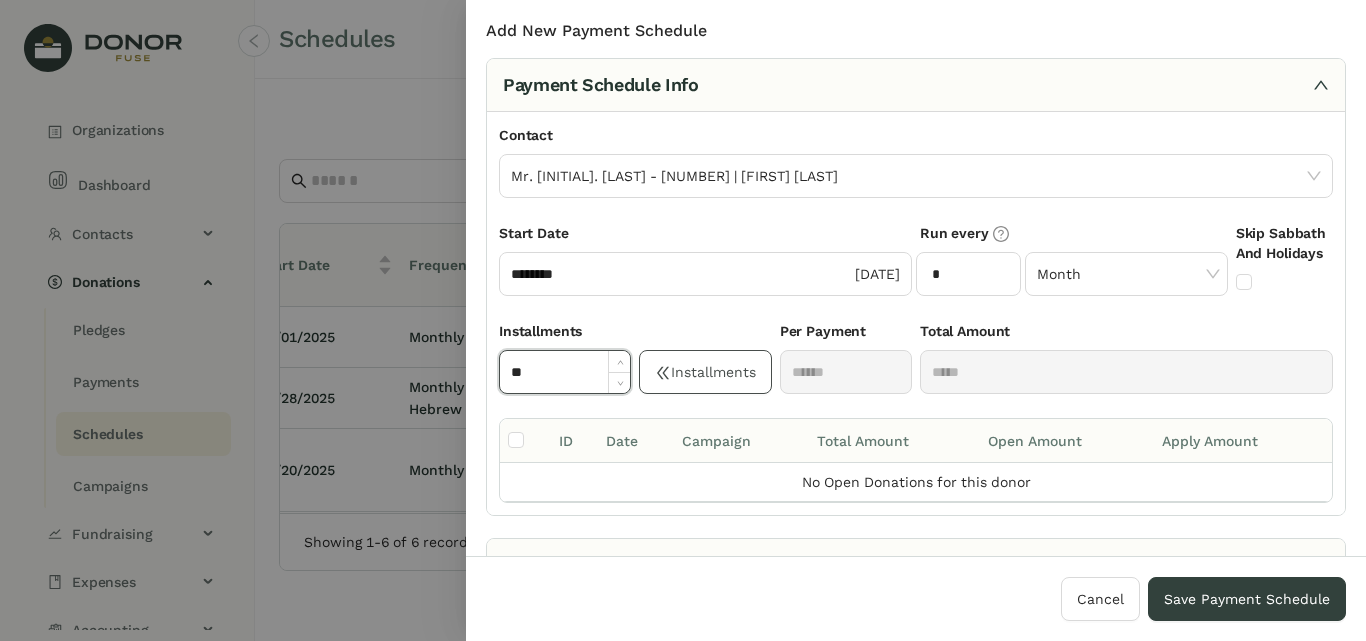 type on "**" 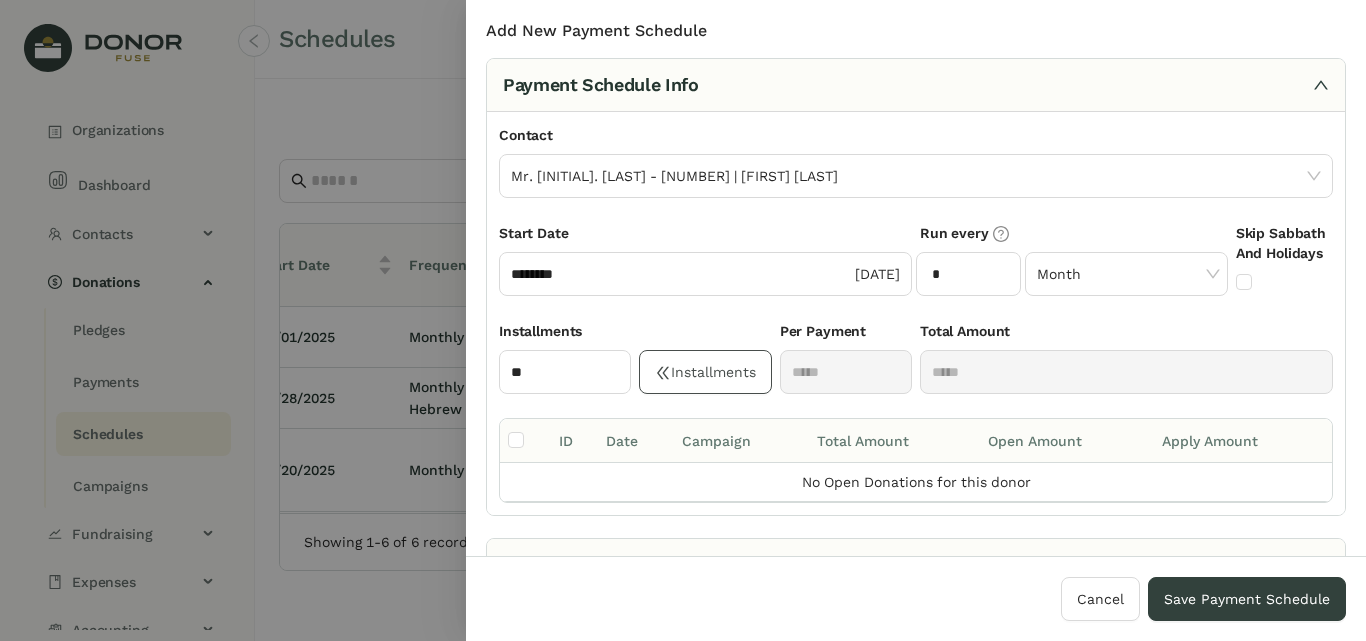 click on "Start Date ******** [DATE]" at bounding box center [705, 271] 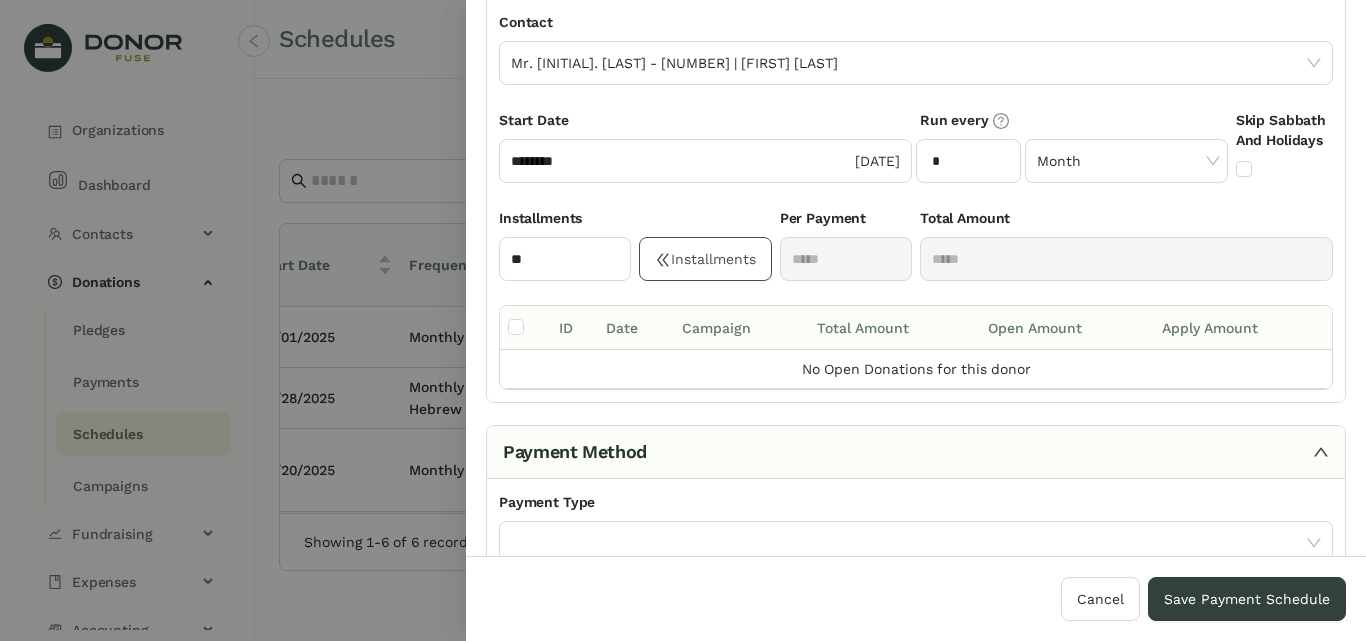 scroll, scrollTop: 55, scrollLeft: 0, axis: vertical 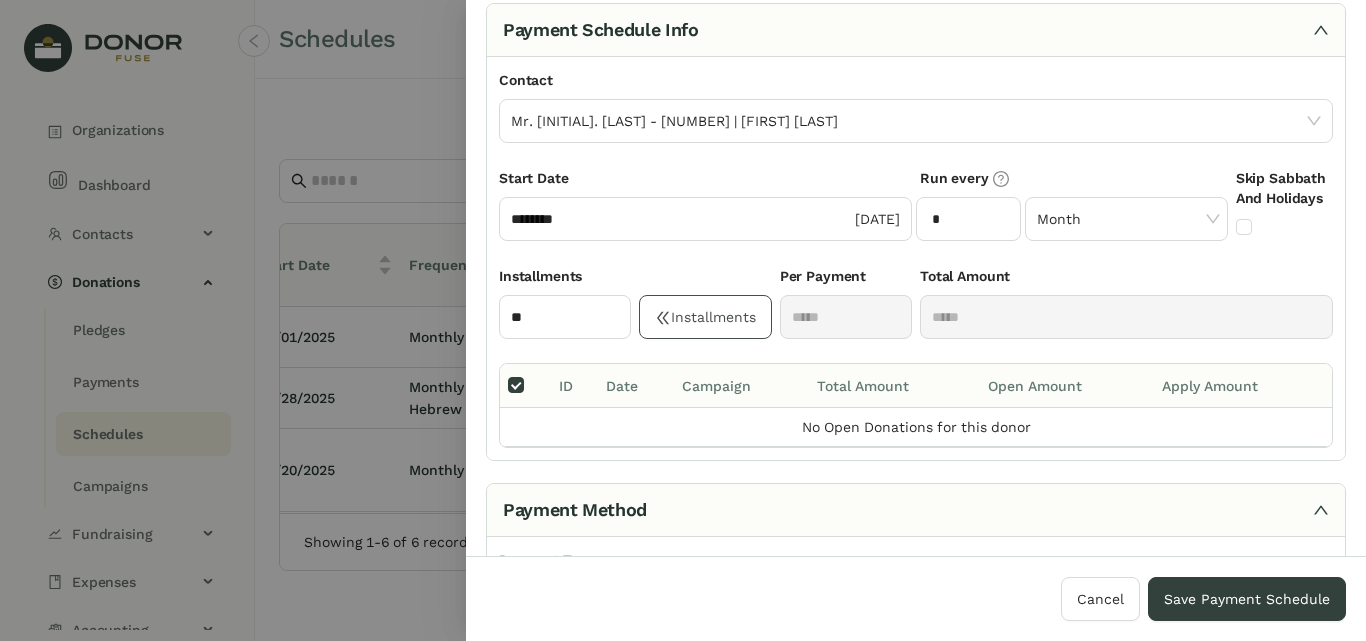 click at bounding box center [516, 386] 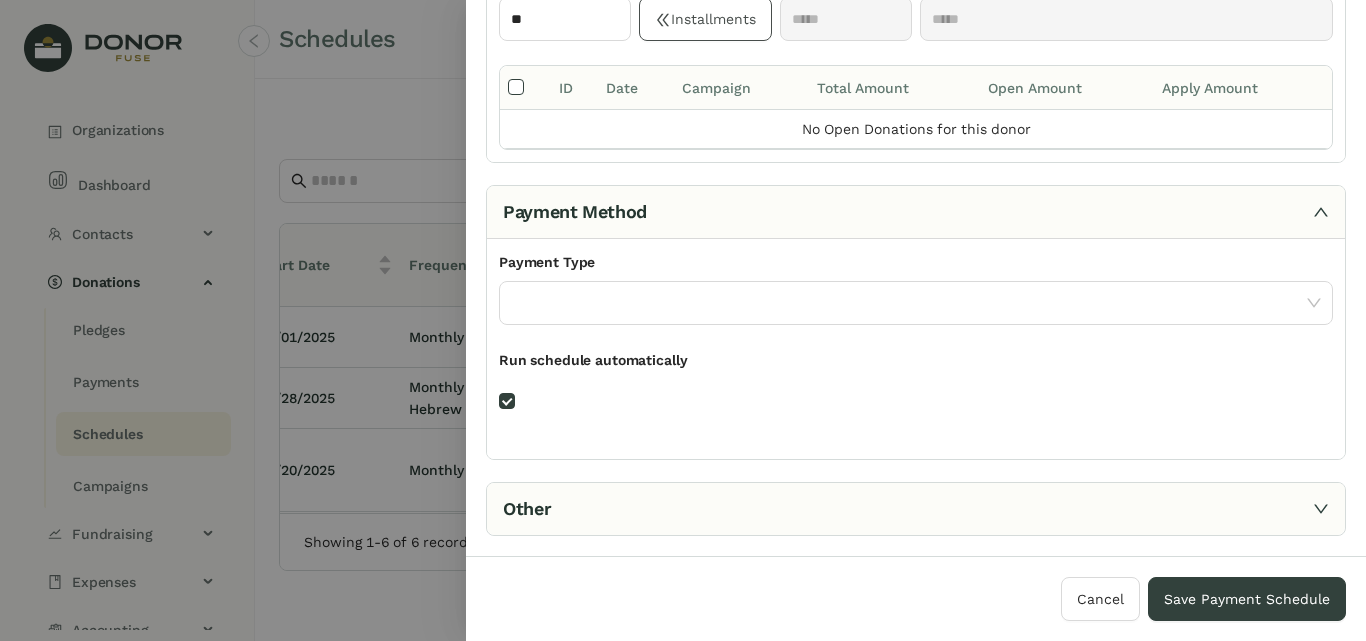 scroll, scrollTop: 0, scrollLeft: 0, axis: both 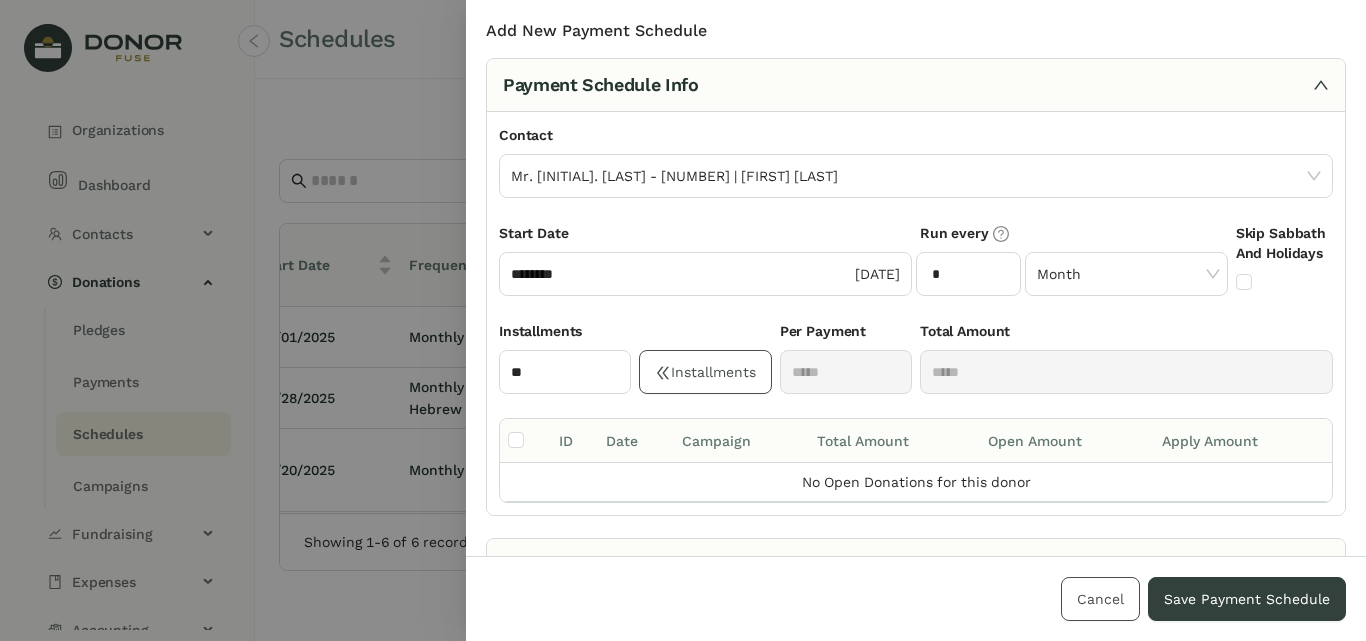 click on "Cancel" at bounding box center (1100, 599) 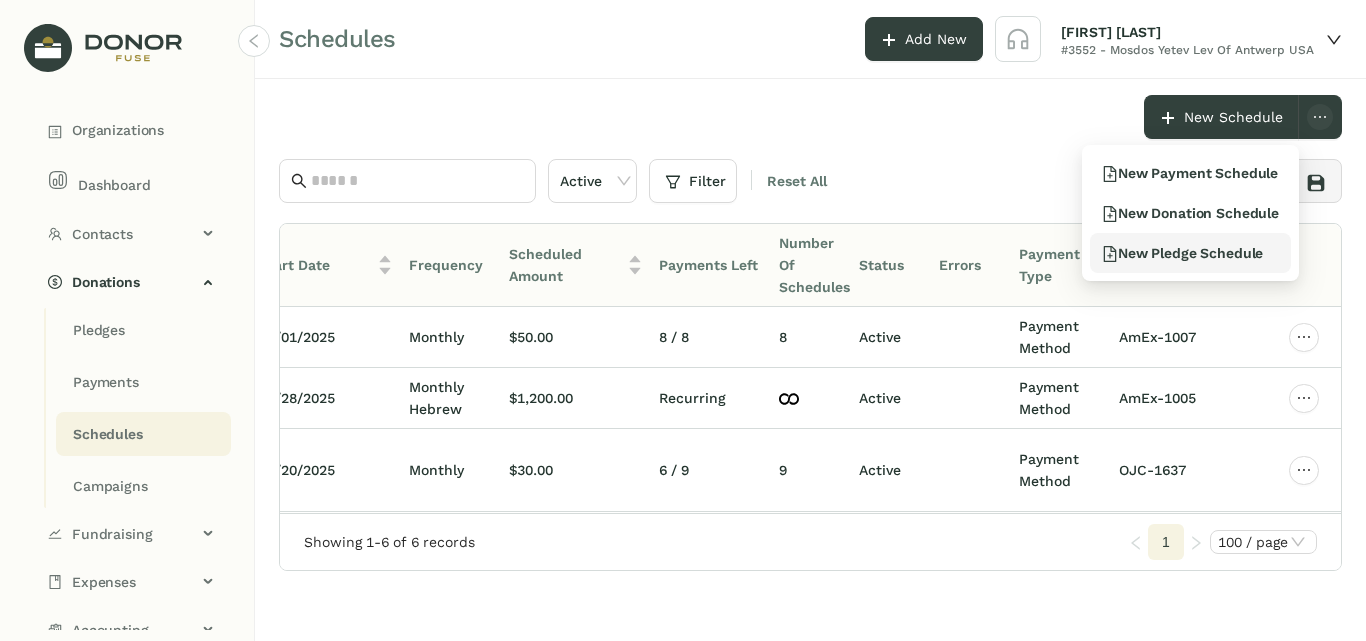 click on "New Pledge Schedule" at bounding box center (1182, 253) 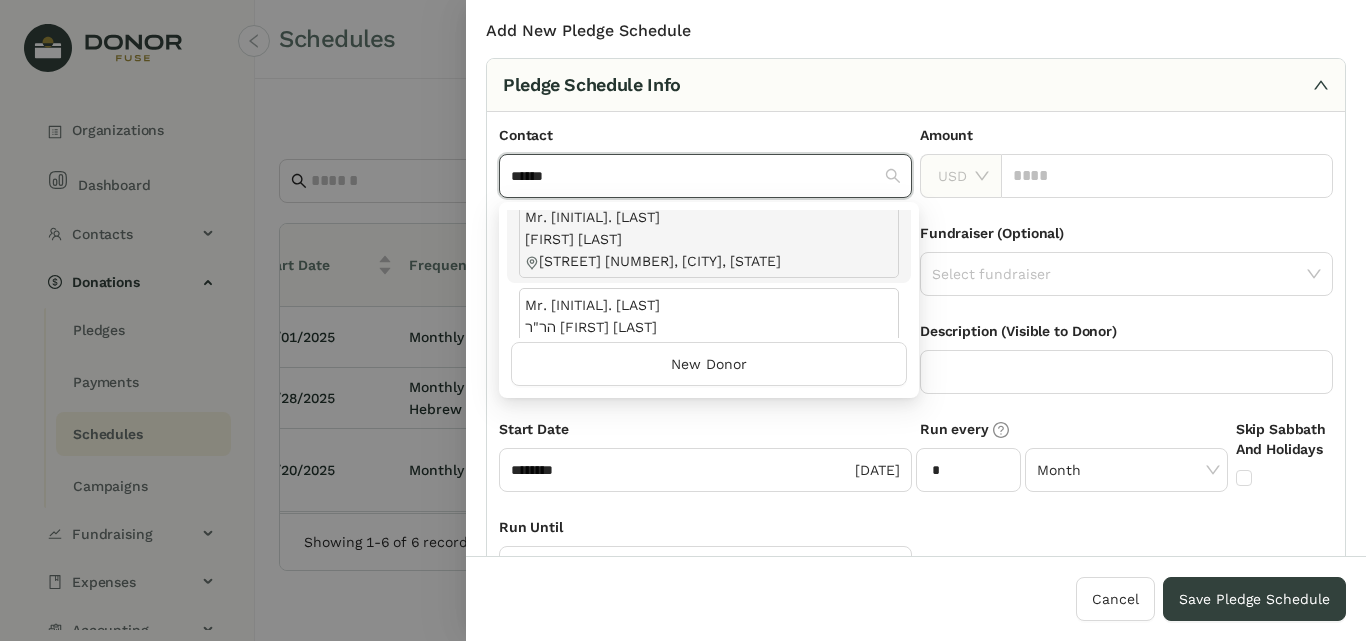 scroll, scrollTop: 290, scrollLeft: 0, axis: vertical 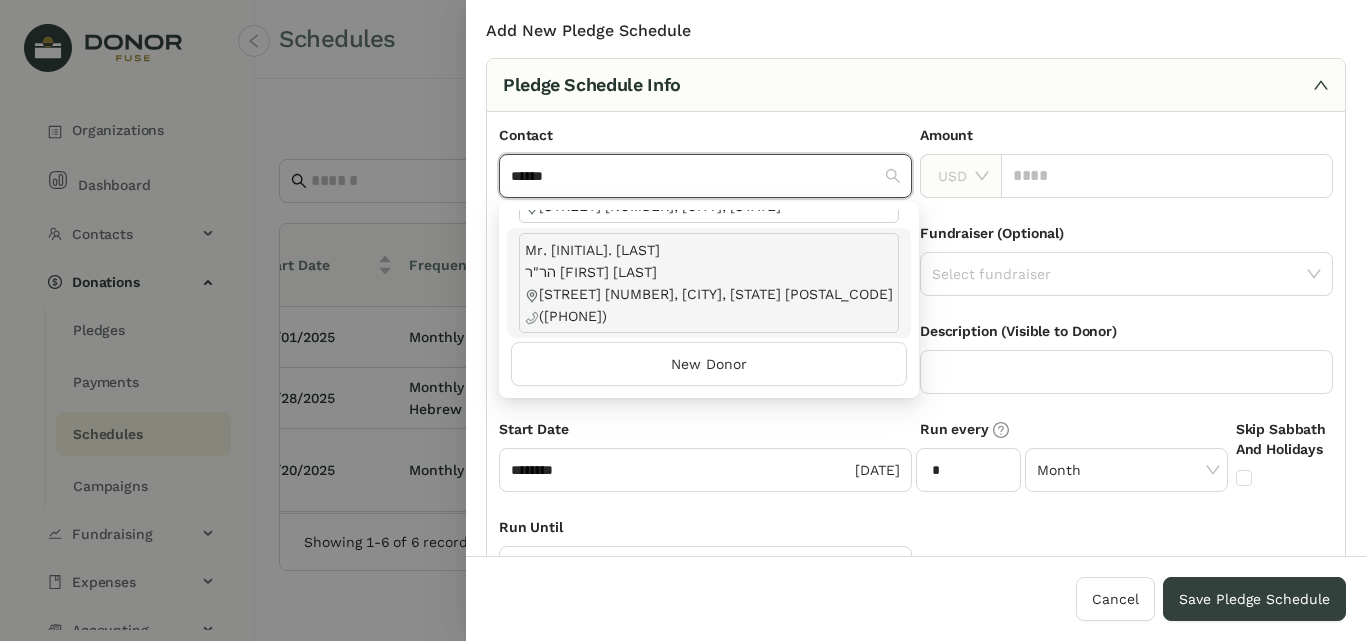 type on "******" 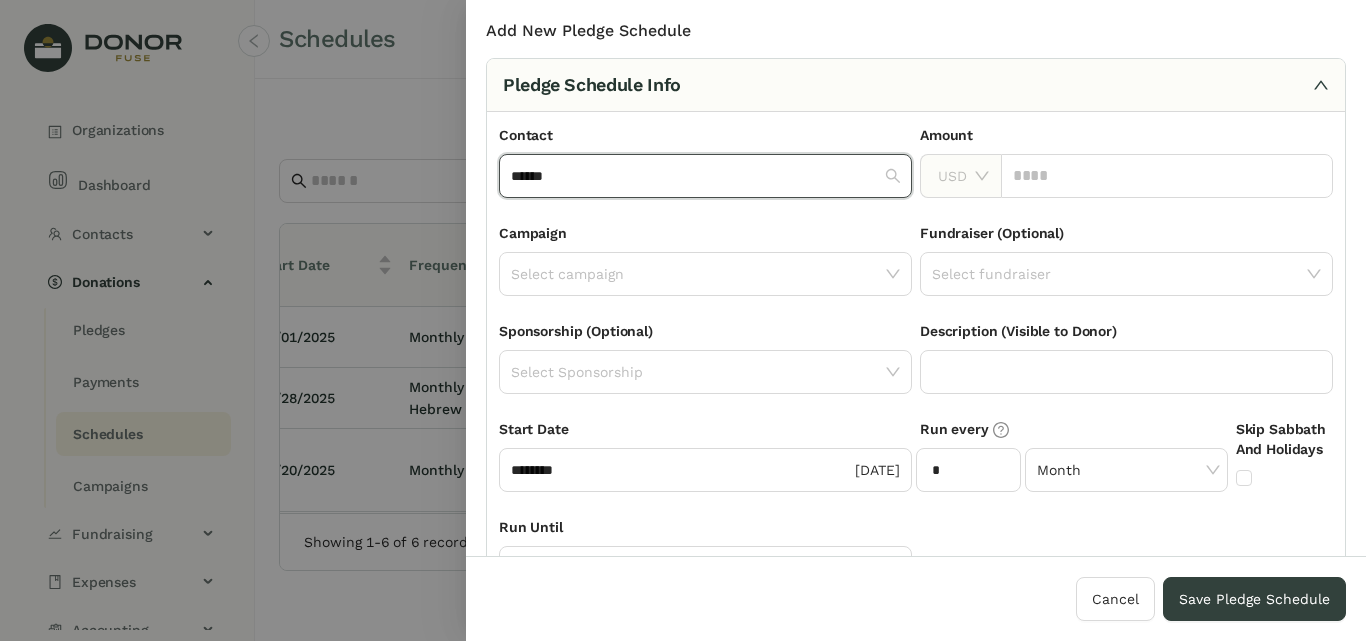 type 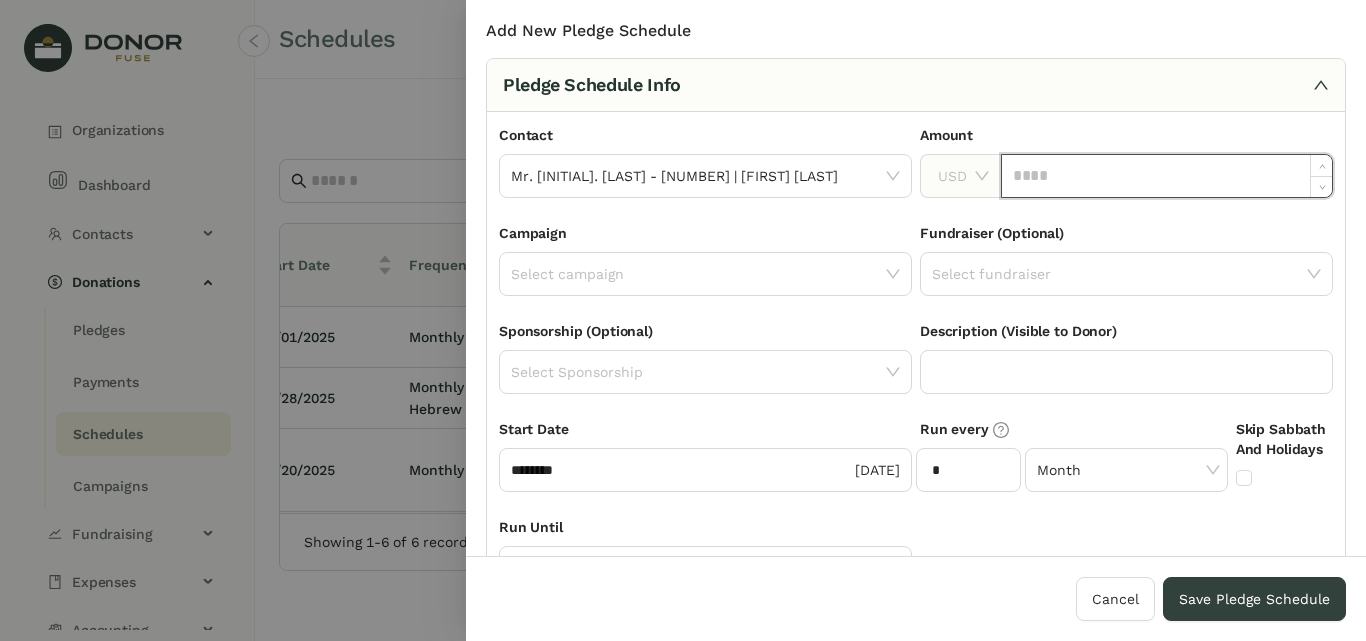 click 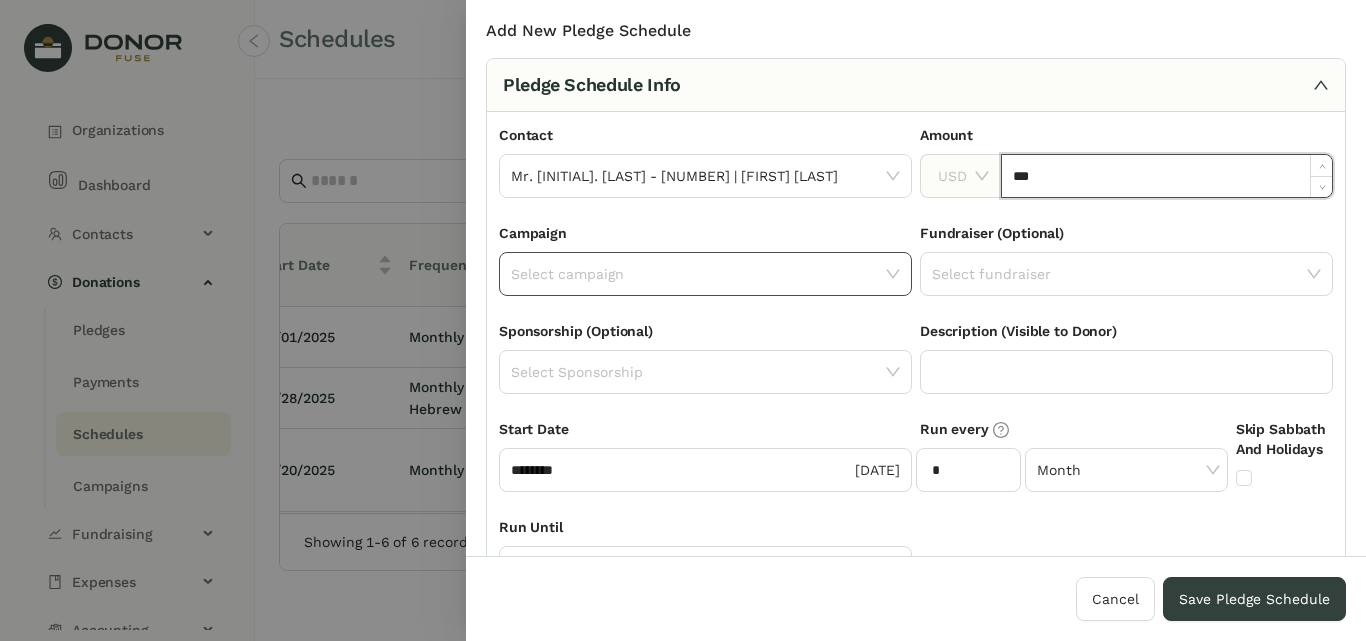 type on "*******" 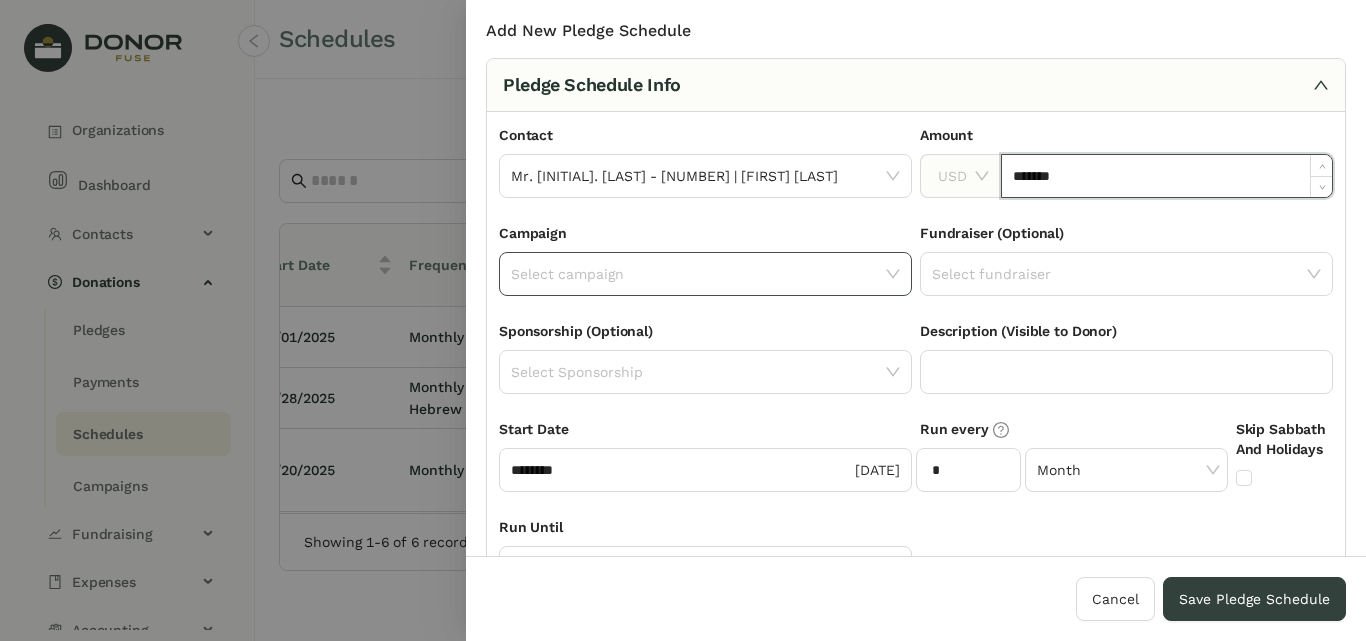 click 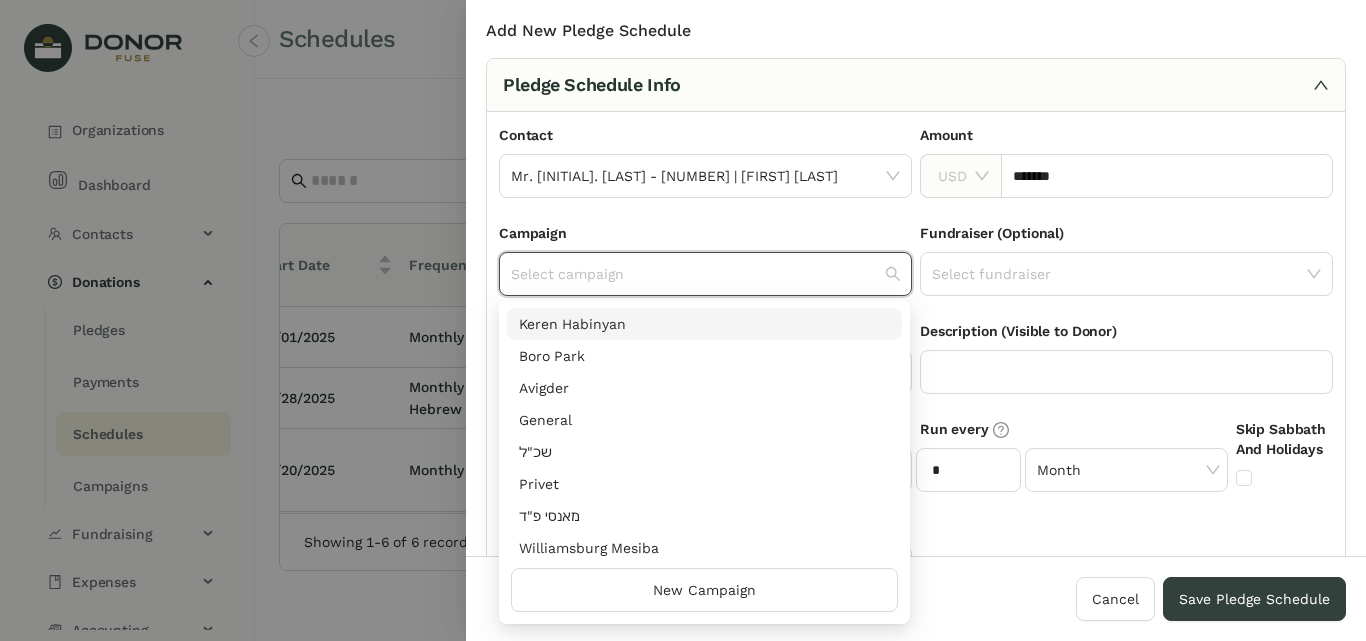 click on "Keren Habinyan" at bounding box center [704, 324] 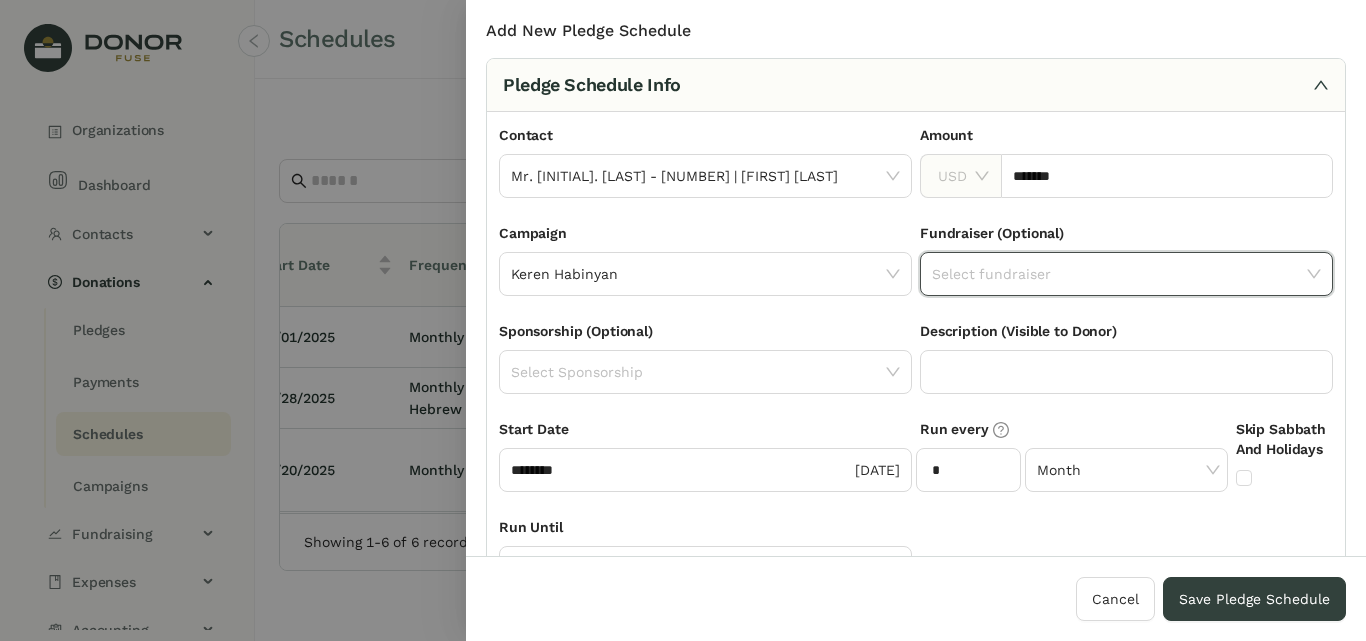 click 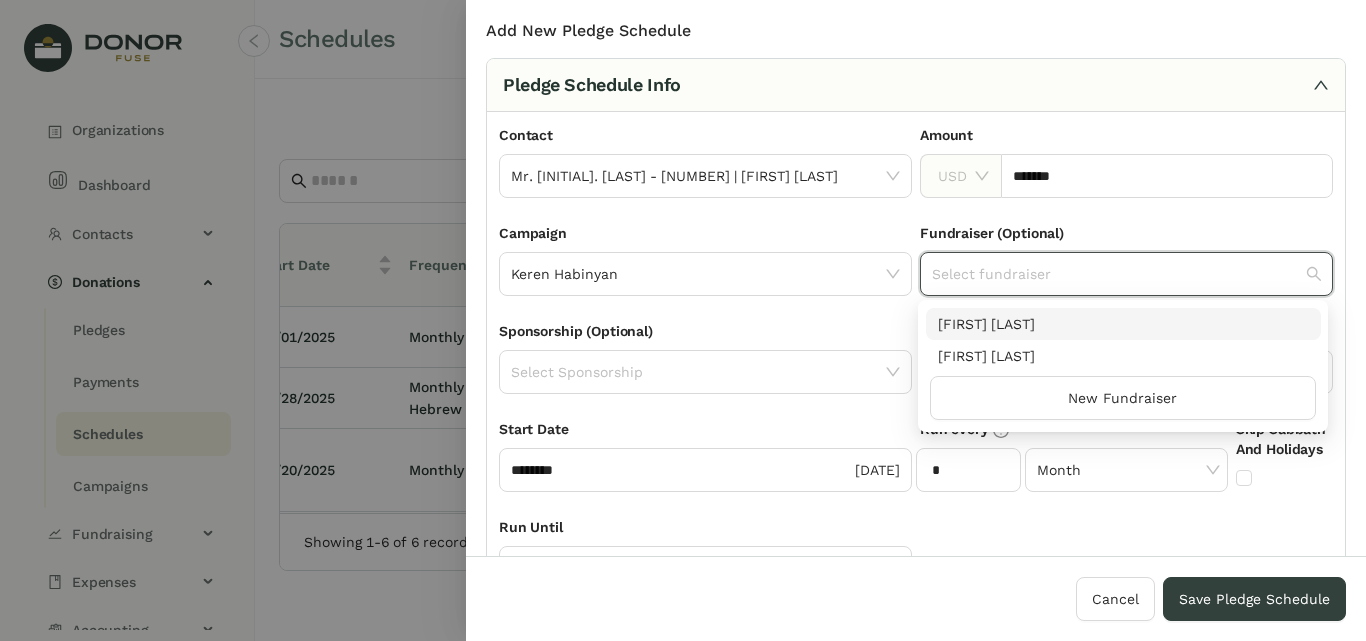 click on "Campaign Keren Habinyan" at bounding box center [705, 271] 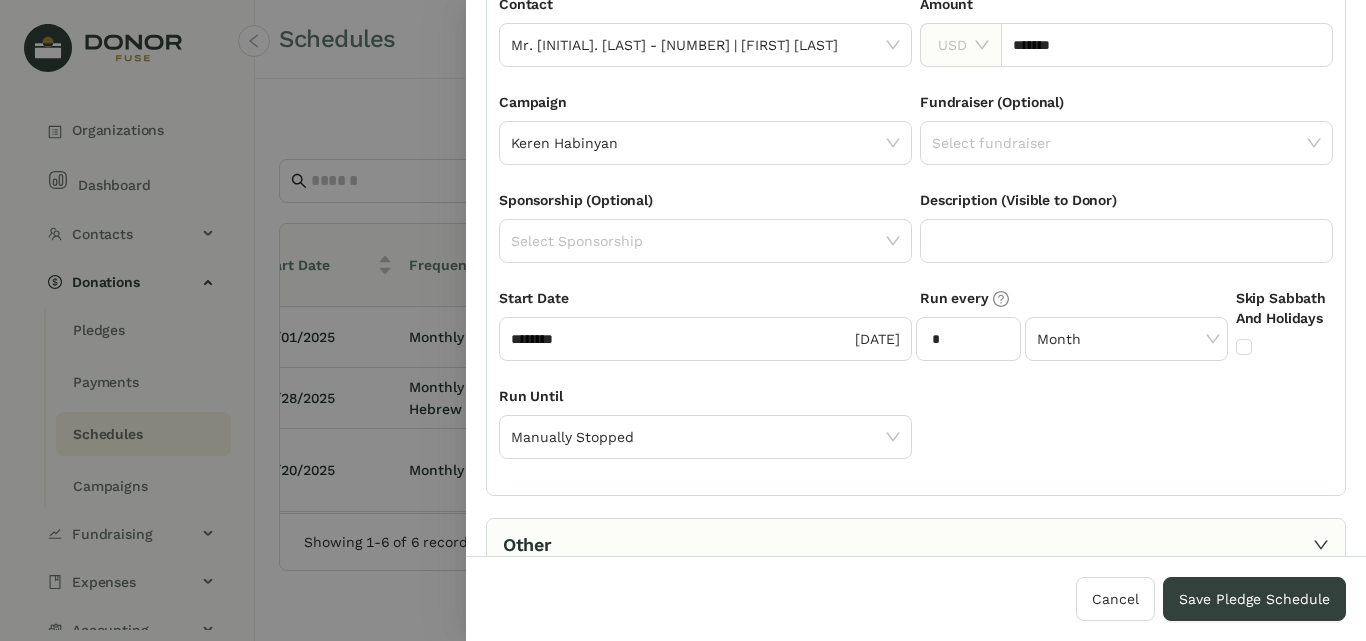 scroll, scrollTop: 139, scrollLeft: 0, axis: vertical 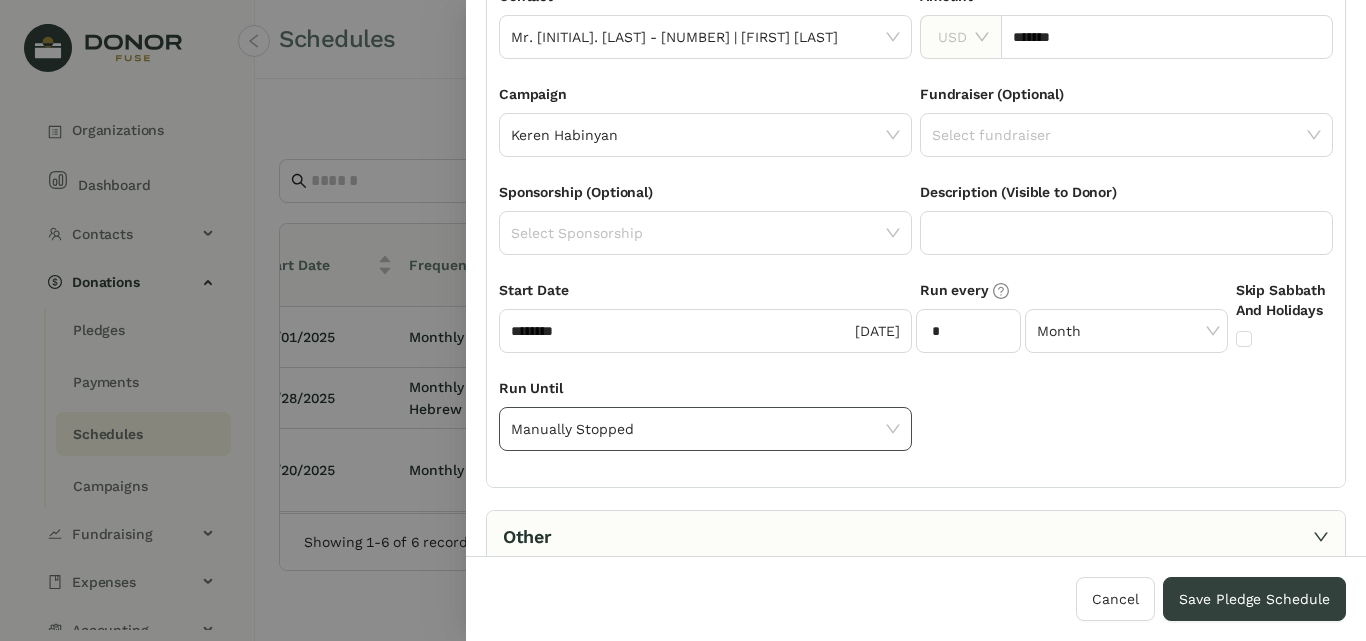 click on "Manually Stopped" 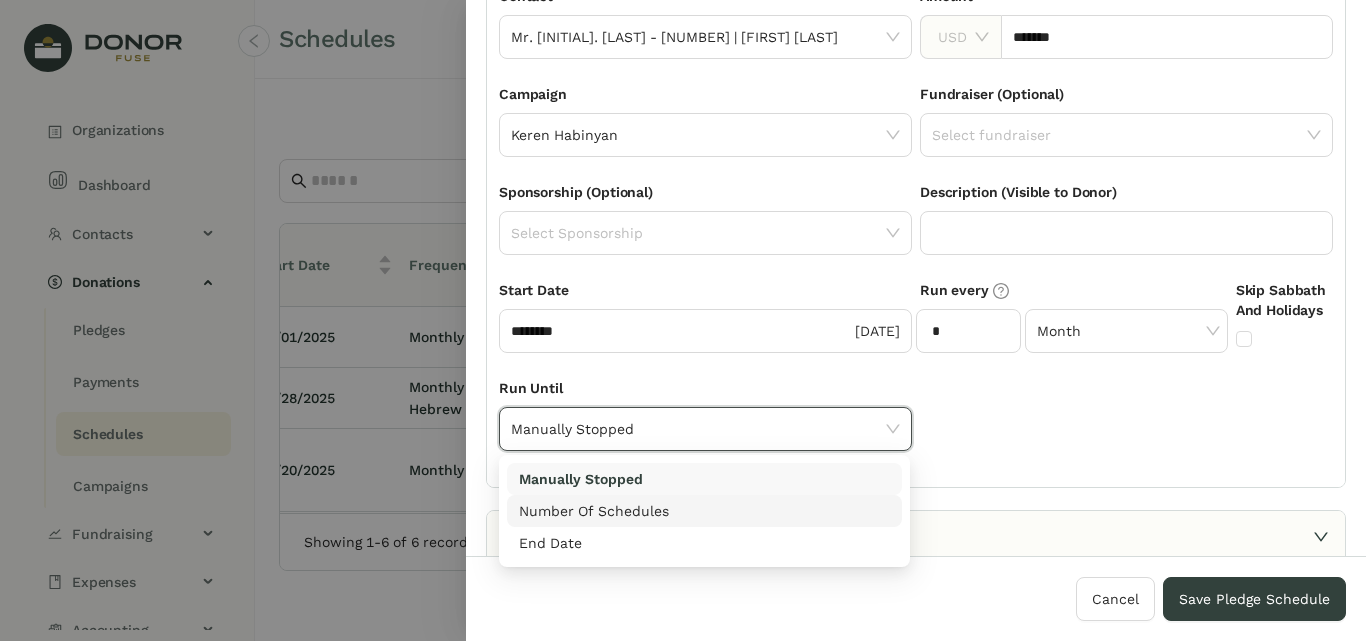 click on "Number Of Schedules" at bounding box center [704, 511] 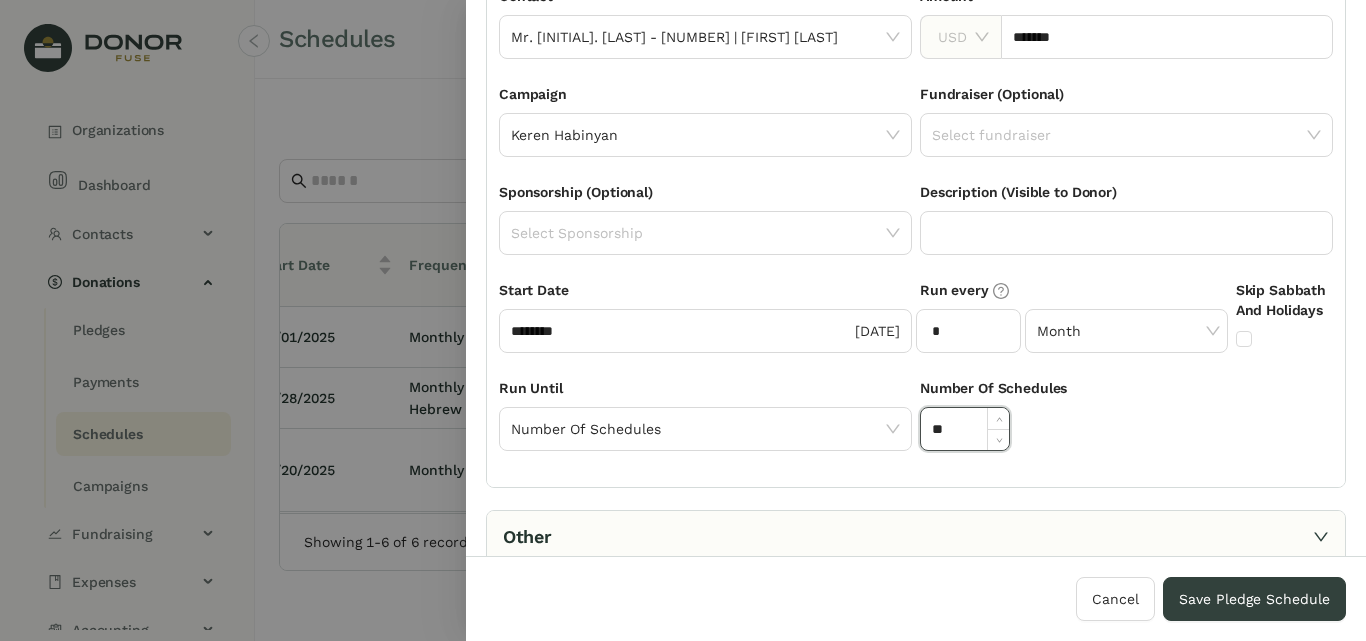 click on "**" 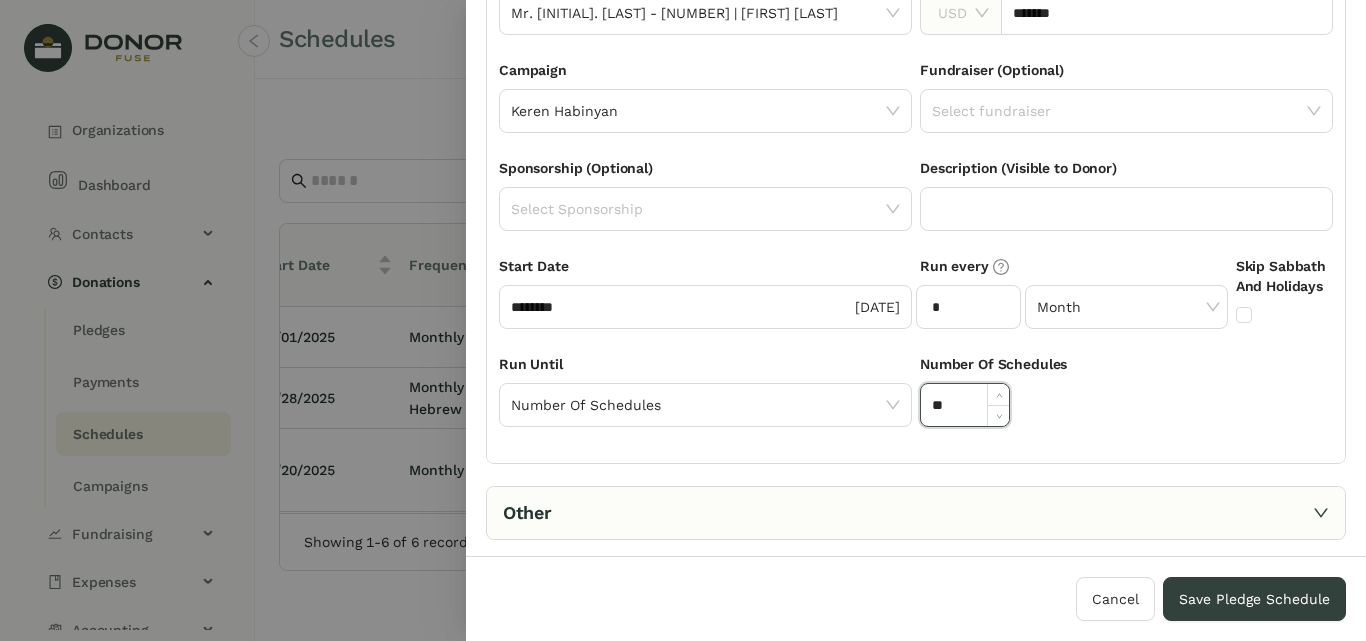 scroll, scrollTop: 167, scrollLeft: 0, axis: vertical 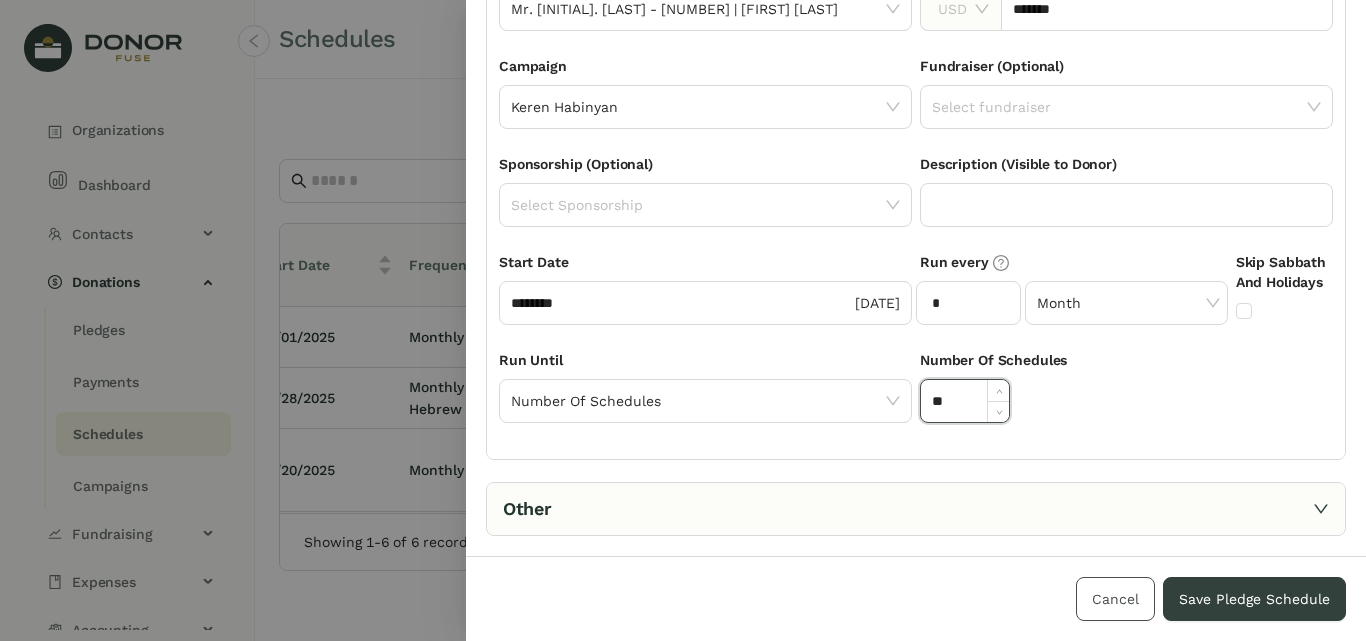 type on "**" 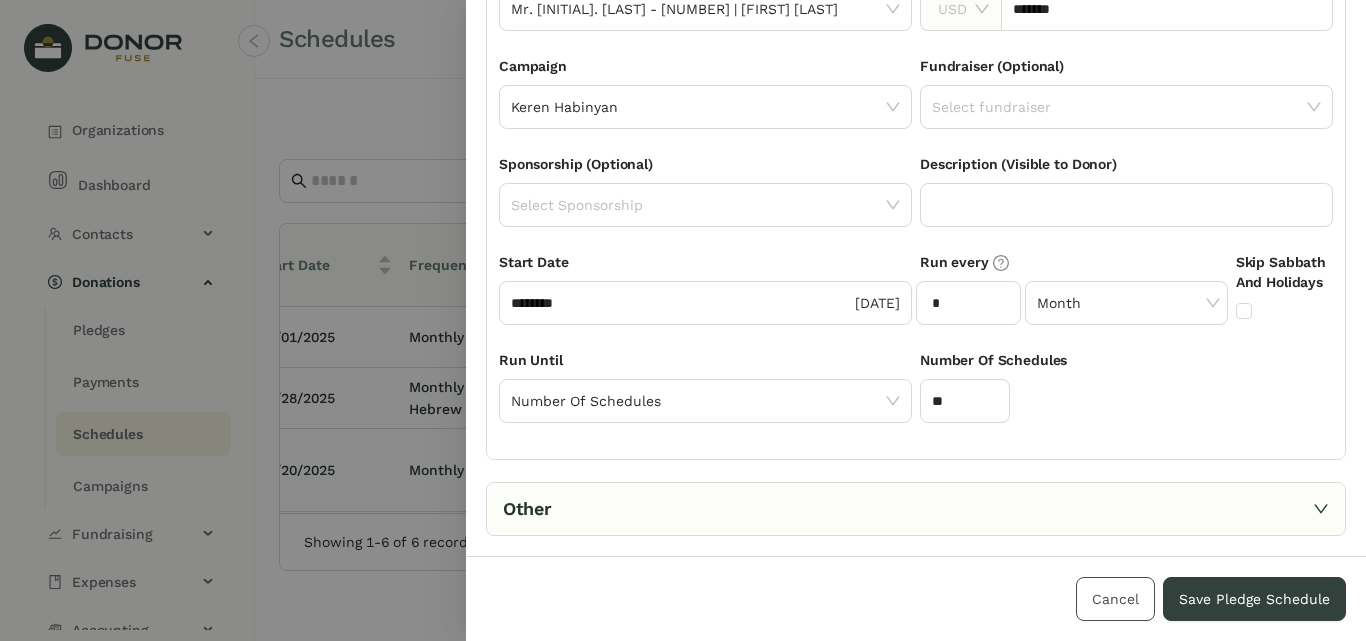 click on "Cancel" at bounding box center [1115, 599] 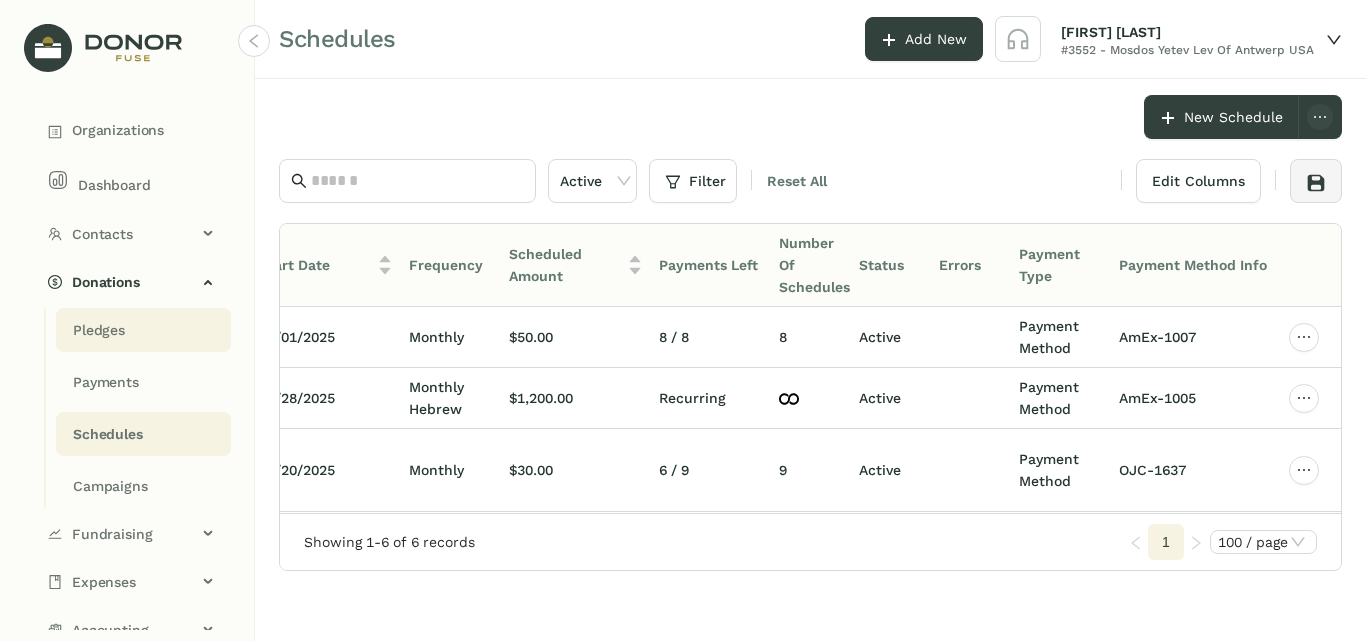 click on "Pledges" 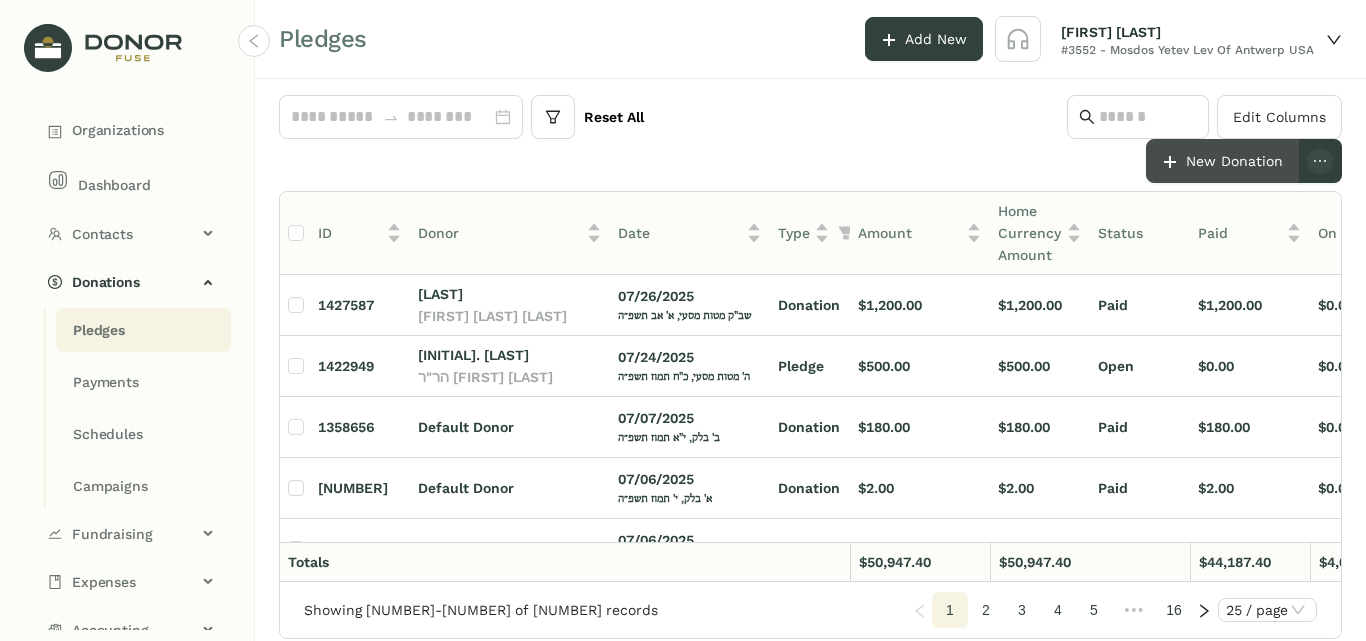 click on "New Donation" 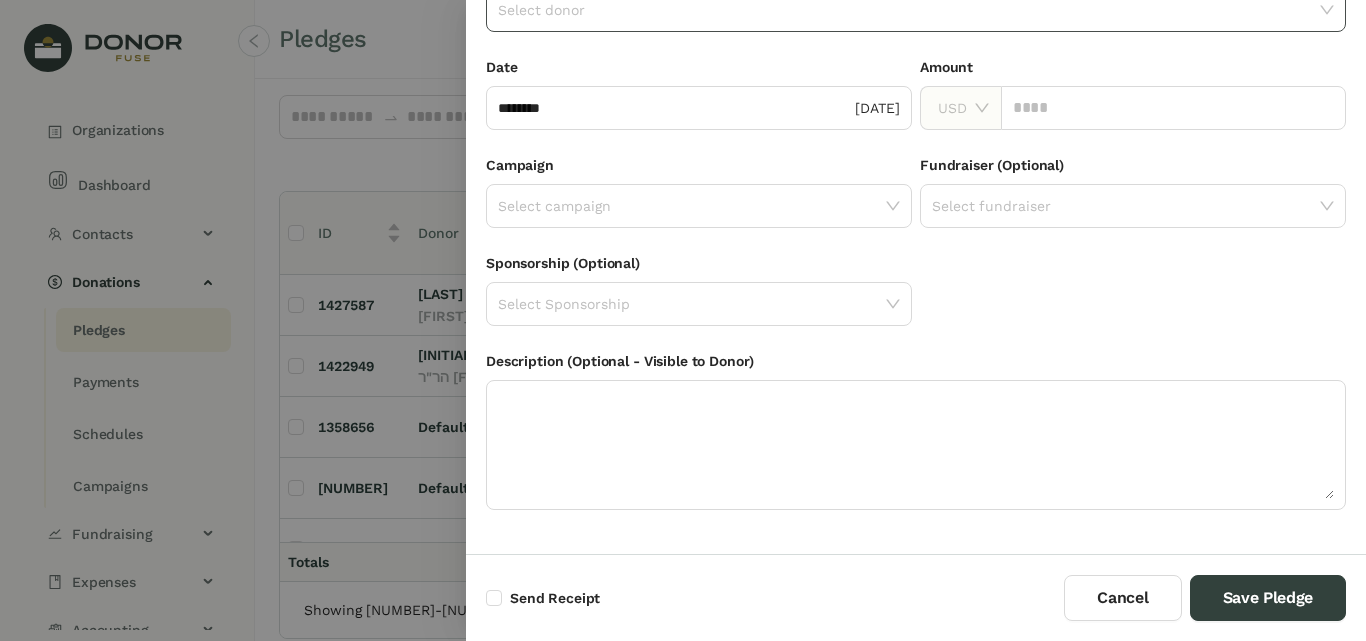 scroll, scrollTop: 0, scrollLeft: 0, axis: both 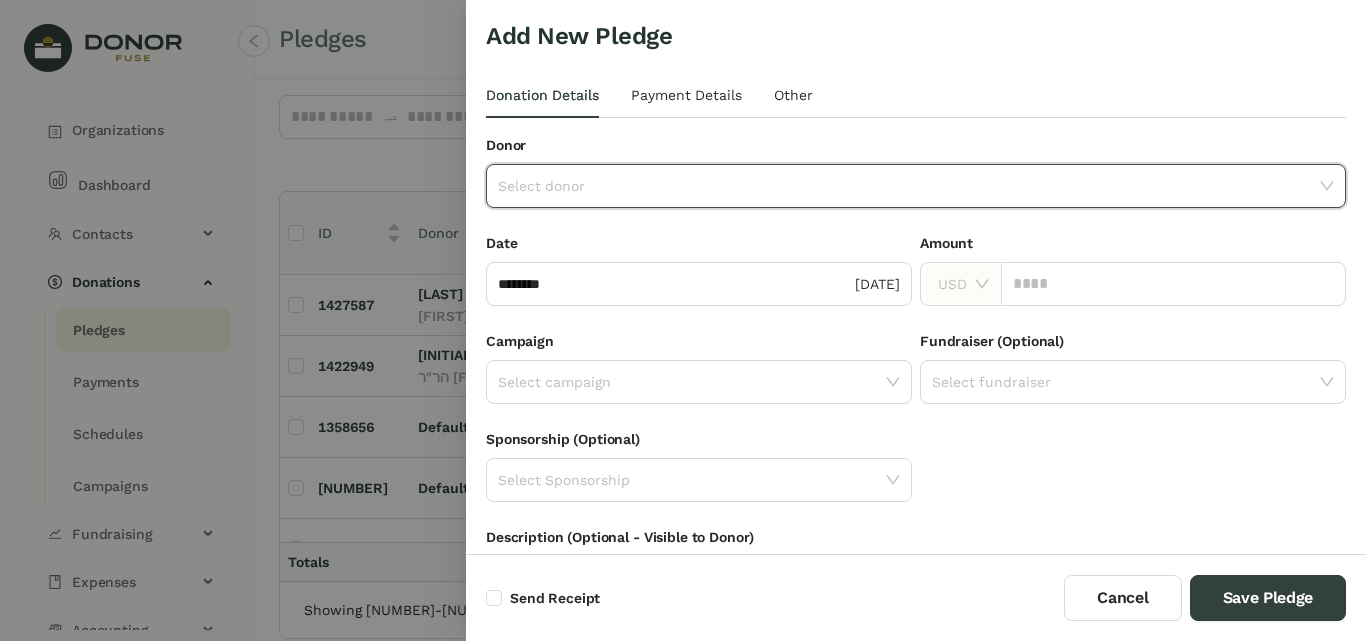 click 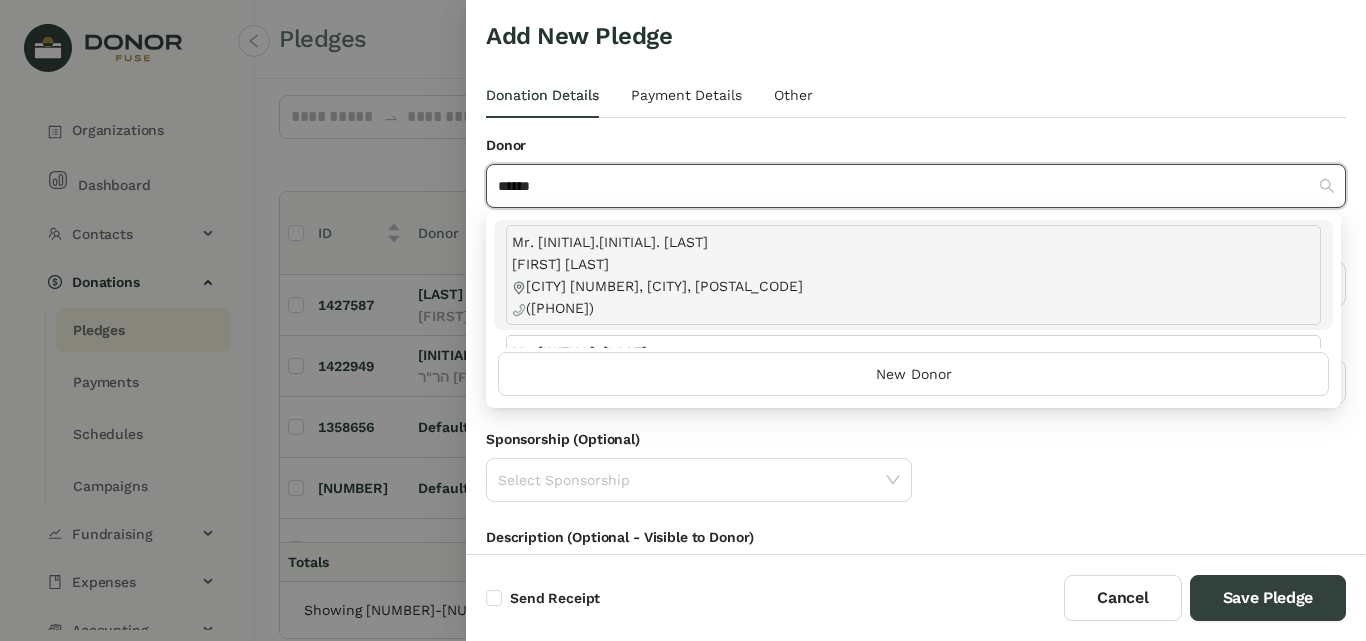 scroll, scrollTop: 290, scrollLeft: 0, axis: vertical 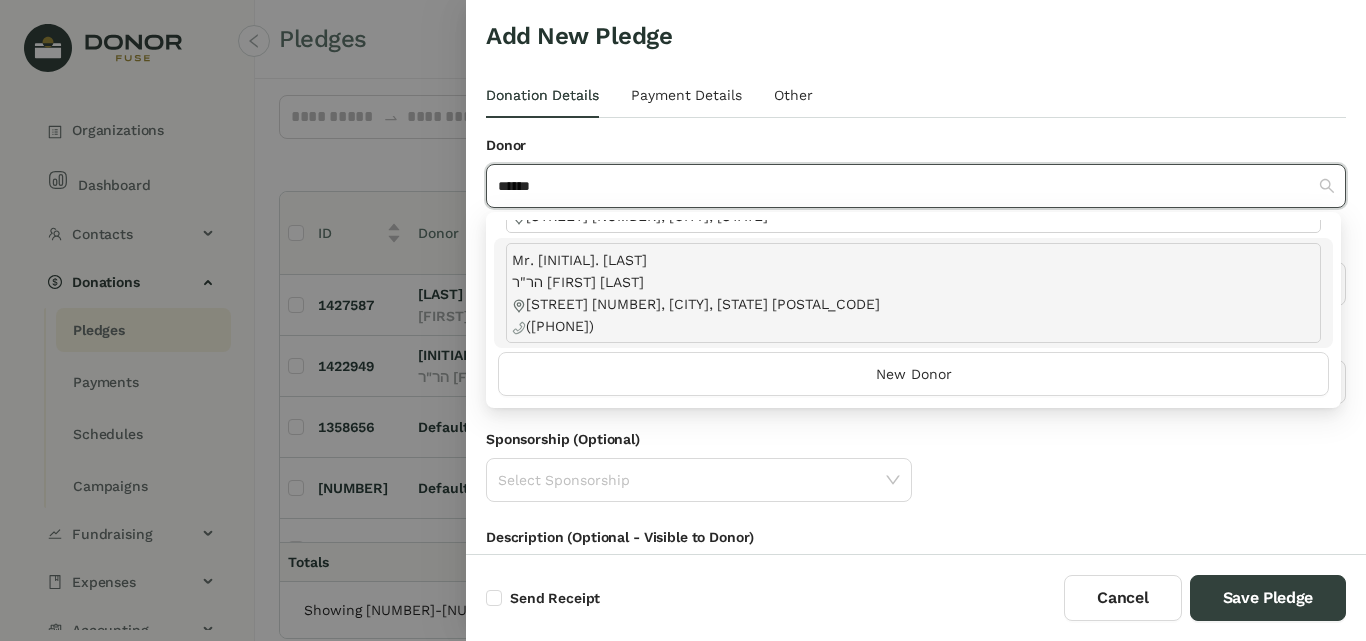 type on "******" 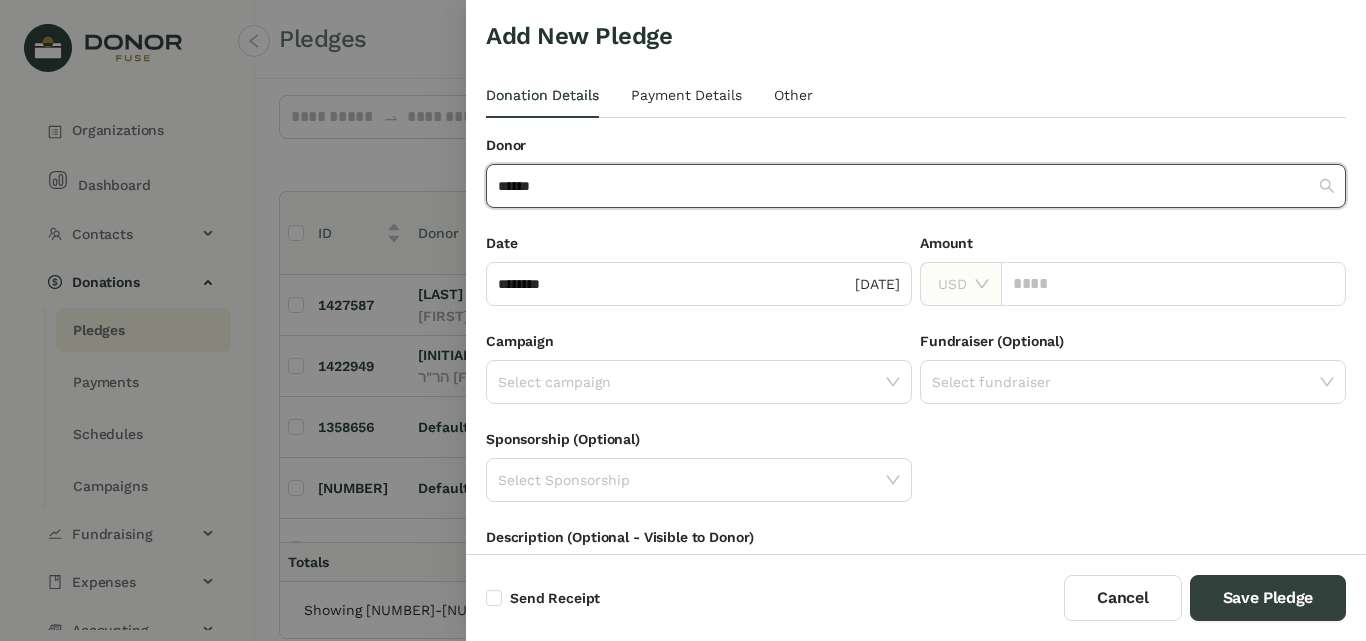 type 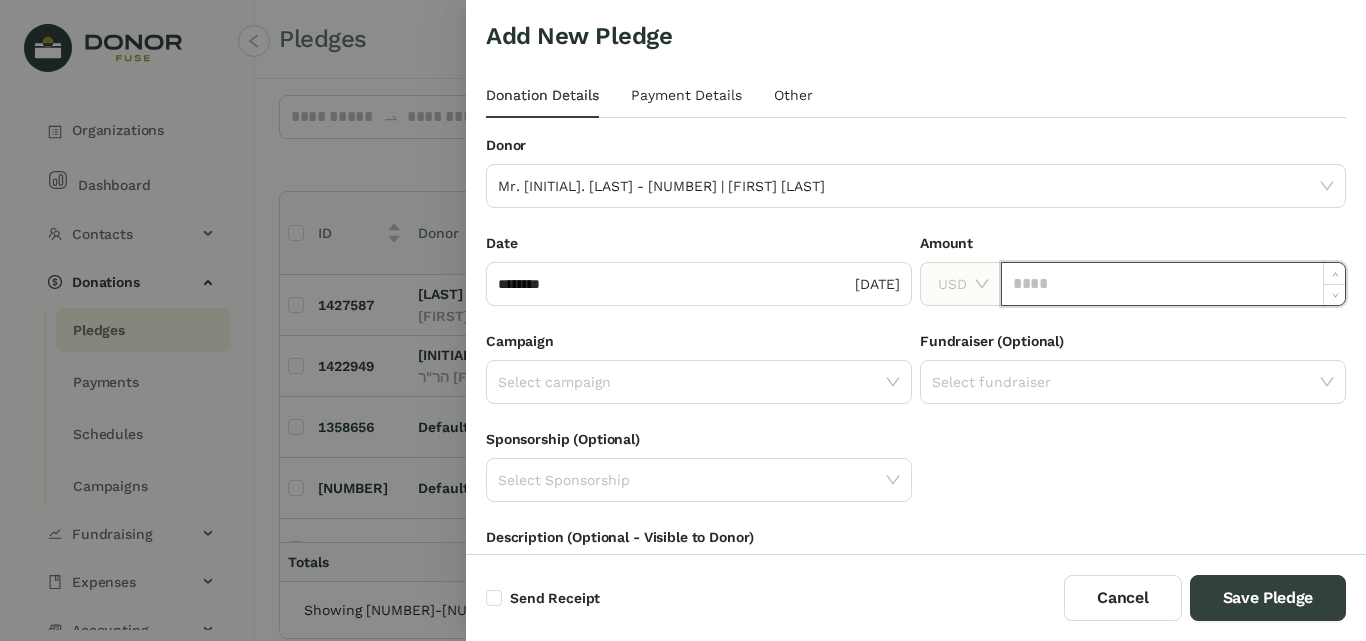 click 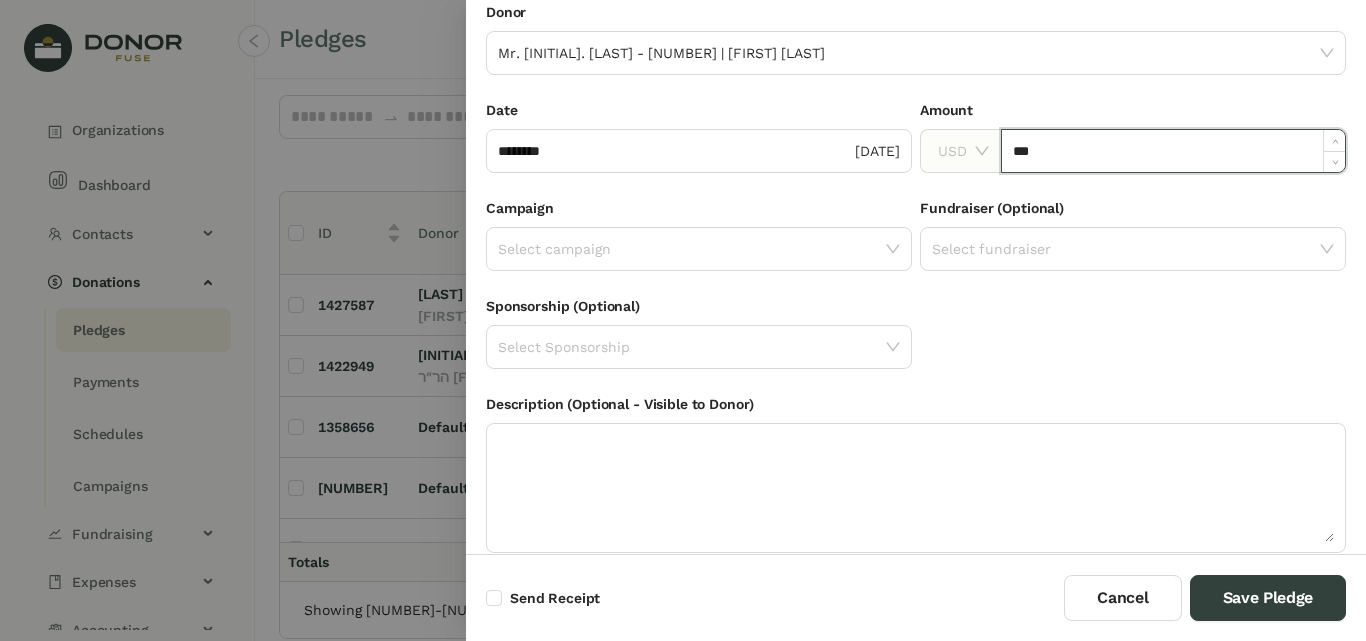 scroll, scrollTop: 137, scrollLeft: 0, axis: vertical 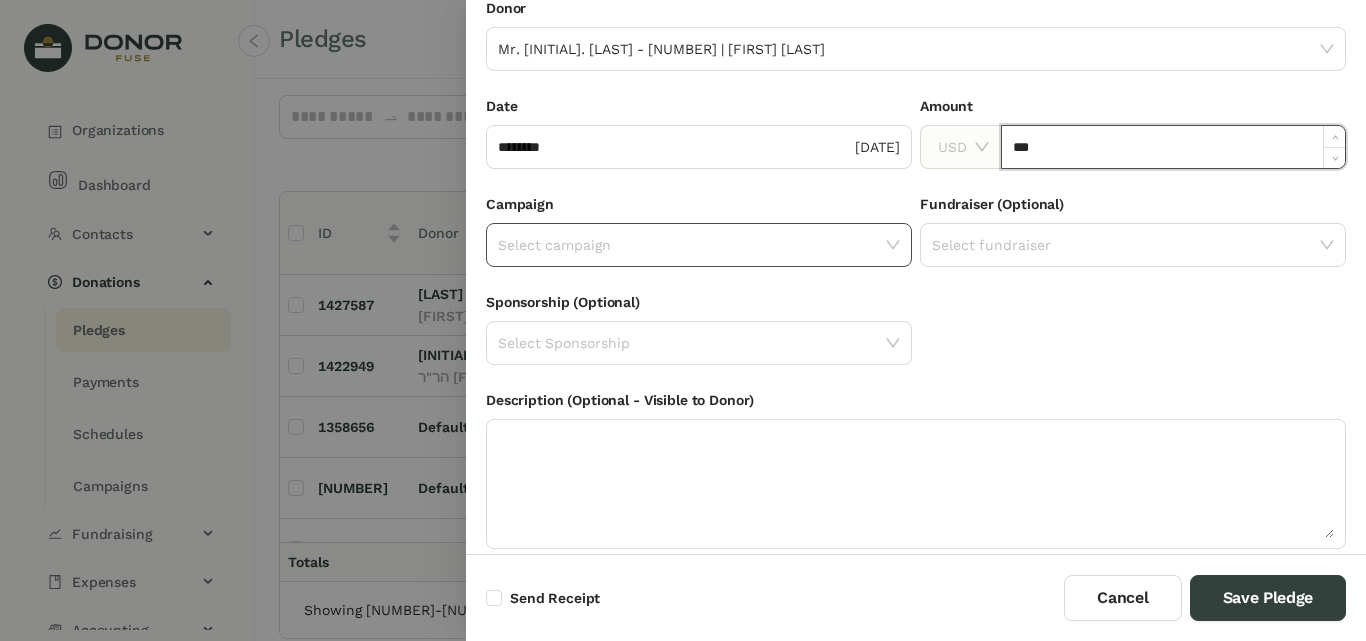 type on "*******" 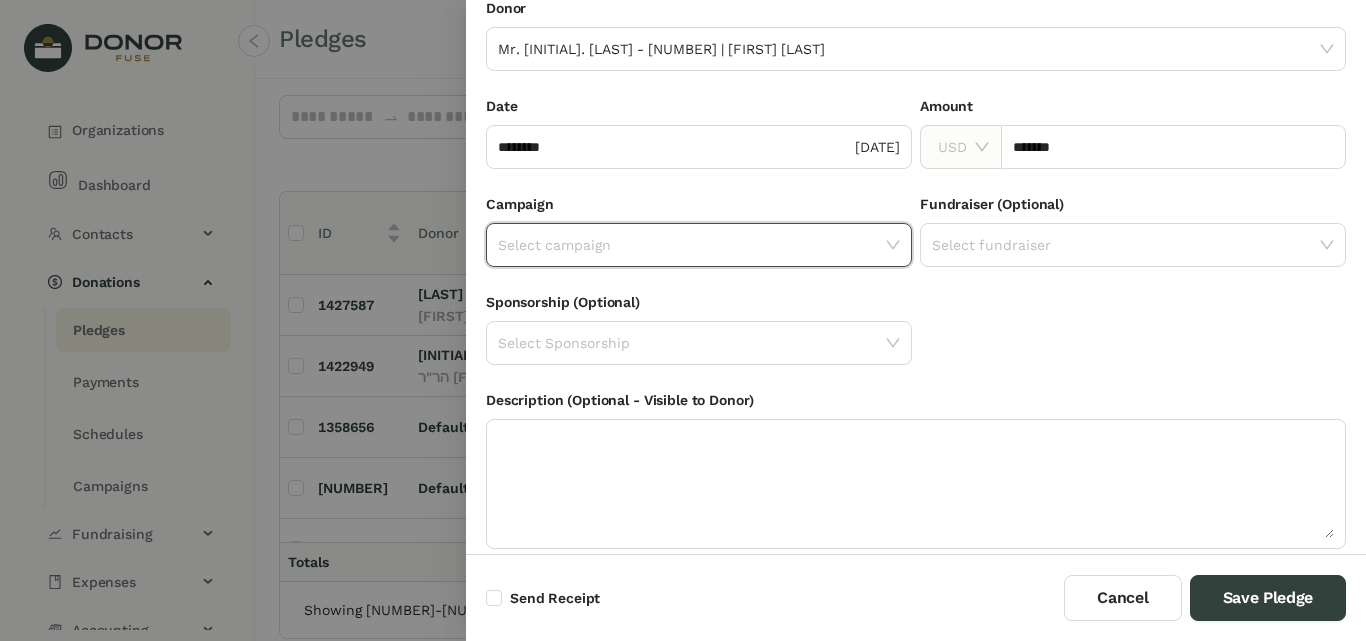 click 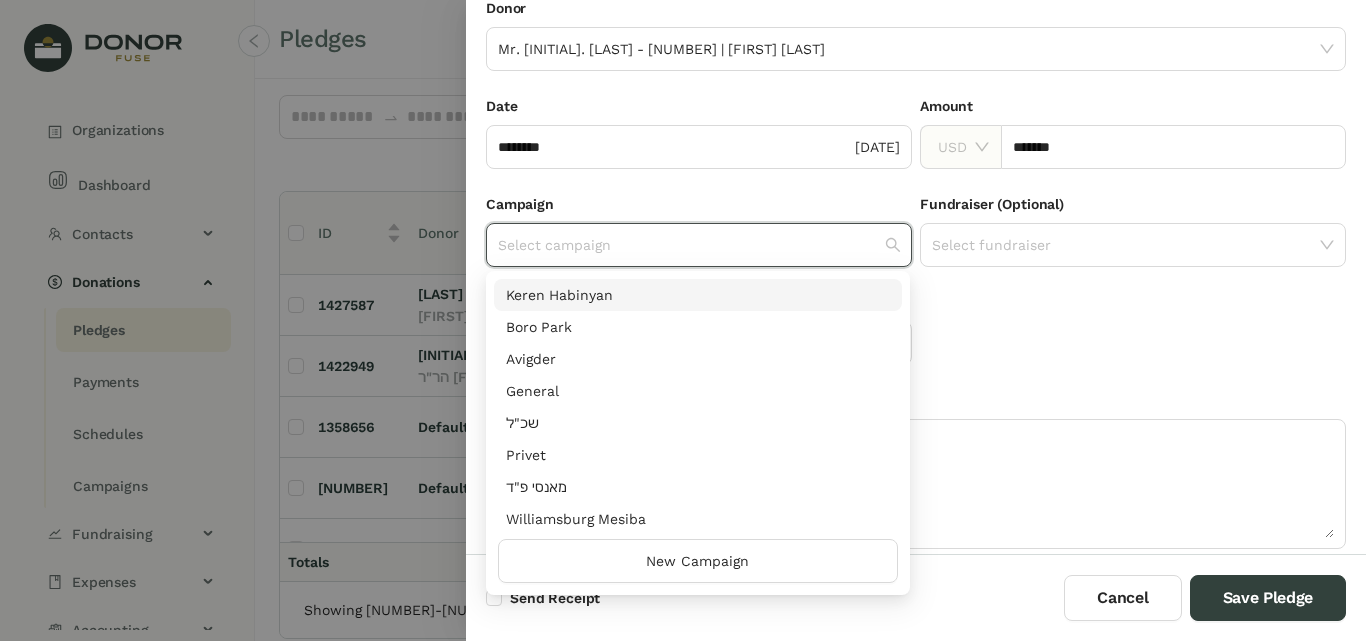 click on "Keren Habinyan" at bounding box center [698, 295] 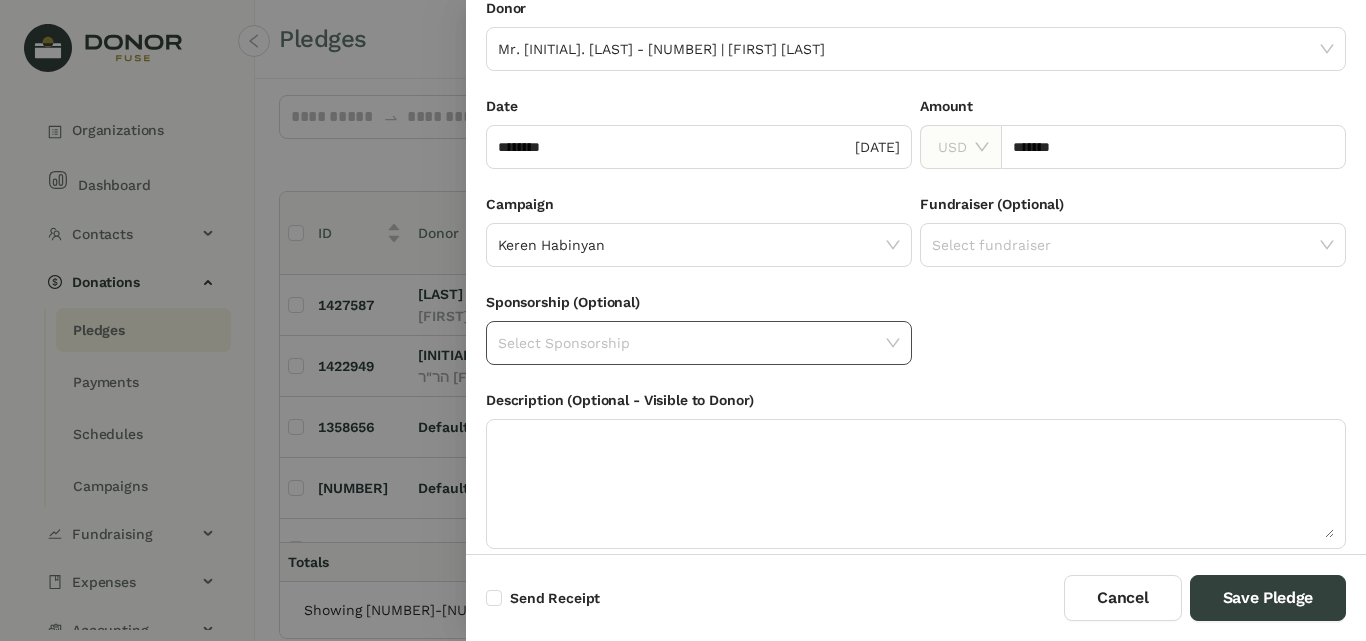 scroll, scrollTop: 176, scrollLeft: 0, axis: vertical 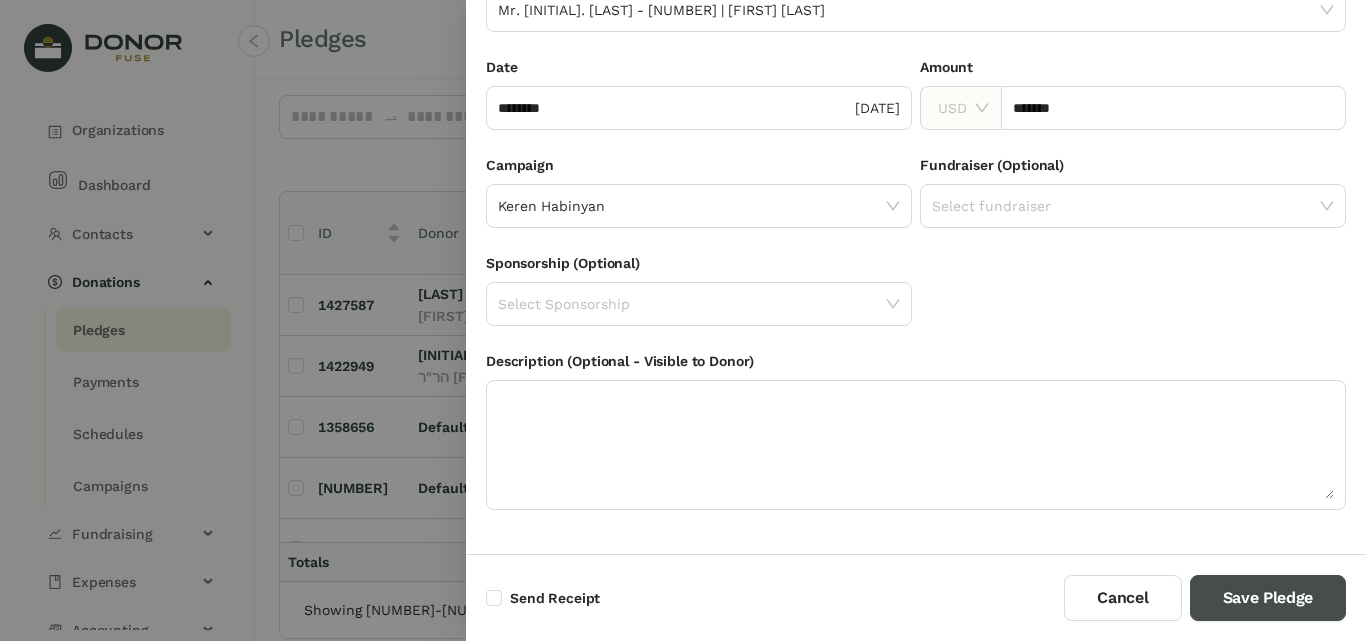 click on "Save Pledge" at bounding box center (1268, 598) 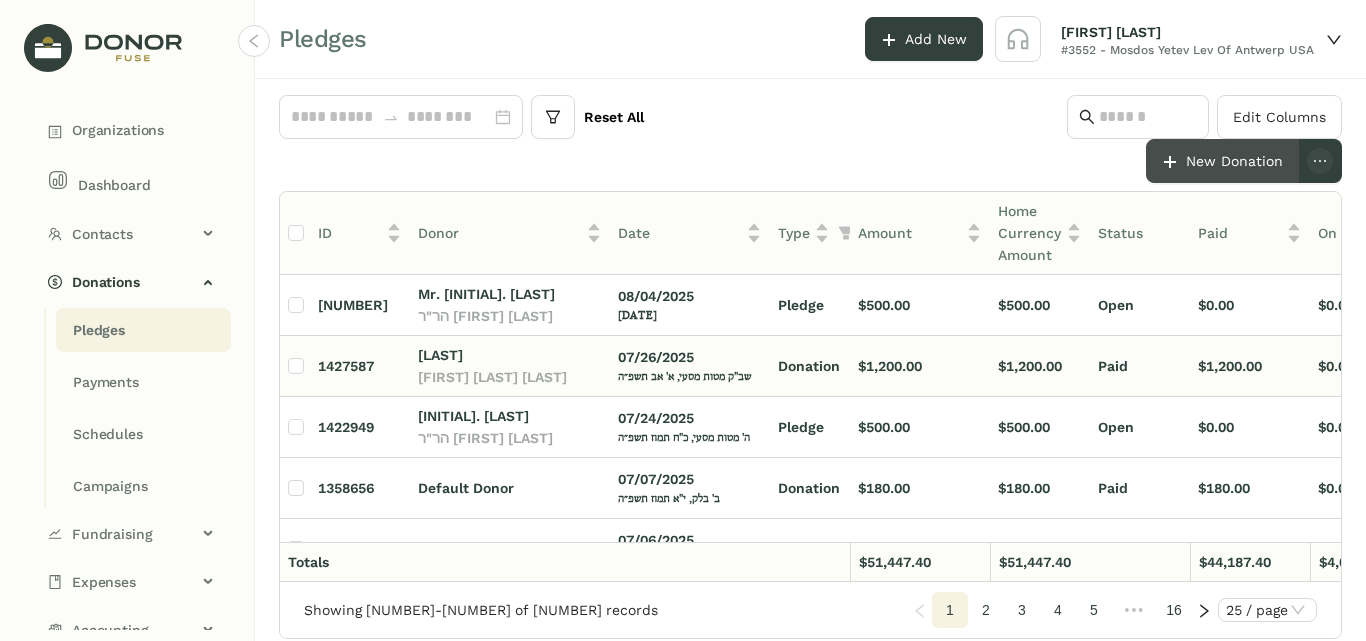 scroll, scrollTop: 0, scrollLeft: 177, axis: horizontal 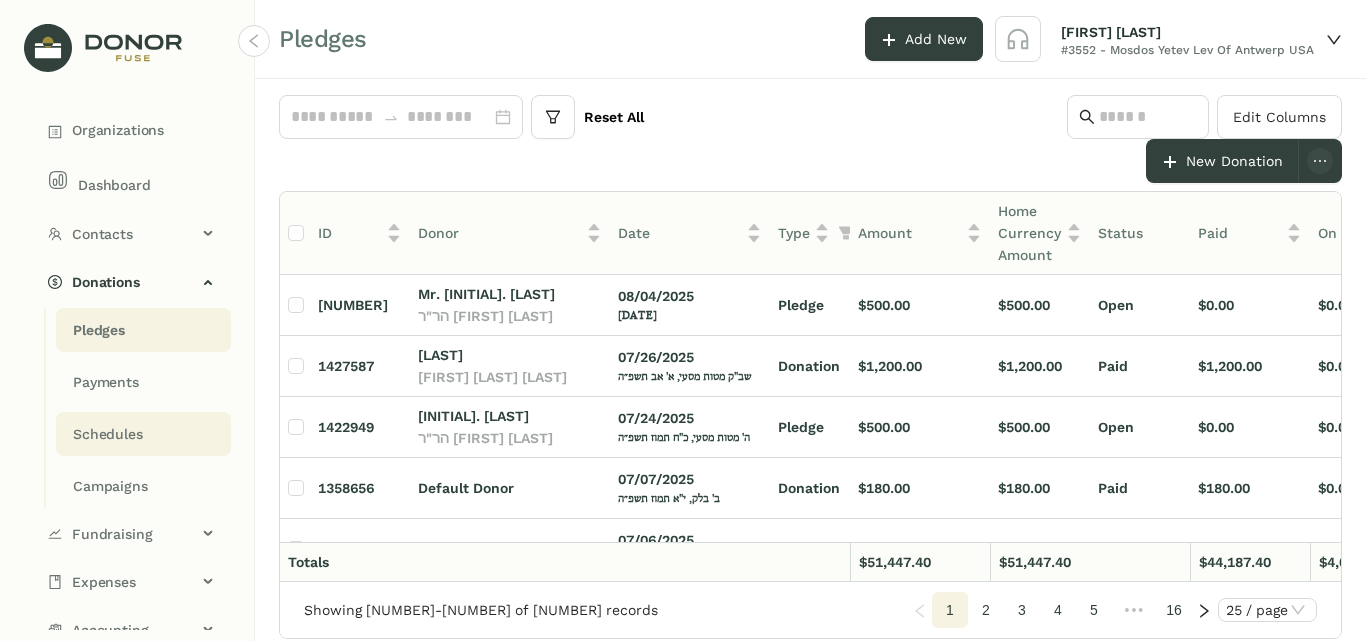 click on "Schedules" 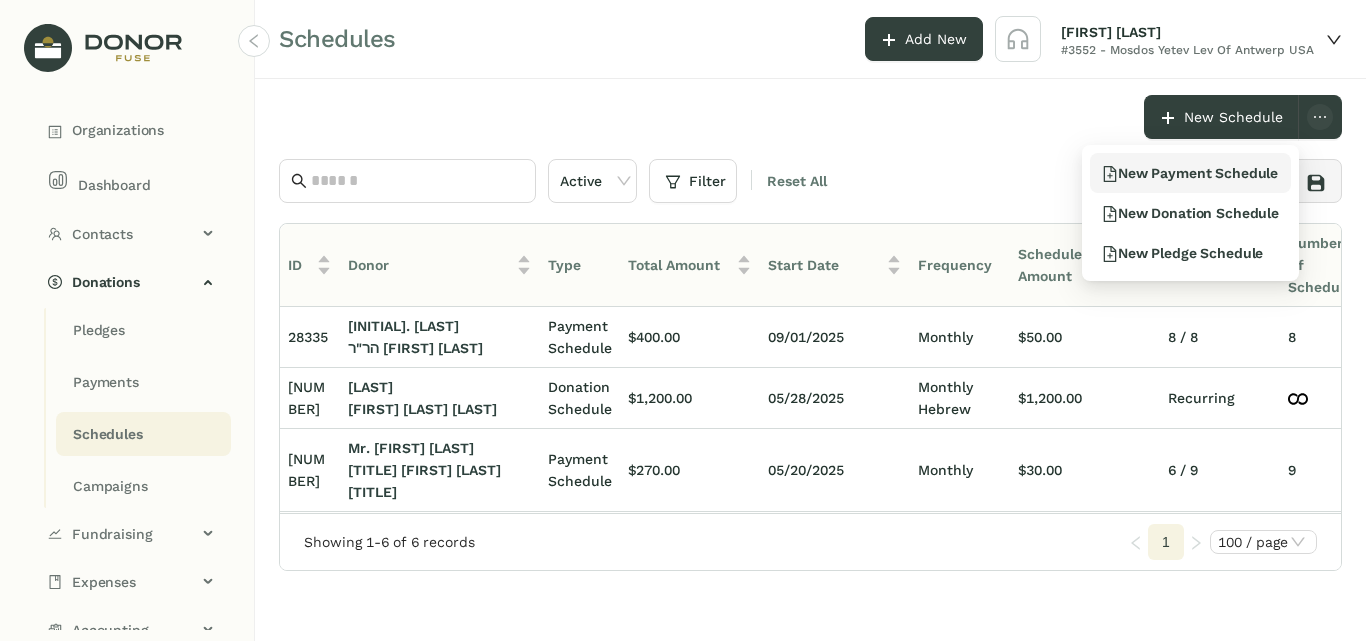 click on "New Payment Schedule" at bounding box center [1190, 173] 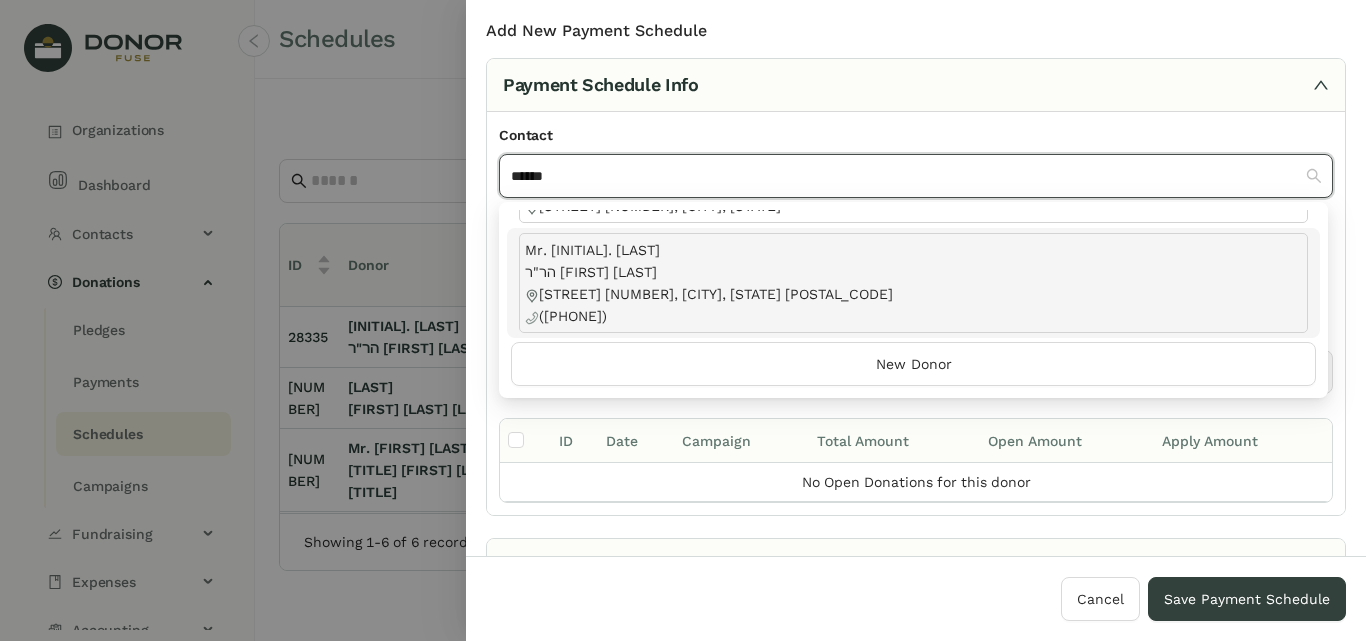 type on "******" 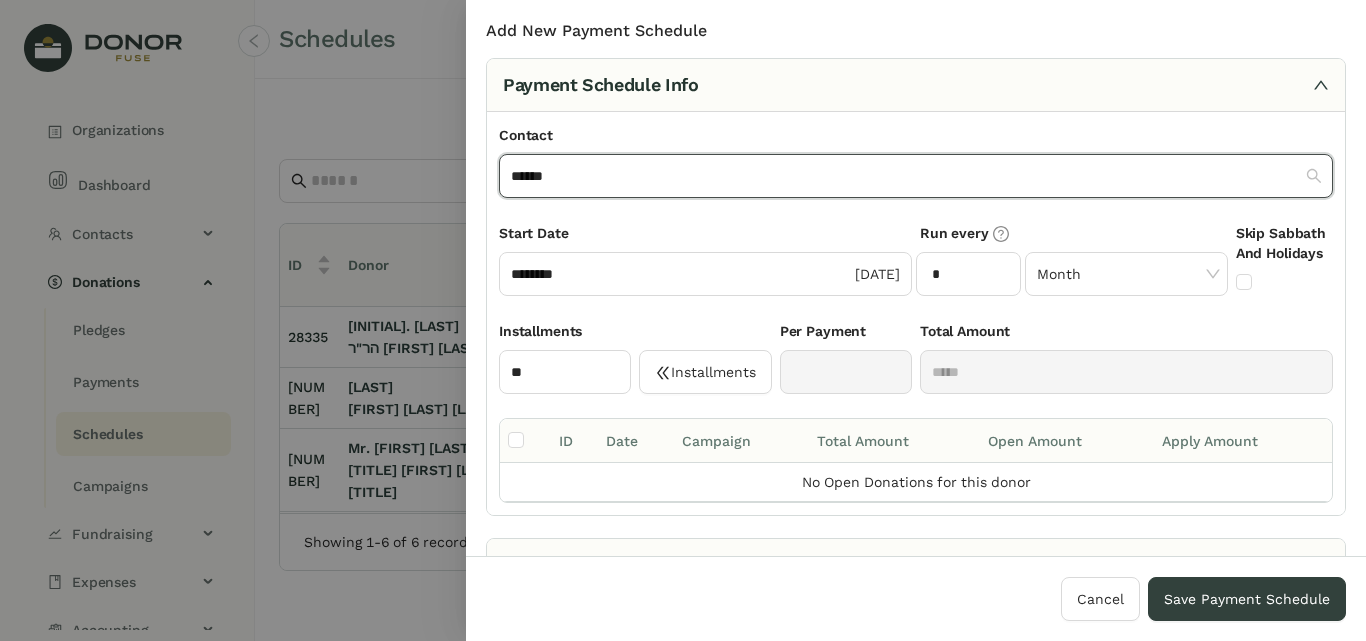 type 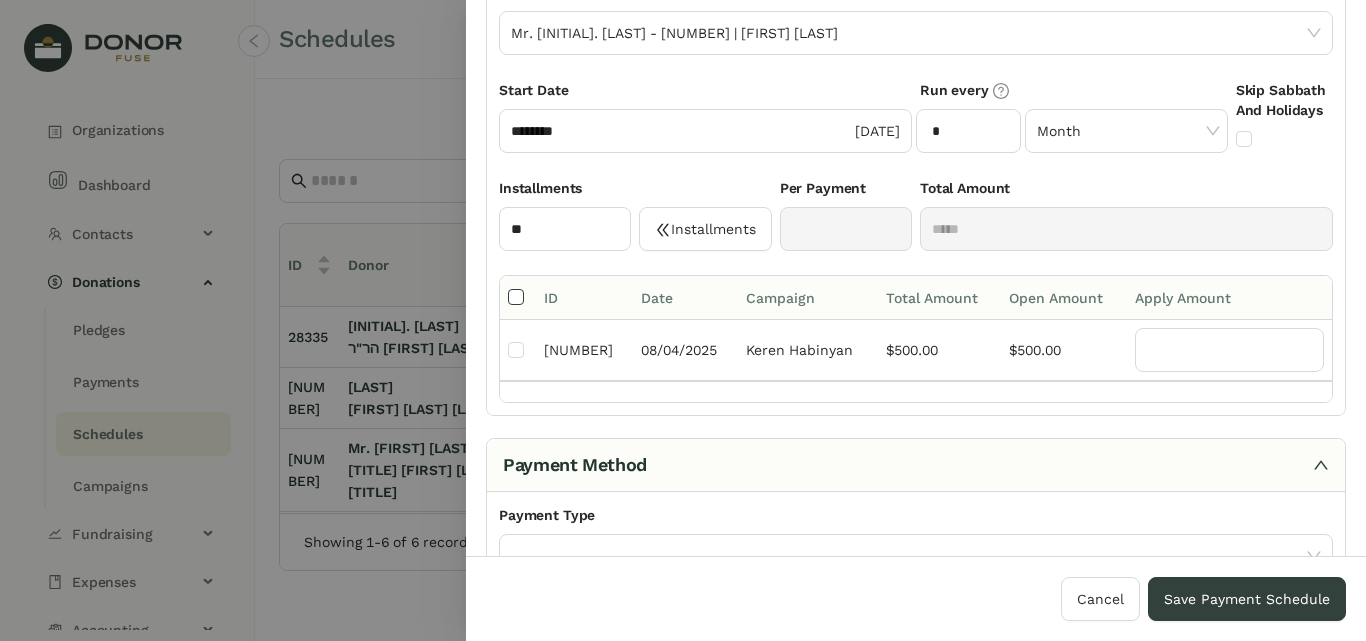 type on "******" 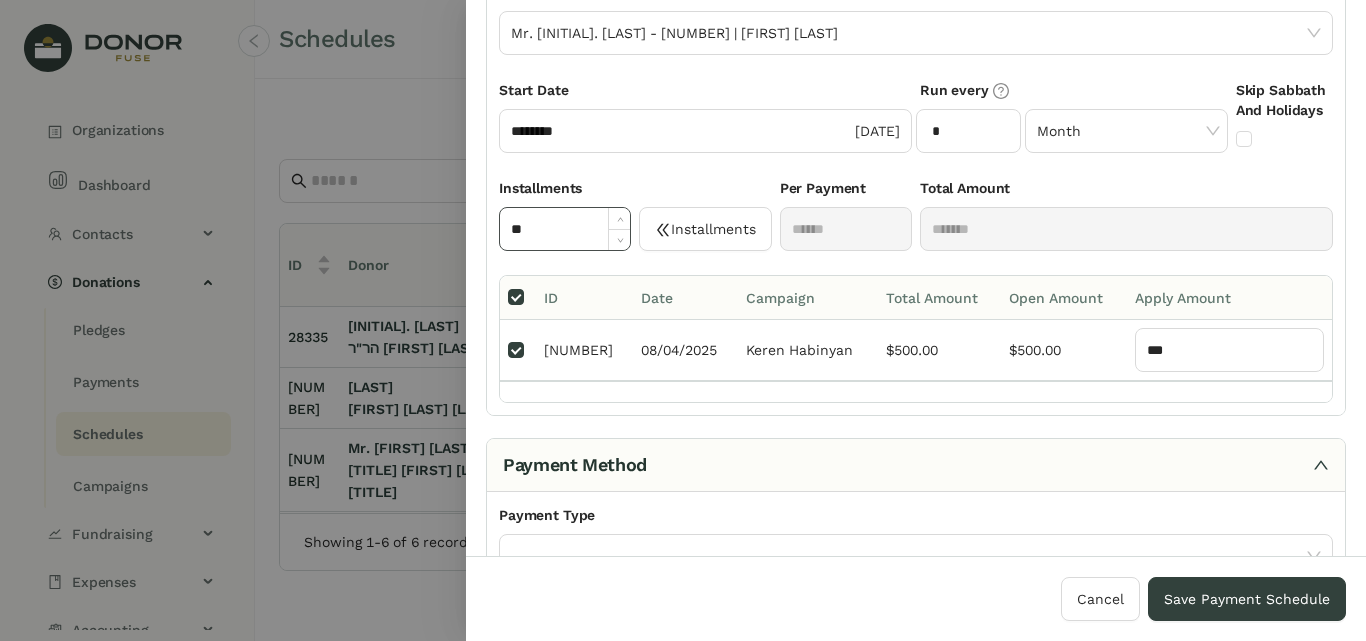 click on "**" 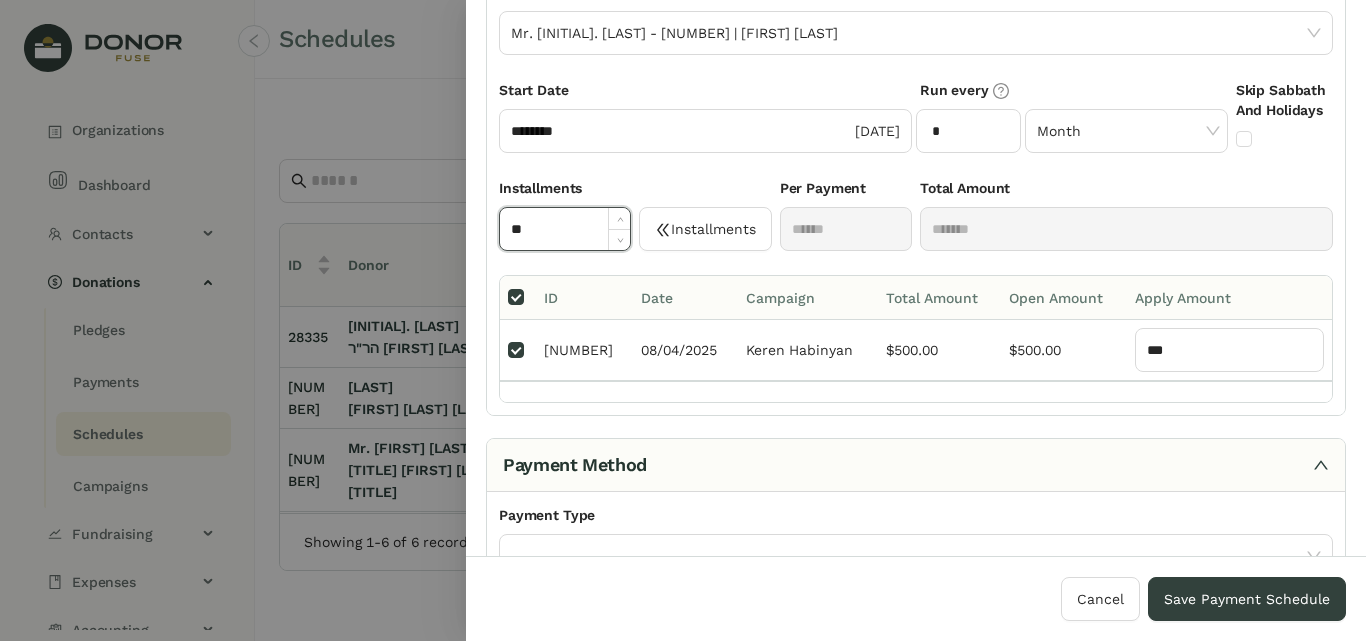 click on "**" 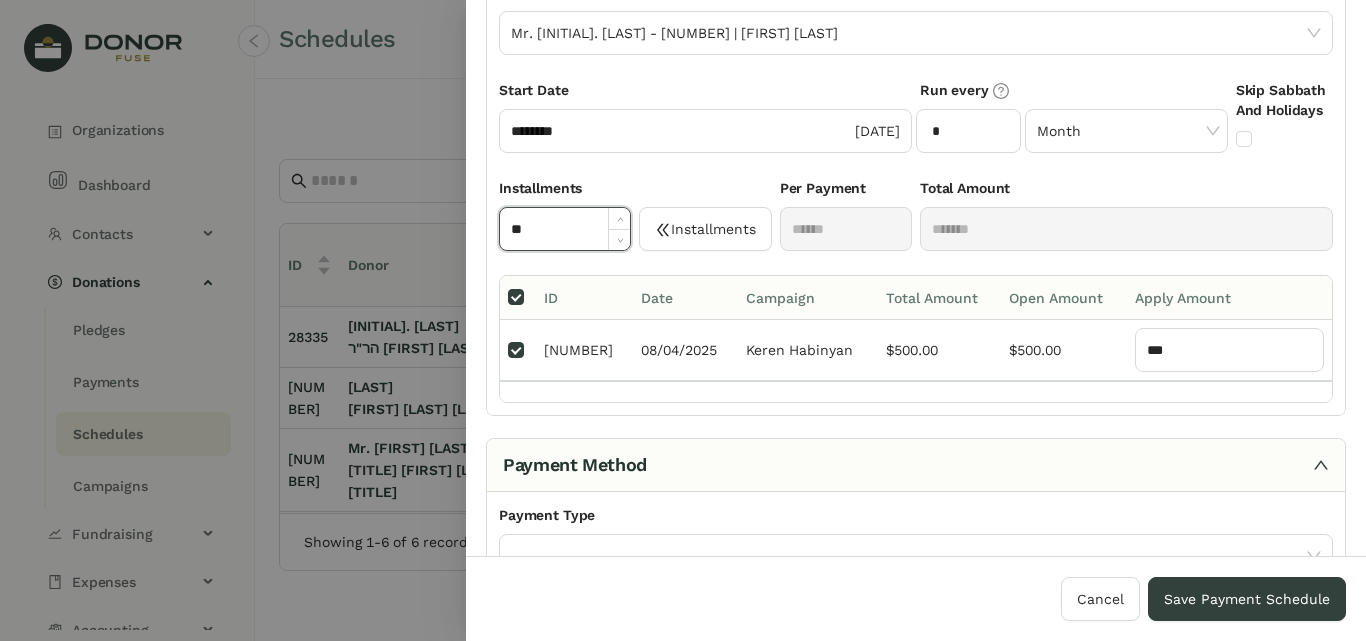 type on "**" 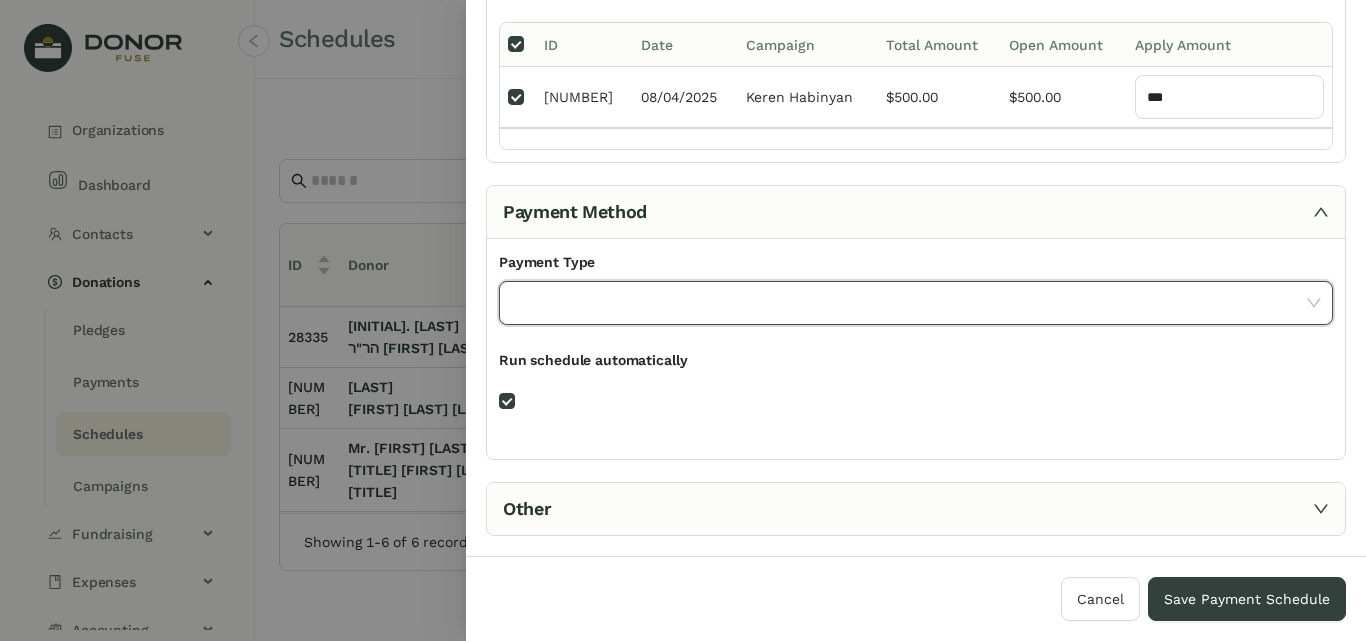 click 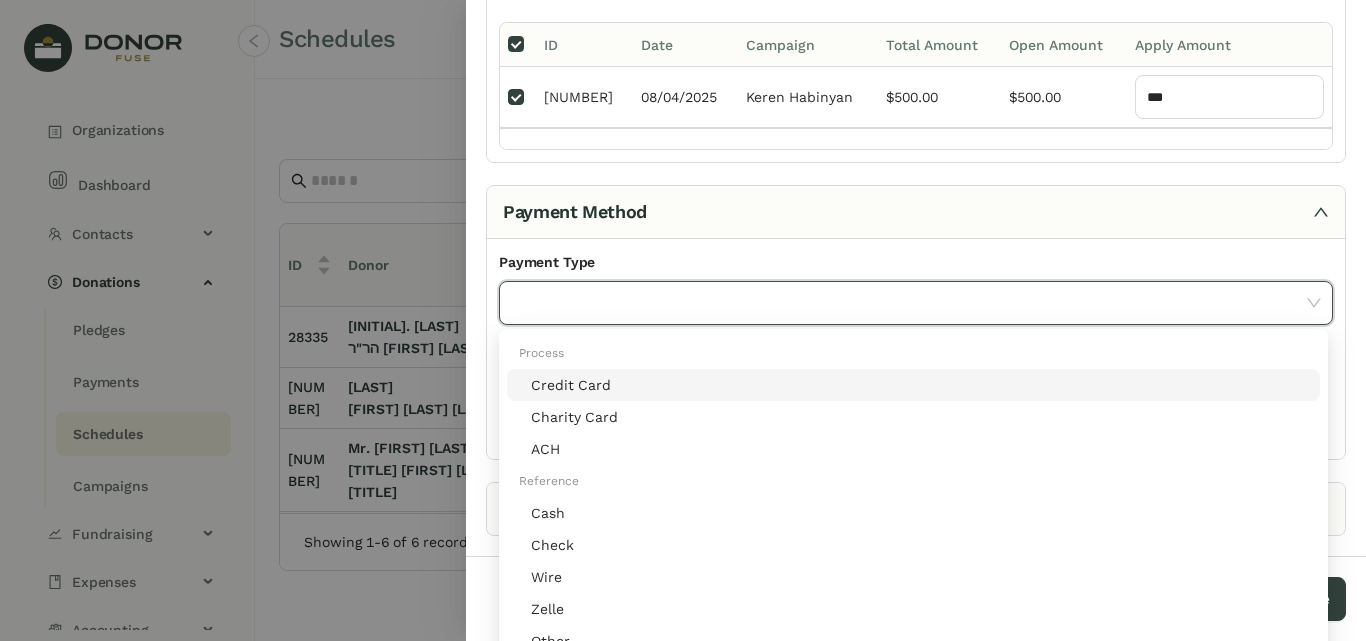 click on "Credit Card" 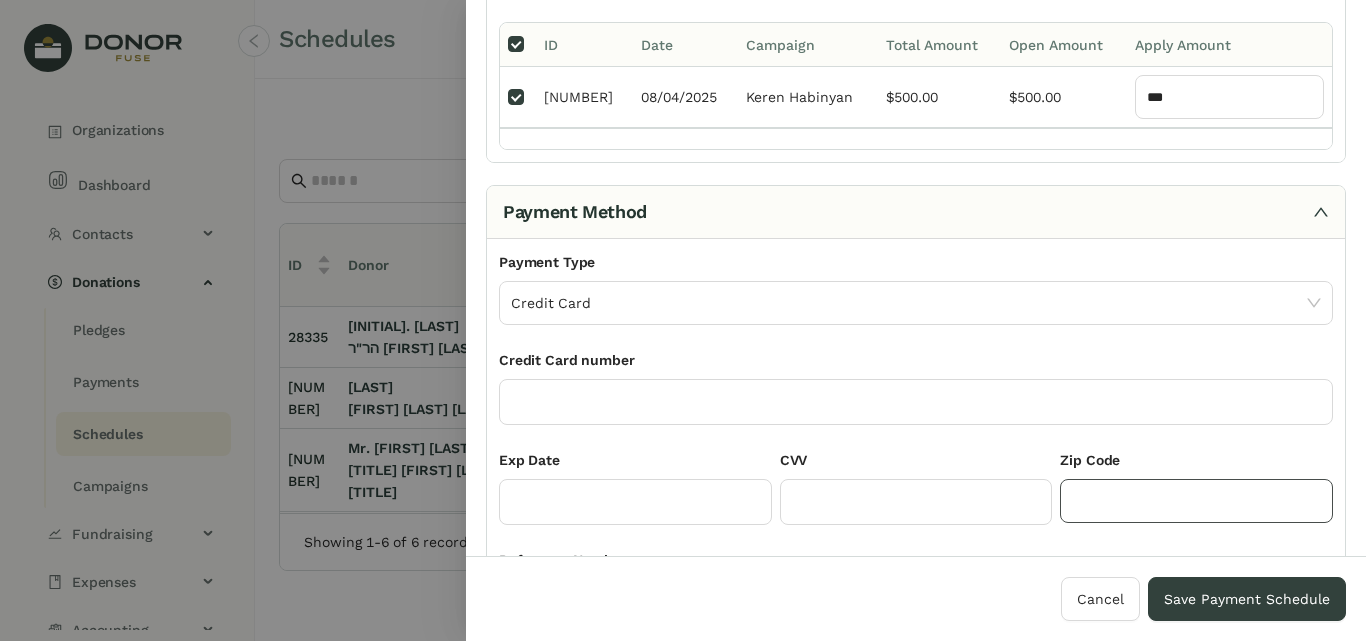 click 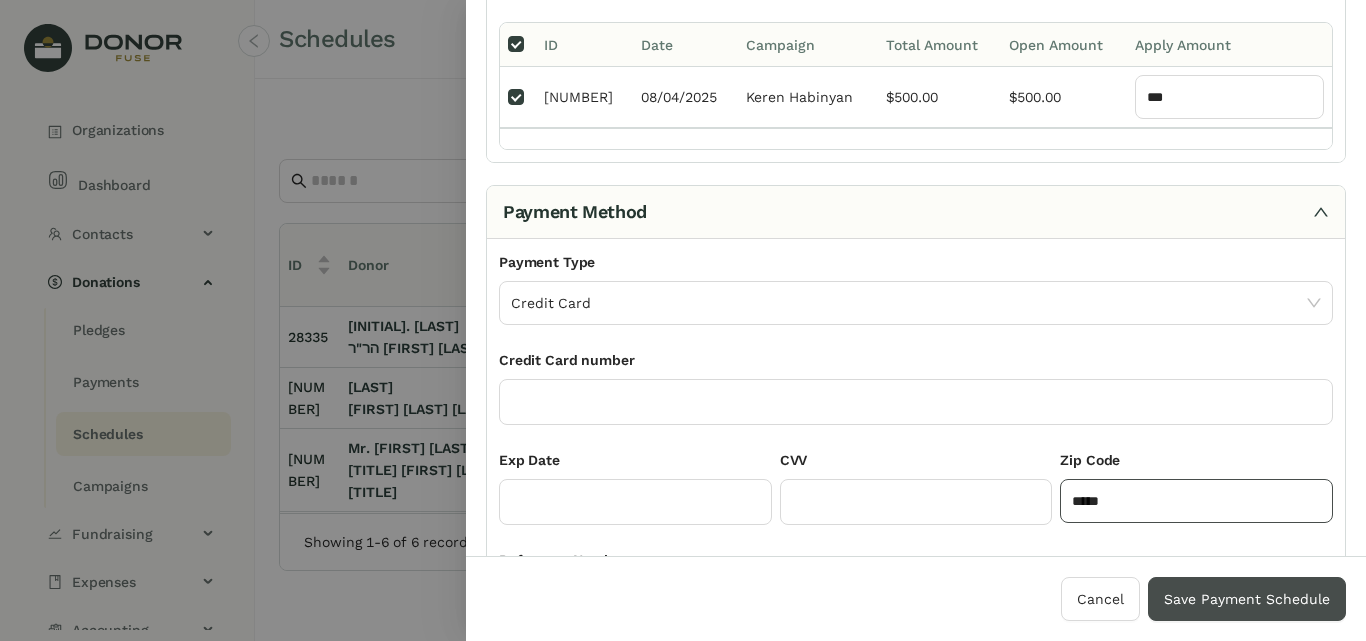type on "*****" 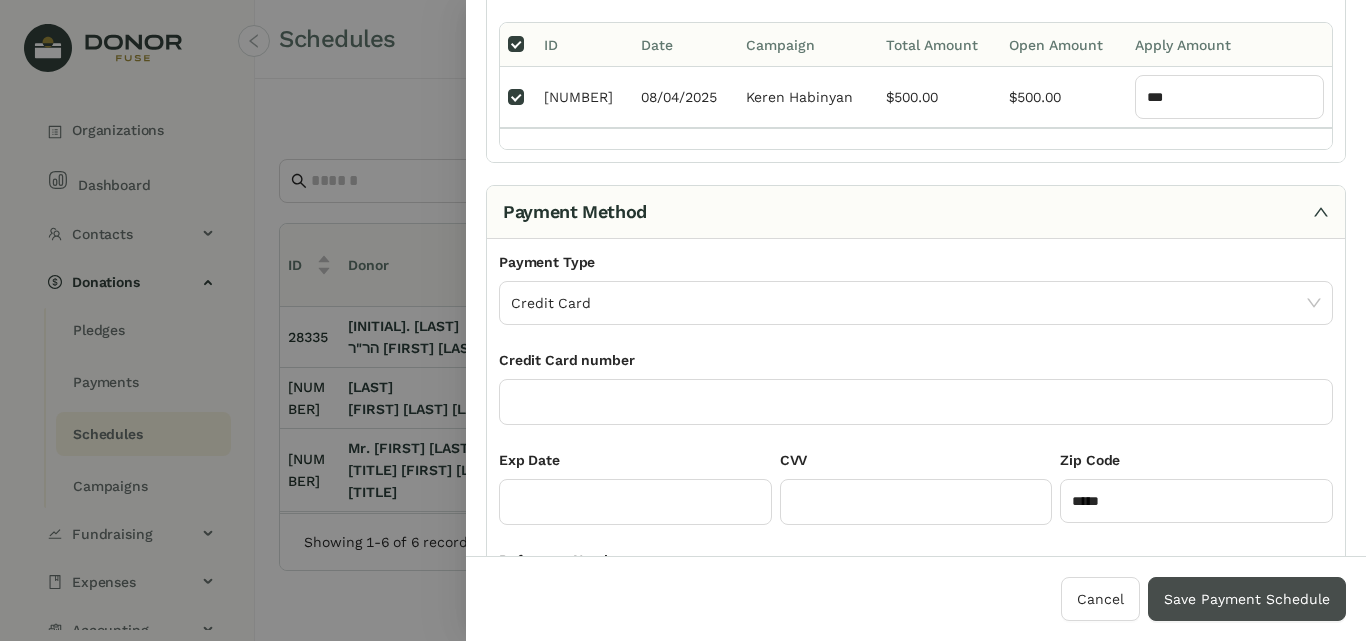 click on "Save Payment Schedule" at bounding box center (1247, 599) 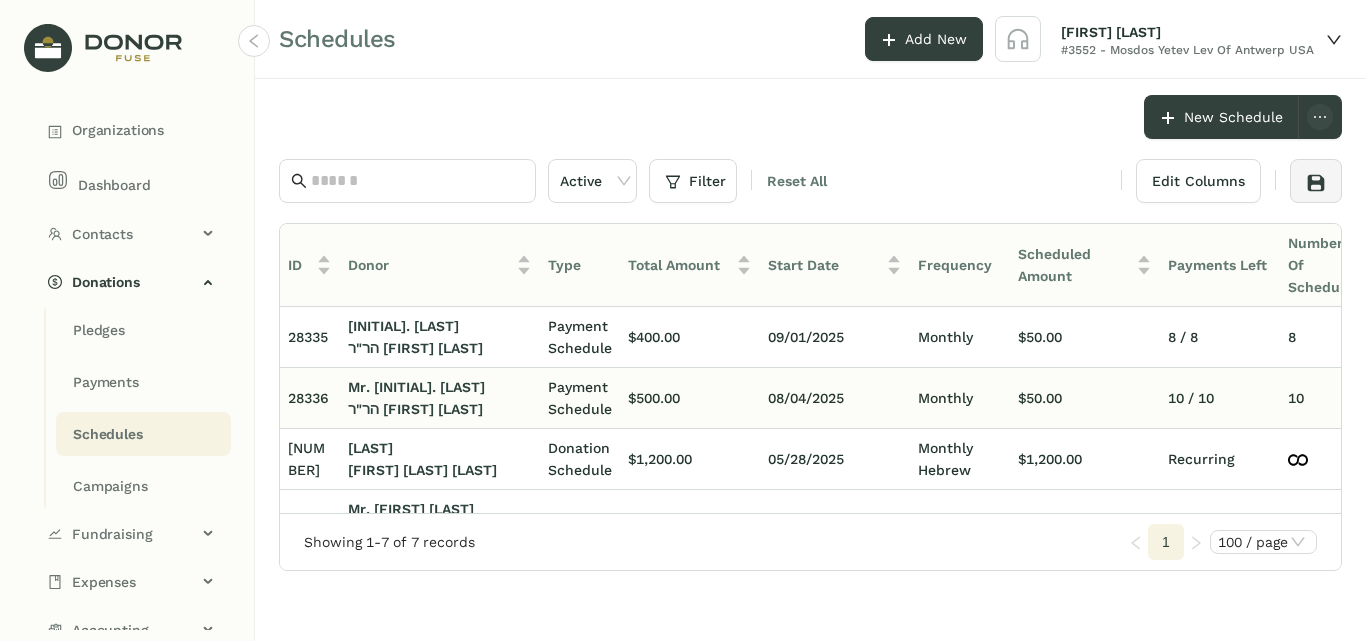 scroll, scrollTop: 0, scrollLeft: 104, axis: horizontal 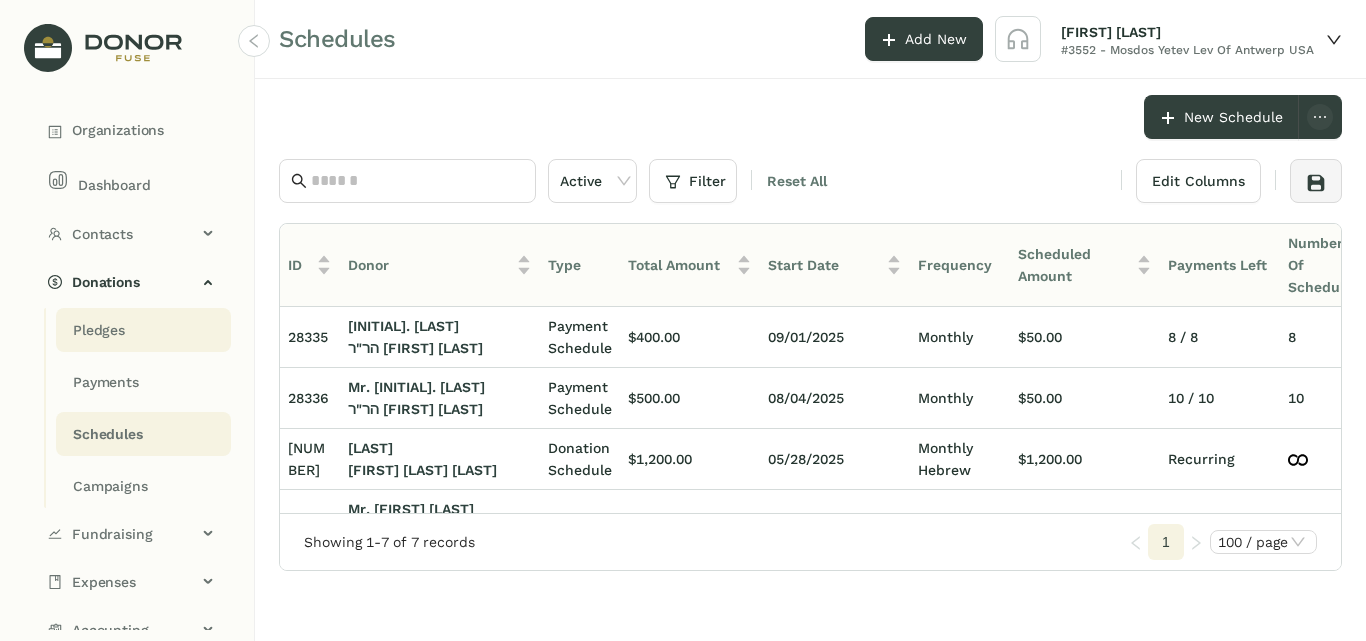 click on "Pledges" 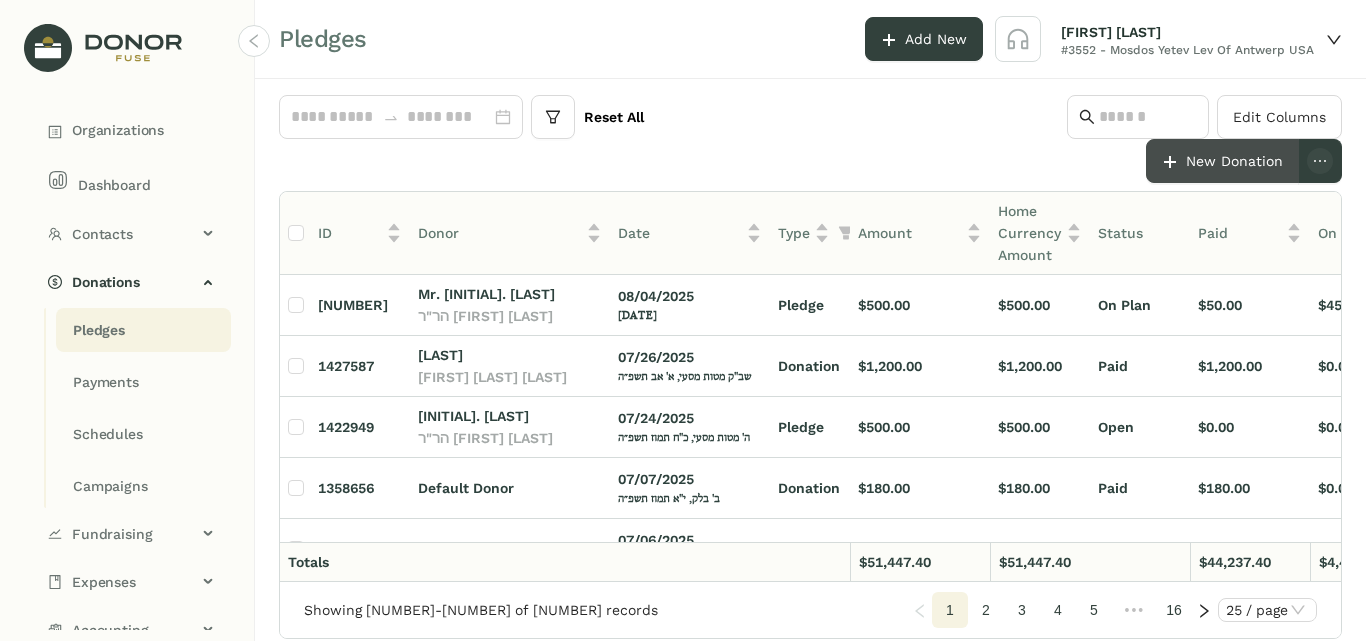 click on "New Donation" 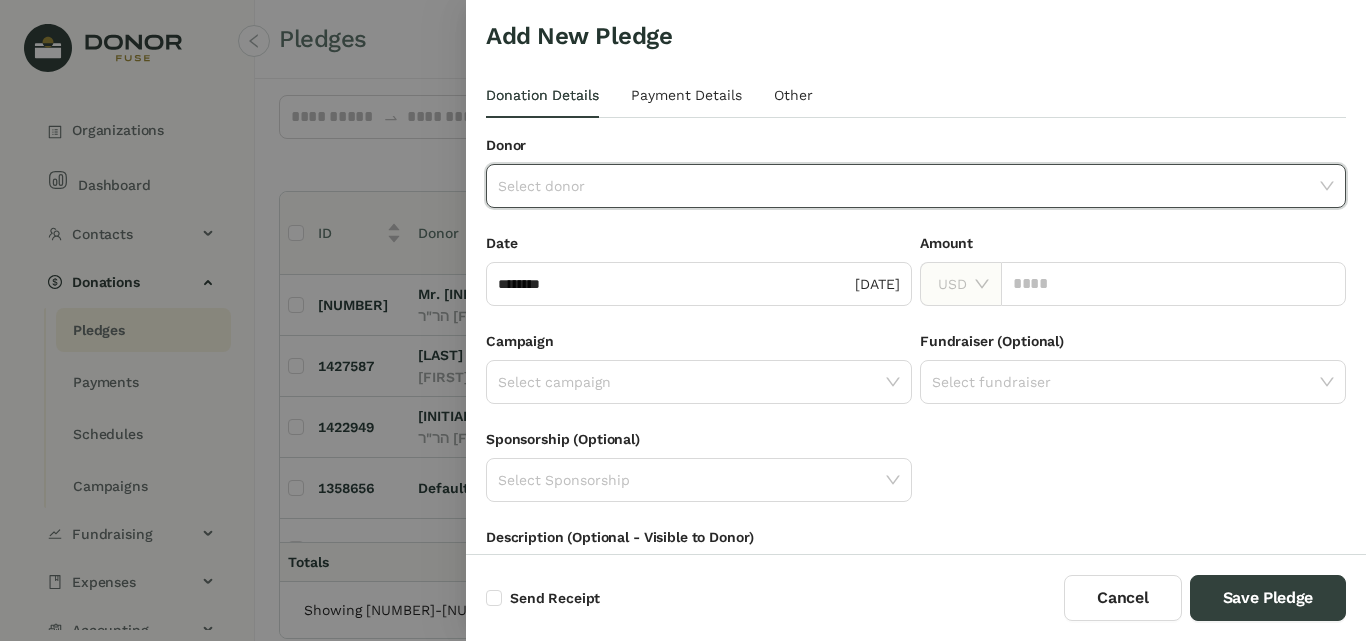 click 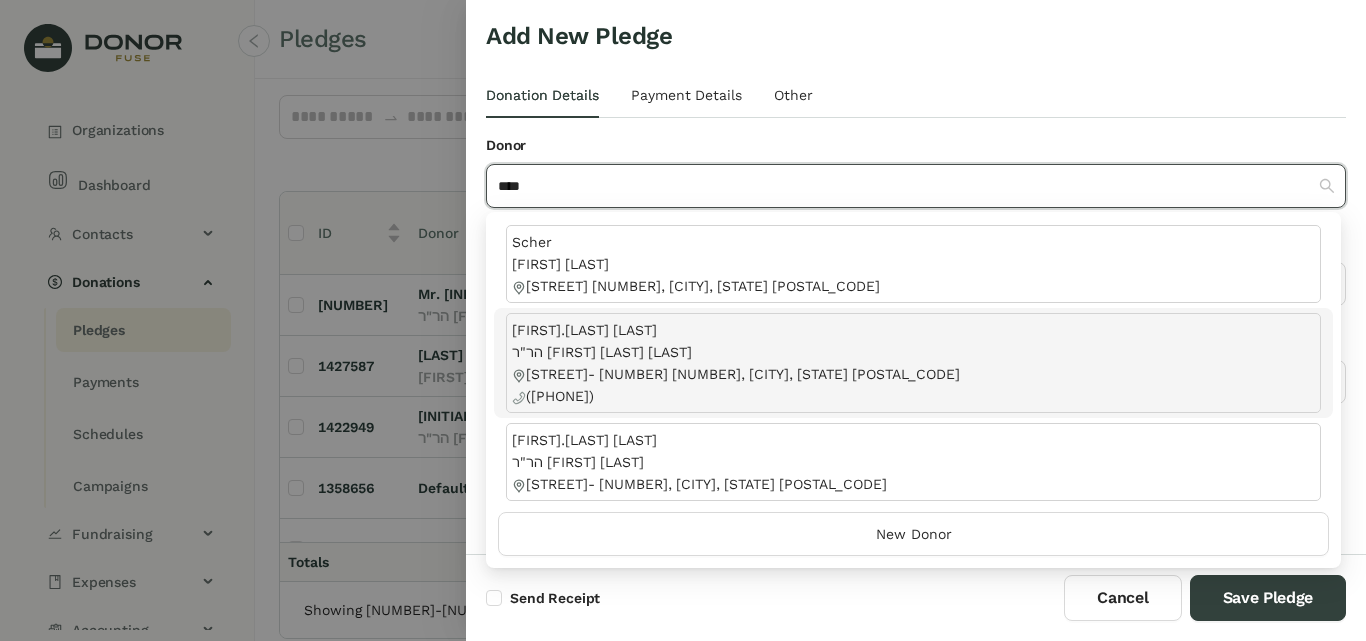 type on "****" 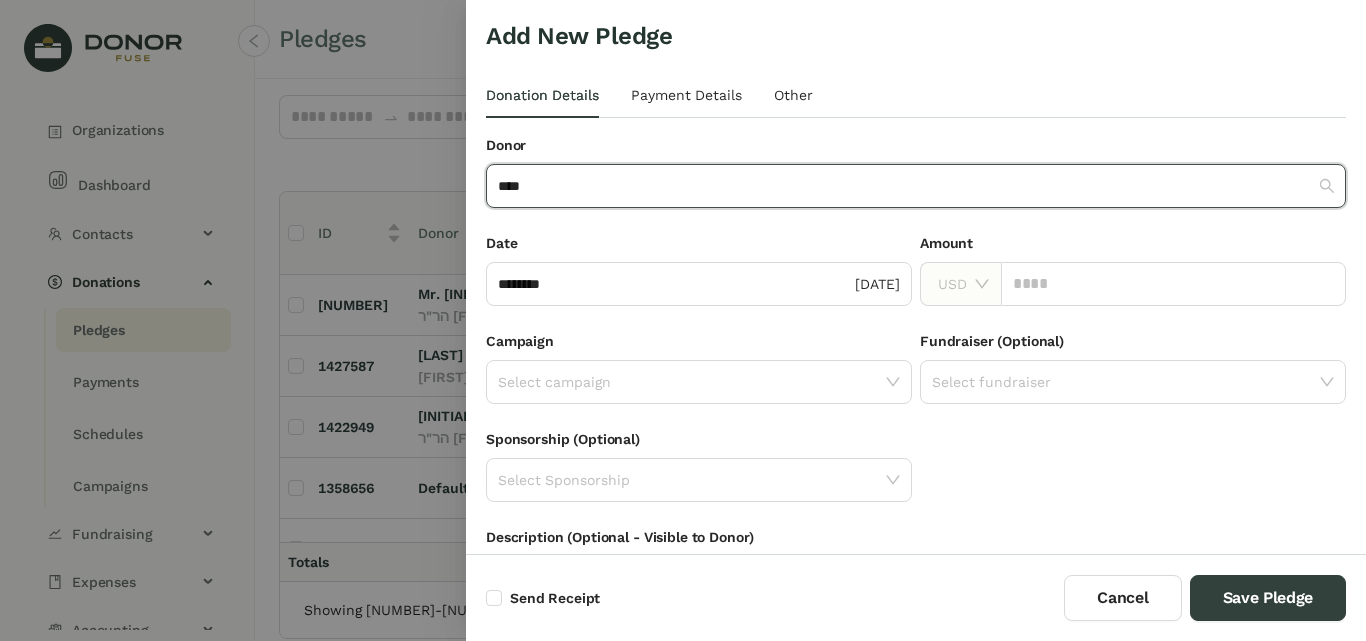 type 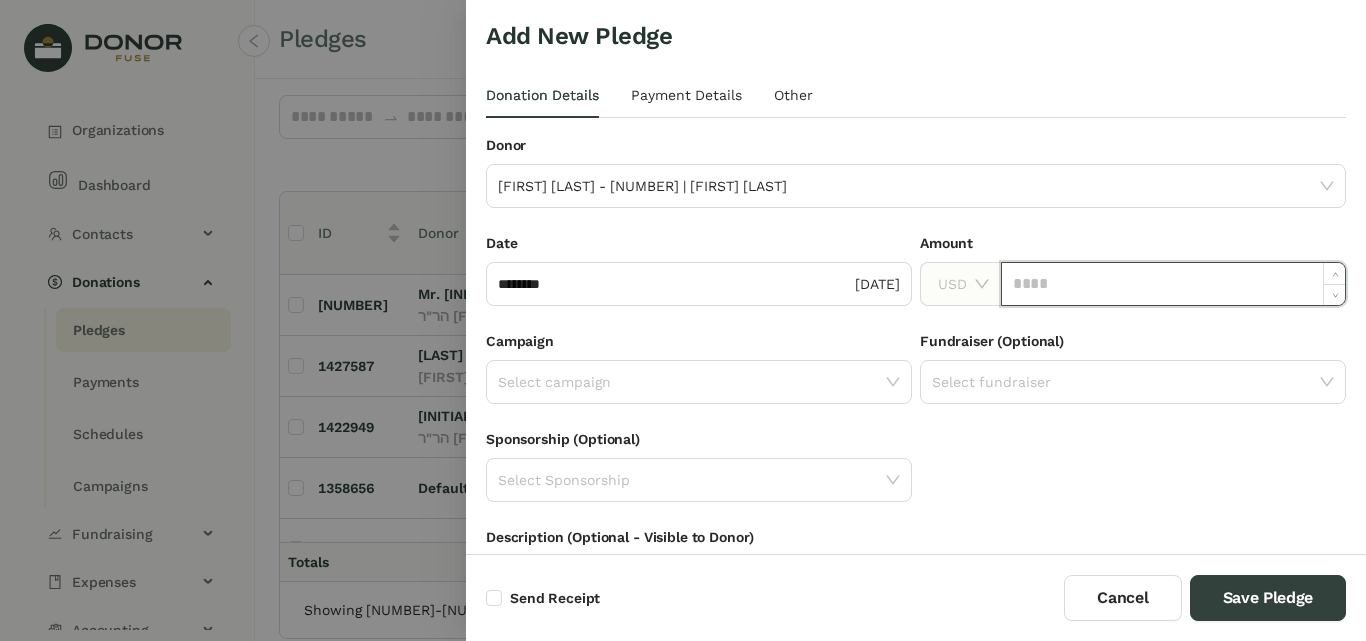 click 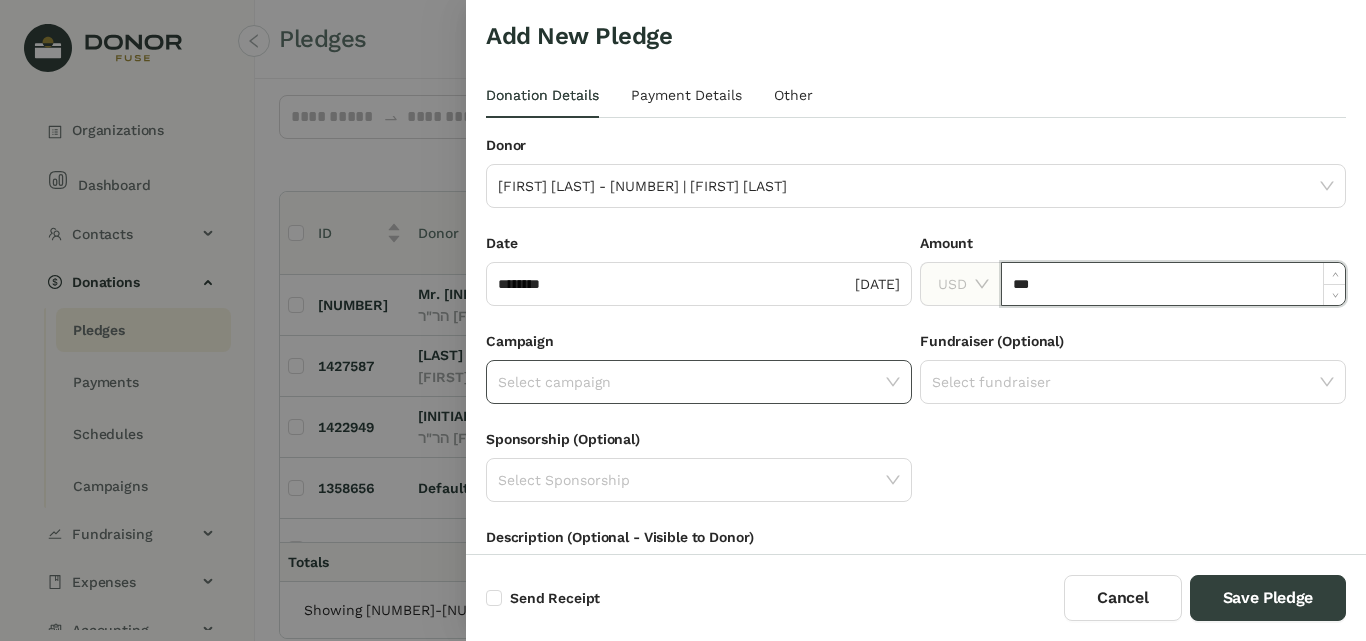 type on "*******" 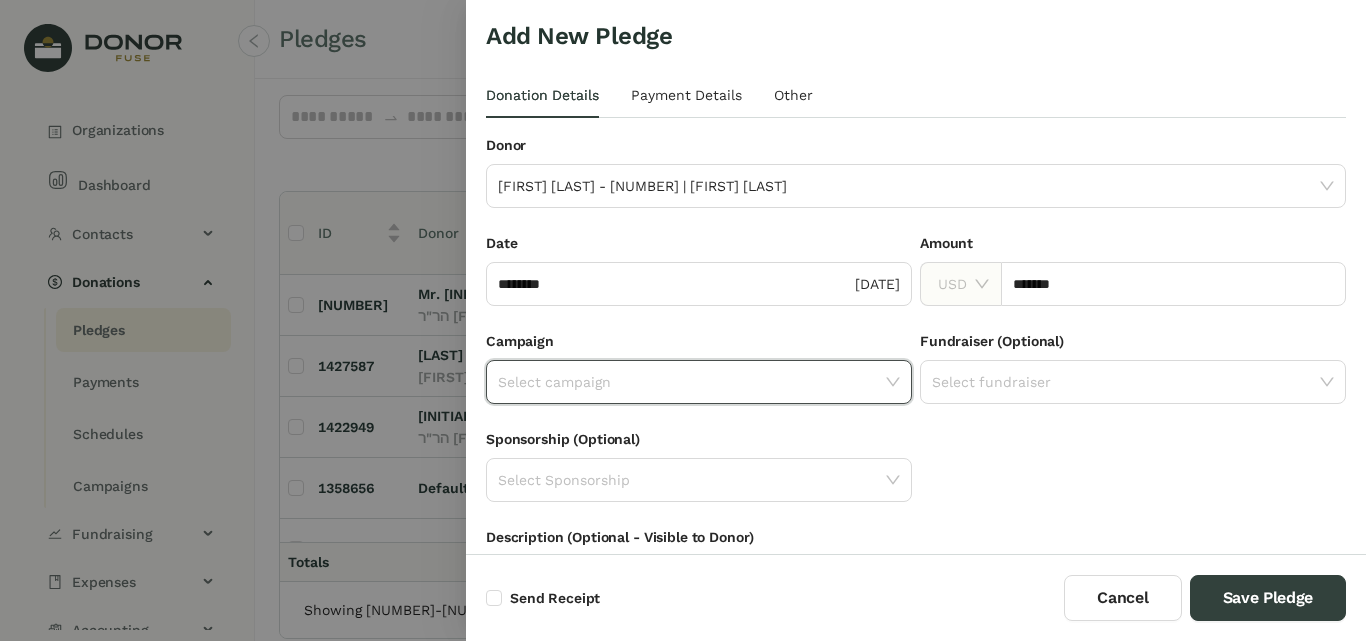 click 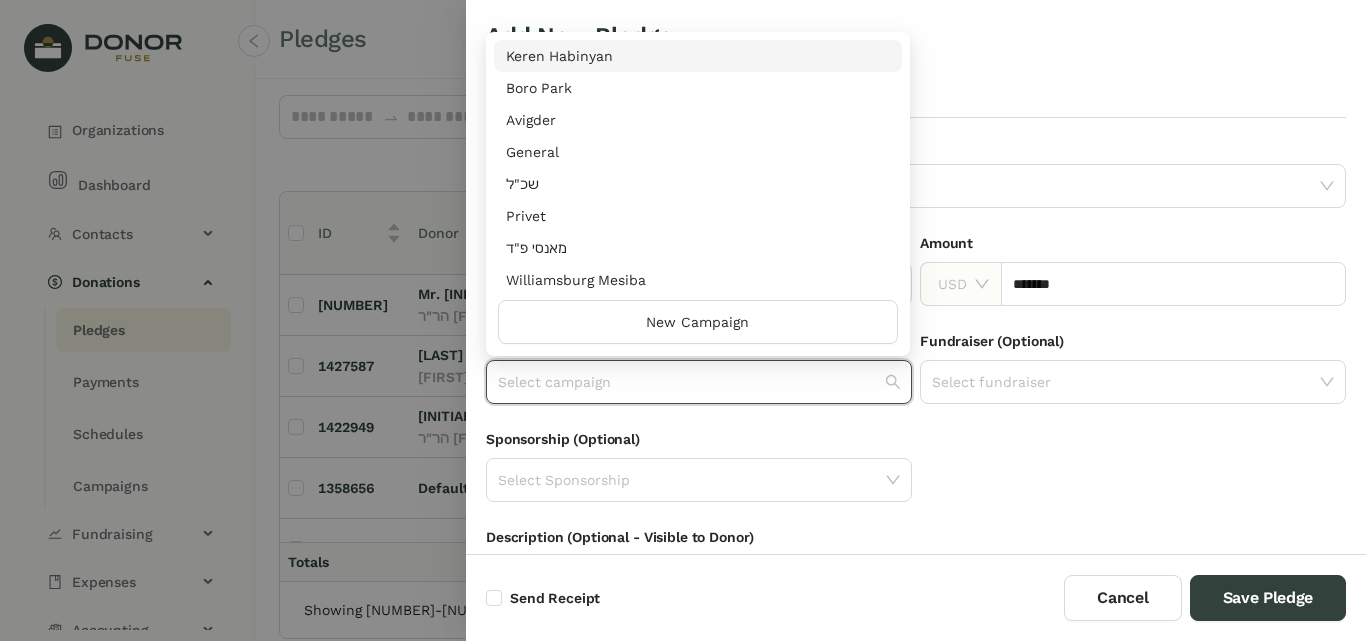 click on "Keren Habinyan" at bounding box center [698, 56] 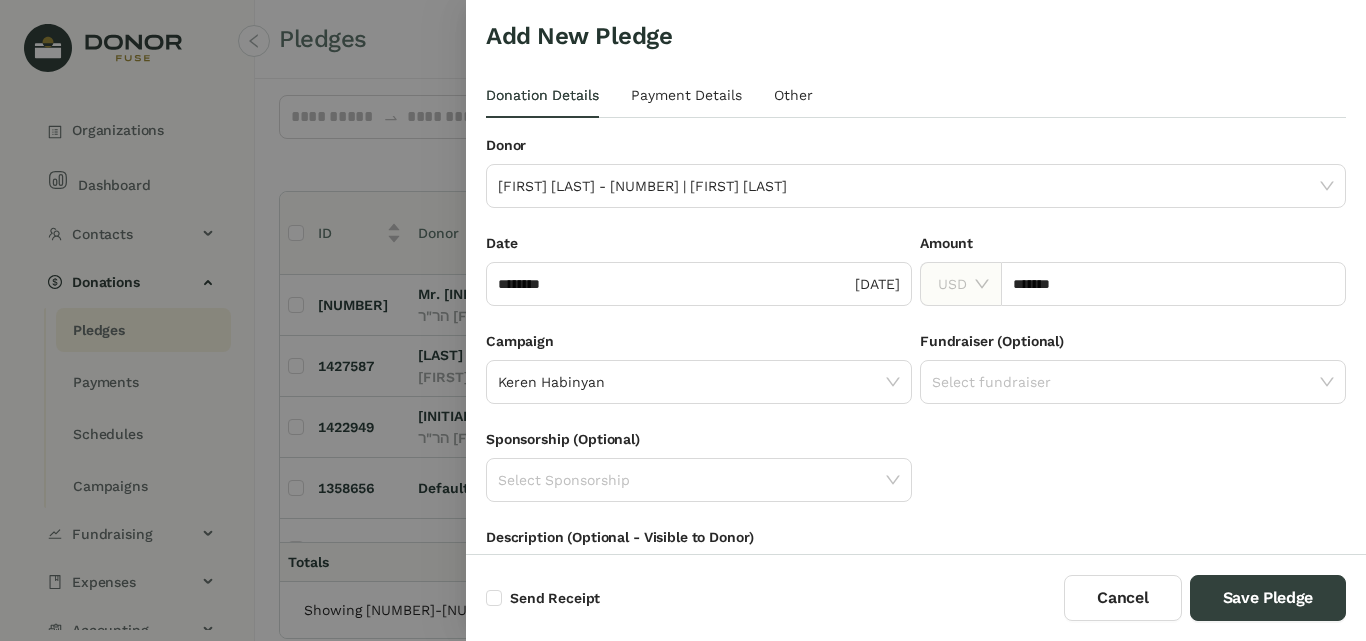scroll, scrollTop: 176, scrollLeft: 0, axis: vertical 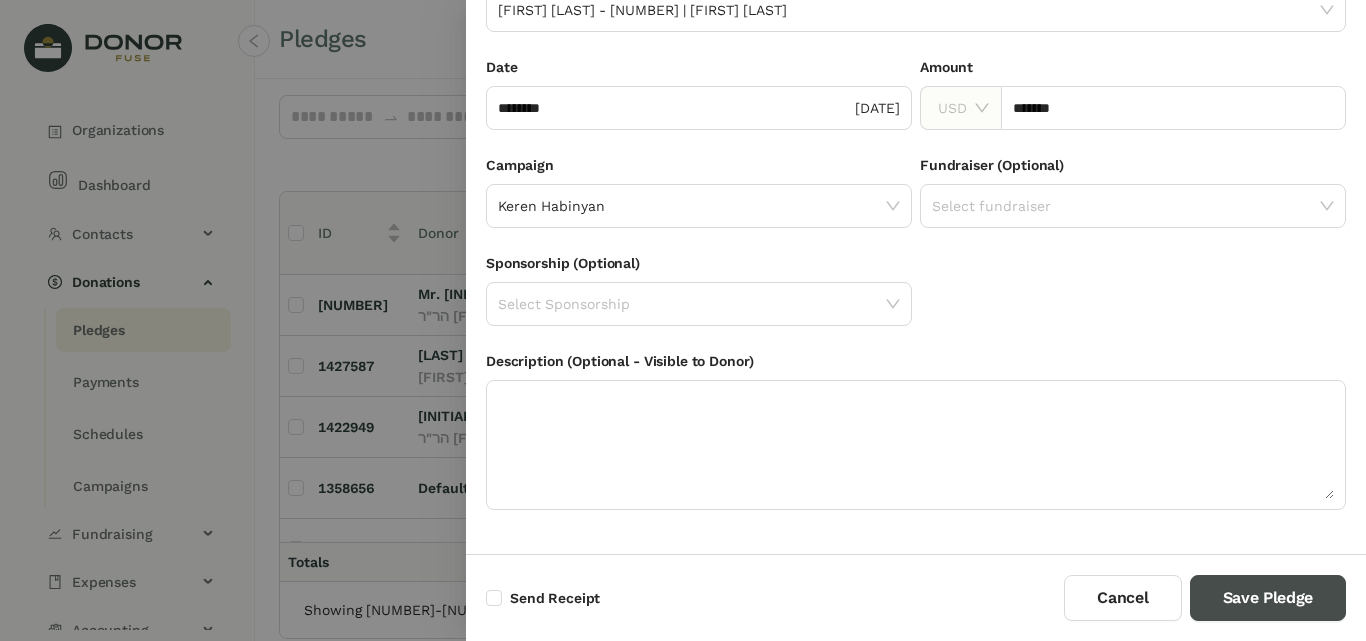click on "Save Pledge" at bounding box center (1268, 598) 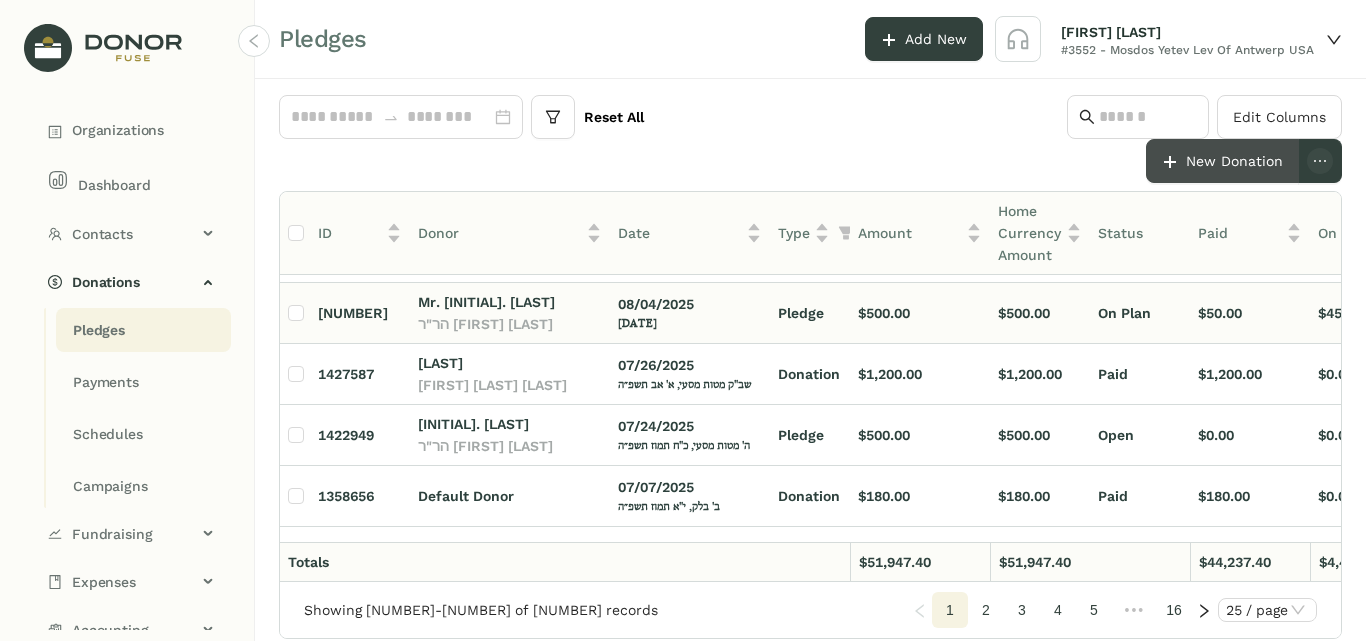 scroll, scrollTop: 0, scrollLeft: 0, axis: both 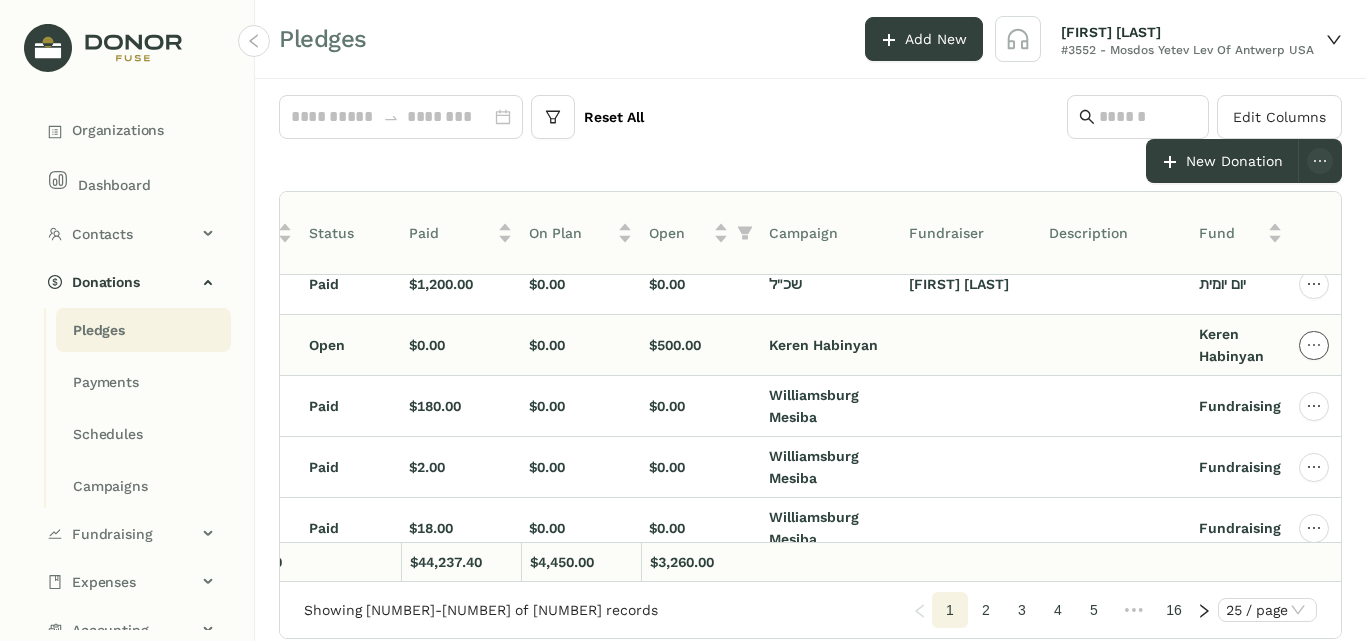 click 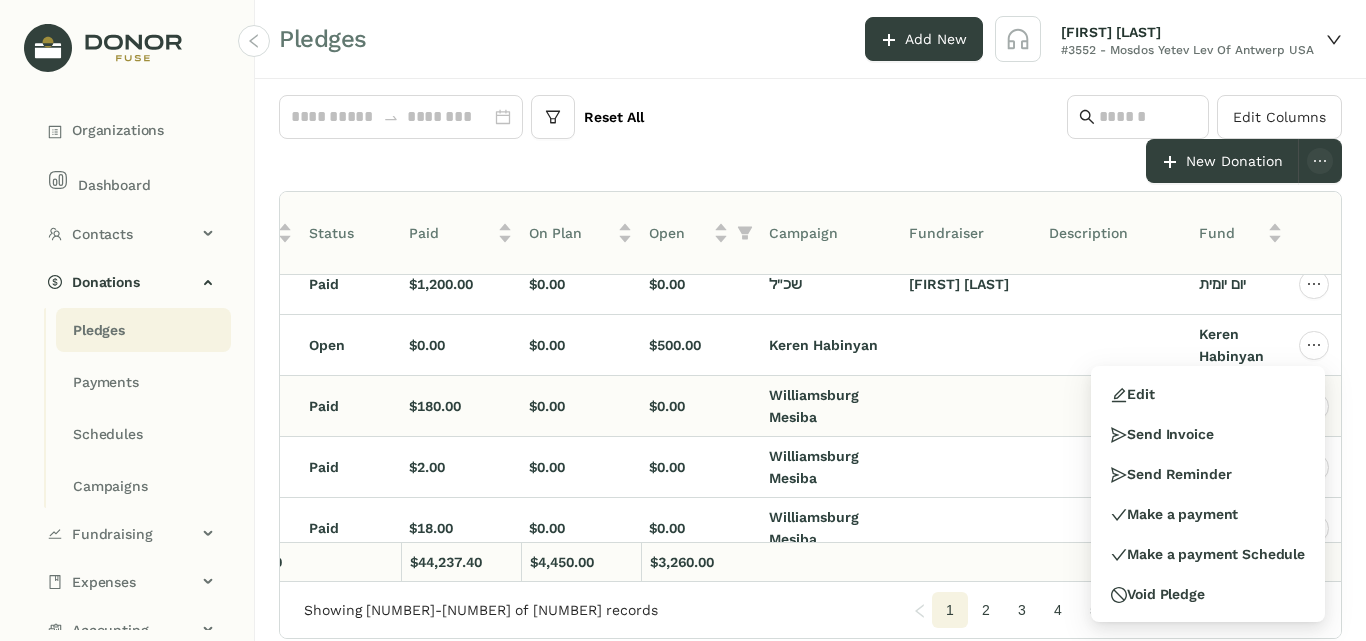 click 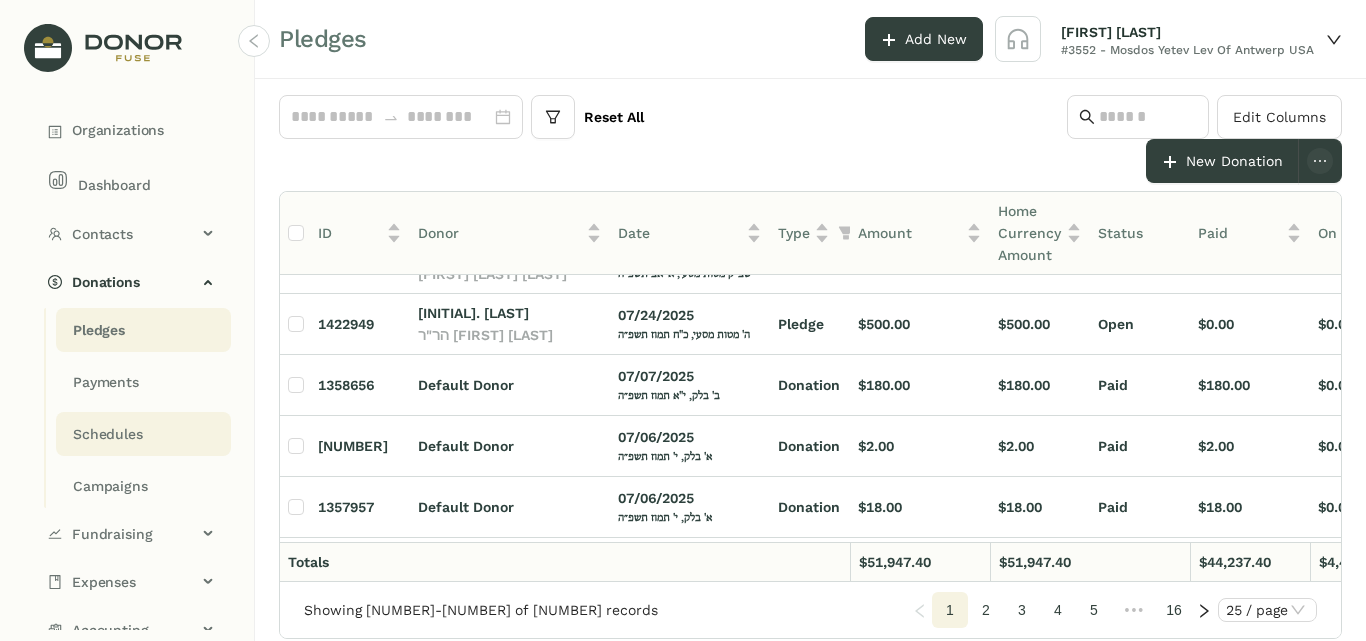 click on "Schedules" 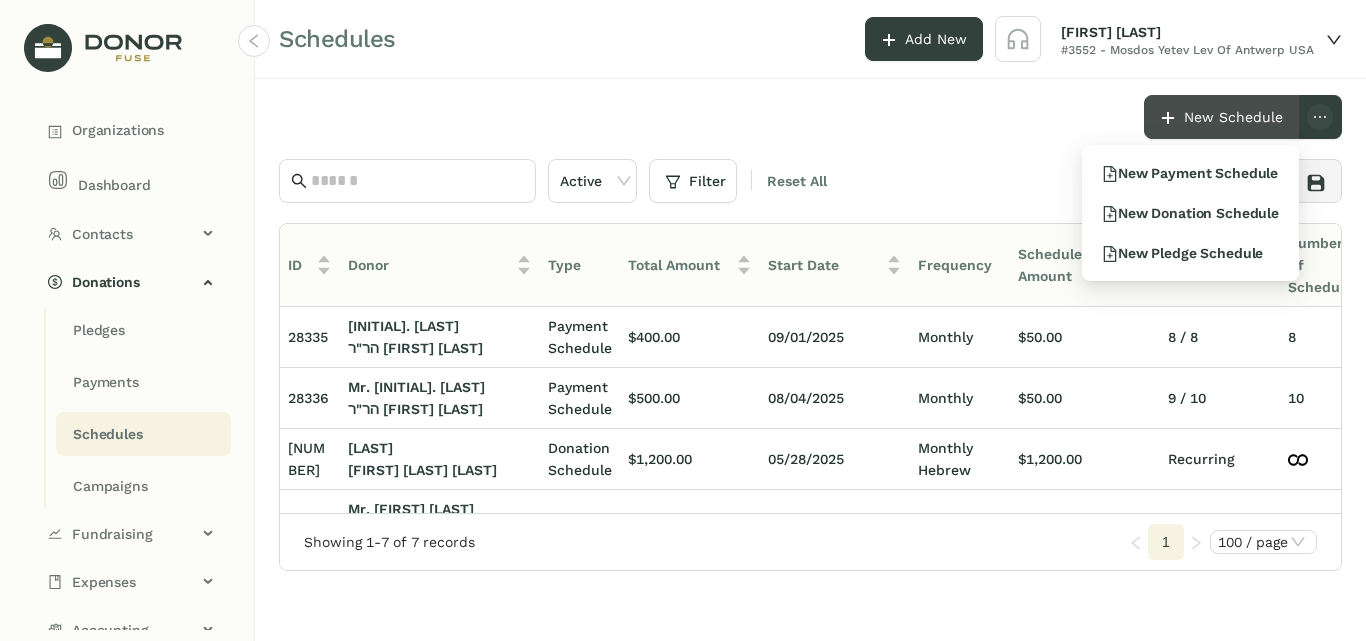 click on "New Schedule" 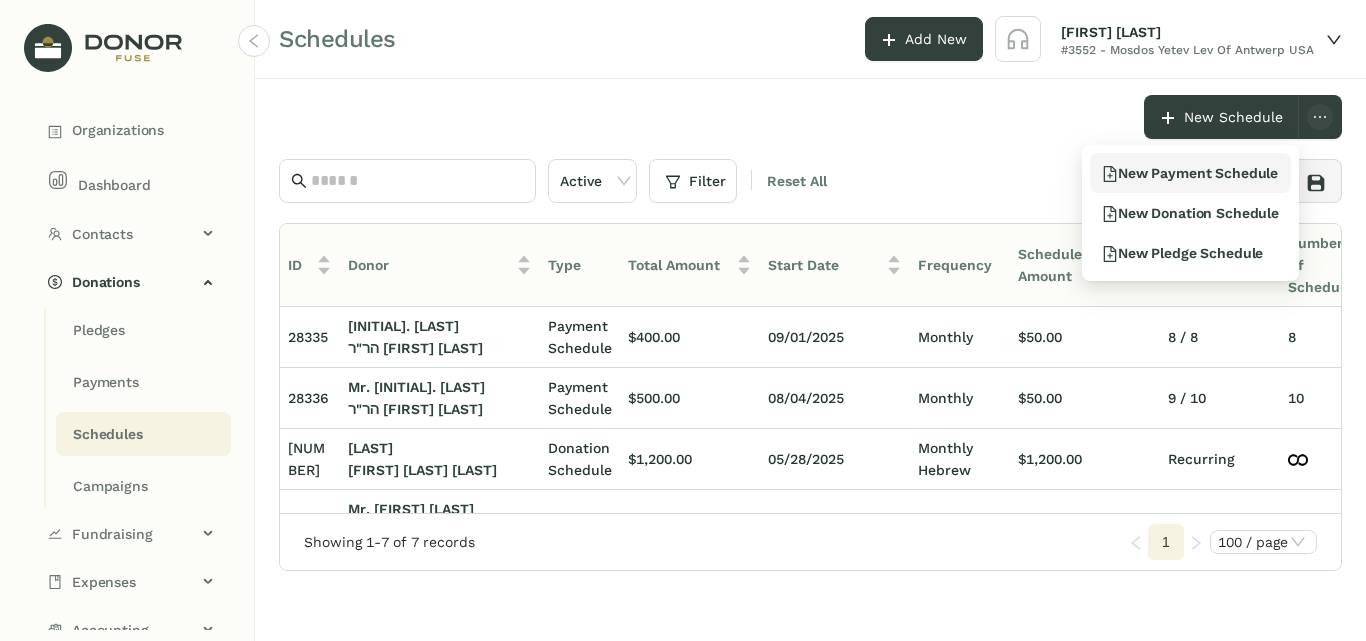 click on "New Payment Schedule" at bounding box center [1190, 173] 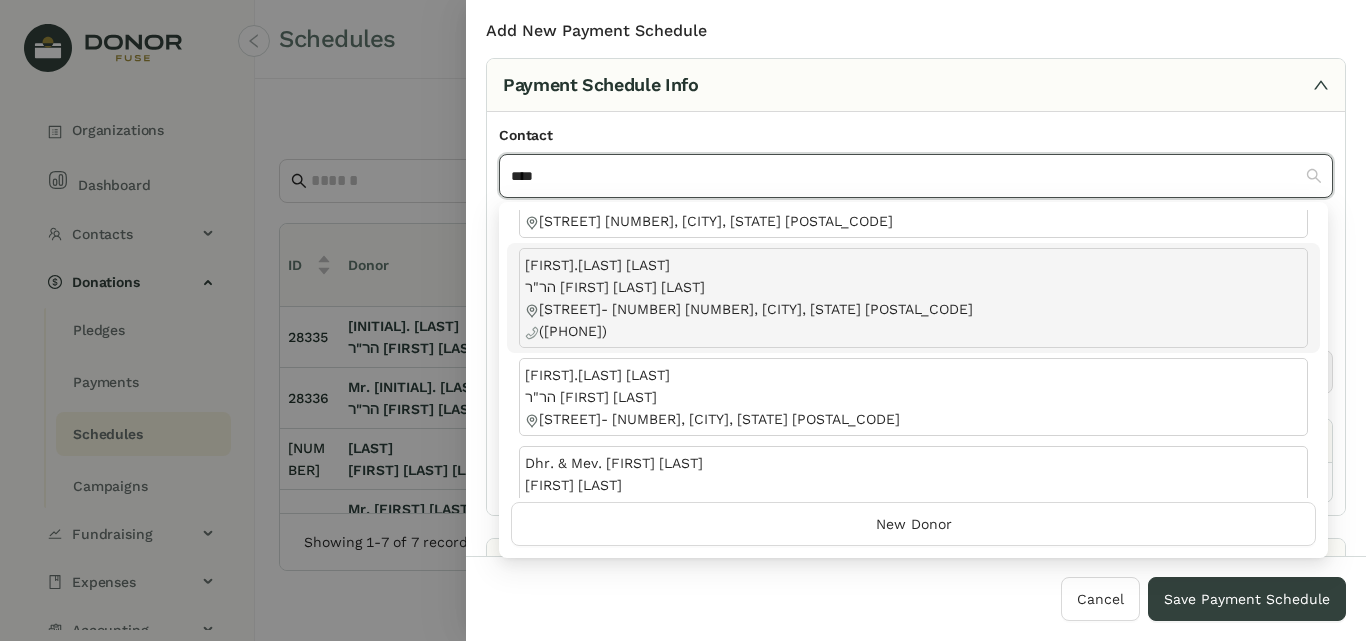 type on "****" 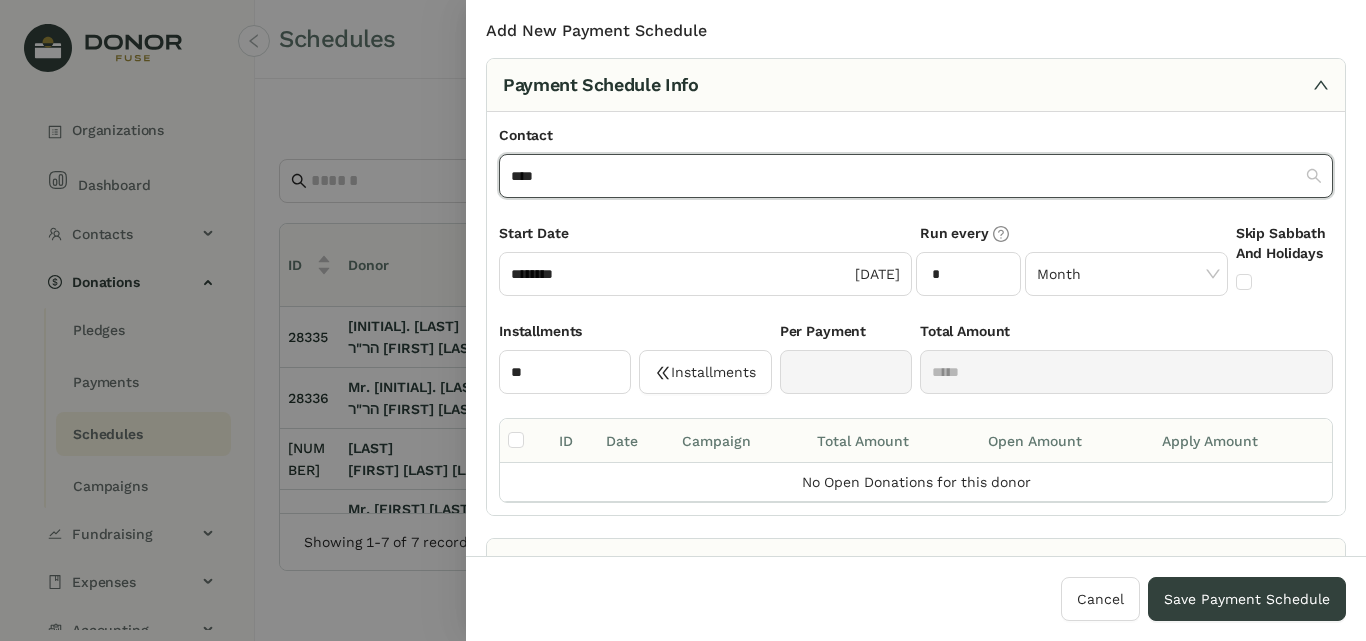 type 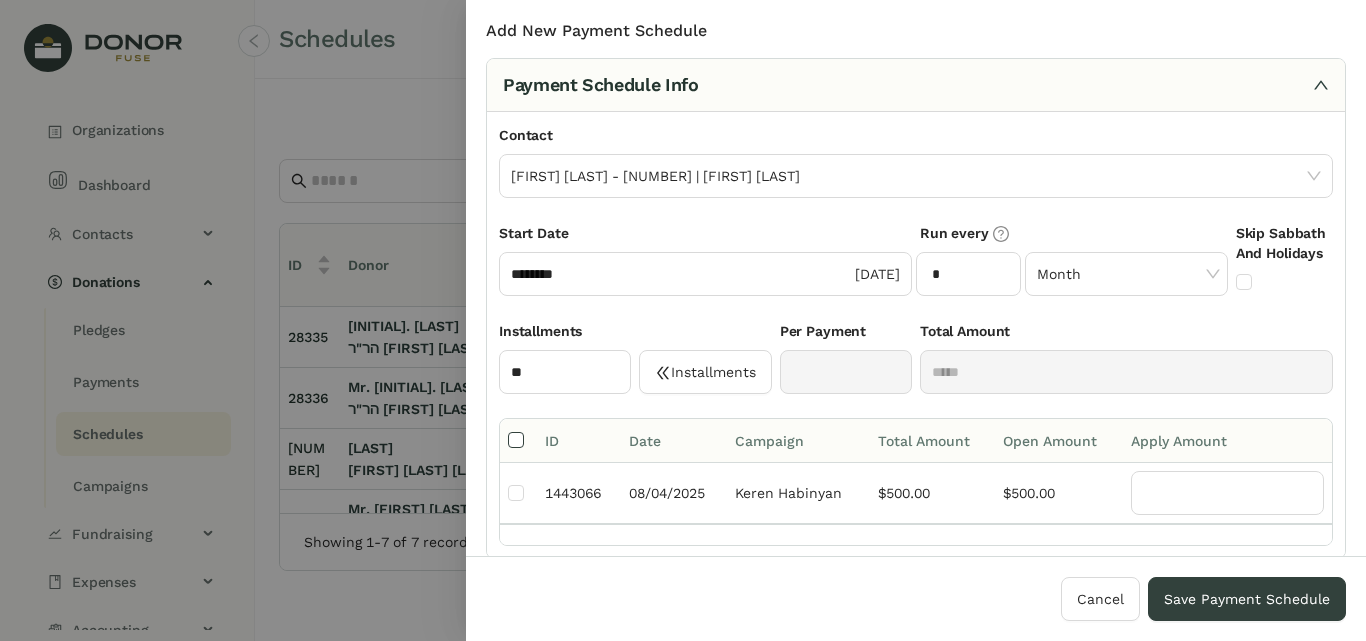 type on "******" 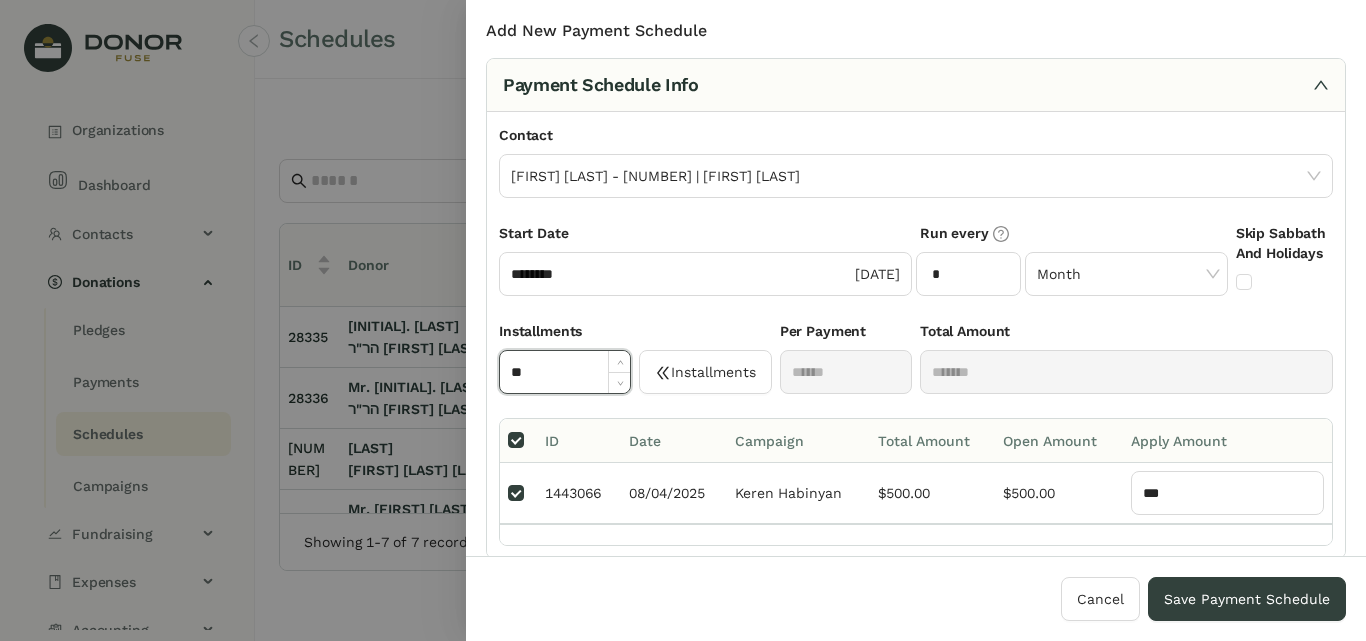 click on "**" 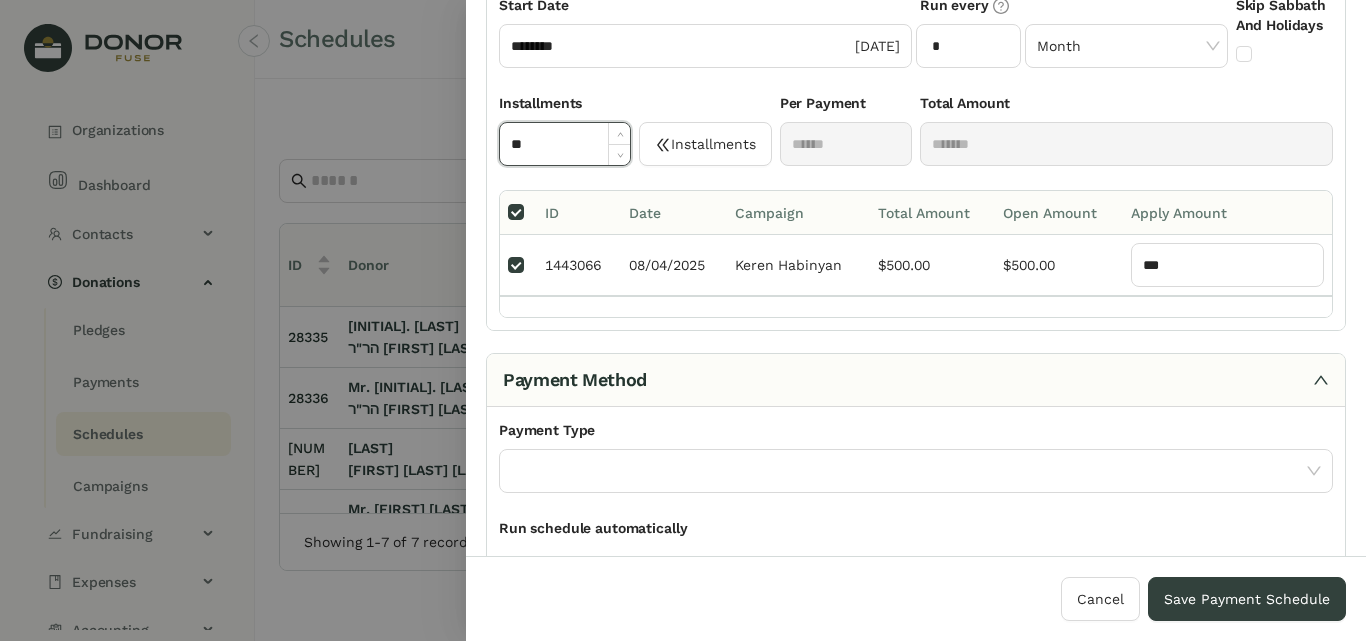 type on "**" 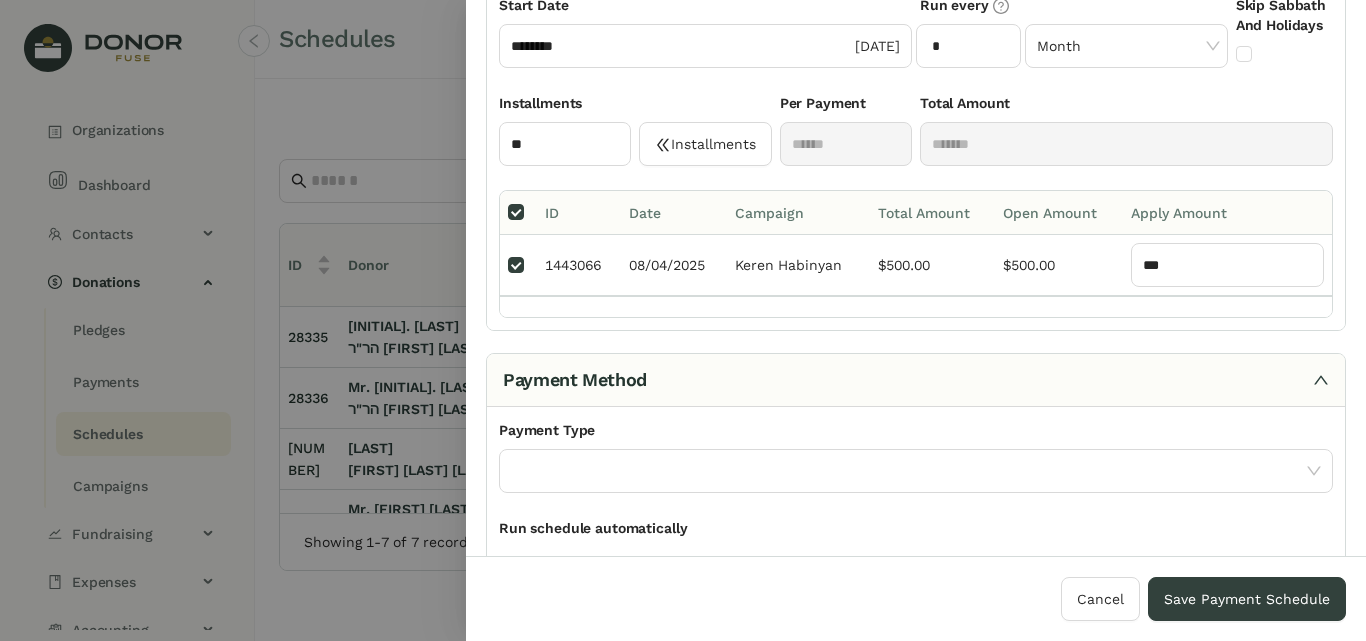 click on "Total Amount" at bounding box center [1126, 107] 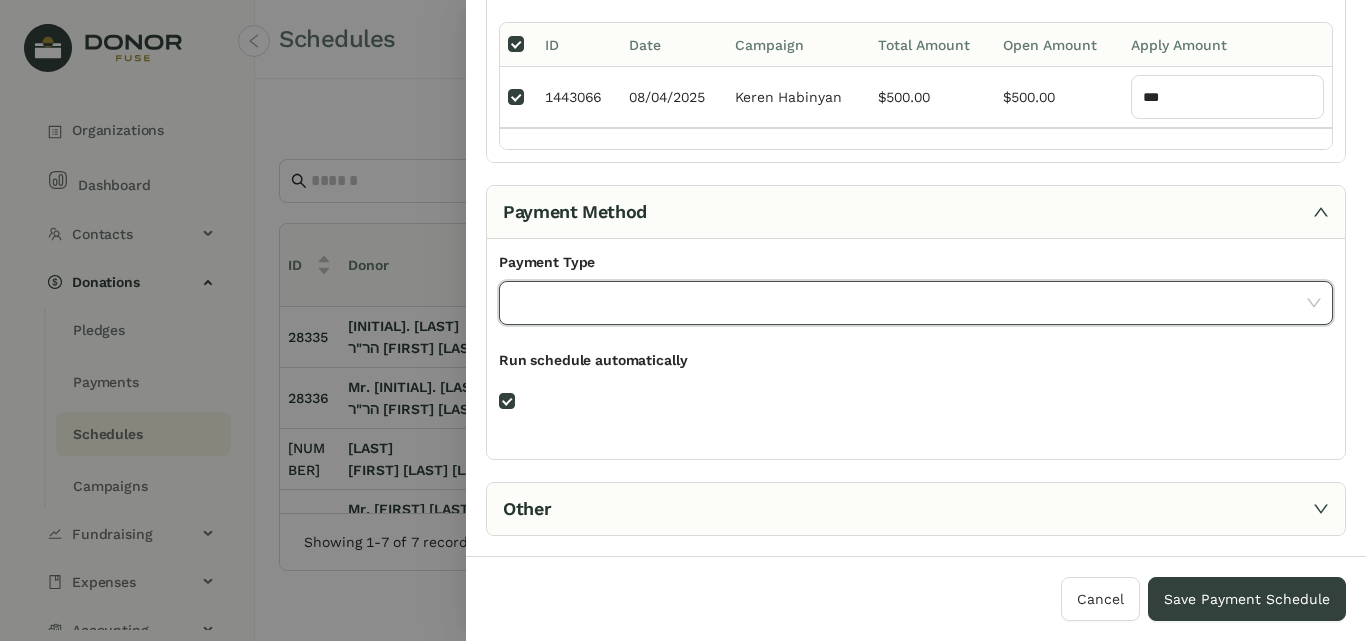 click 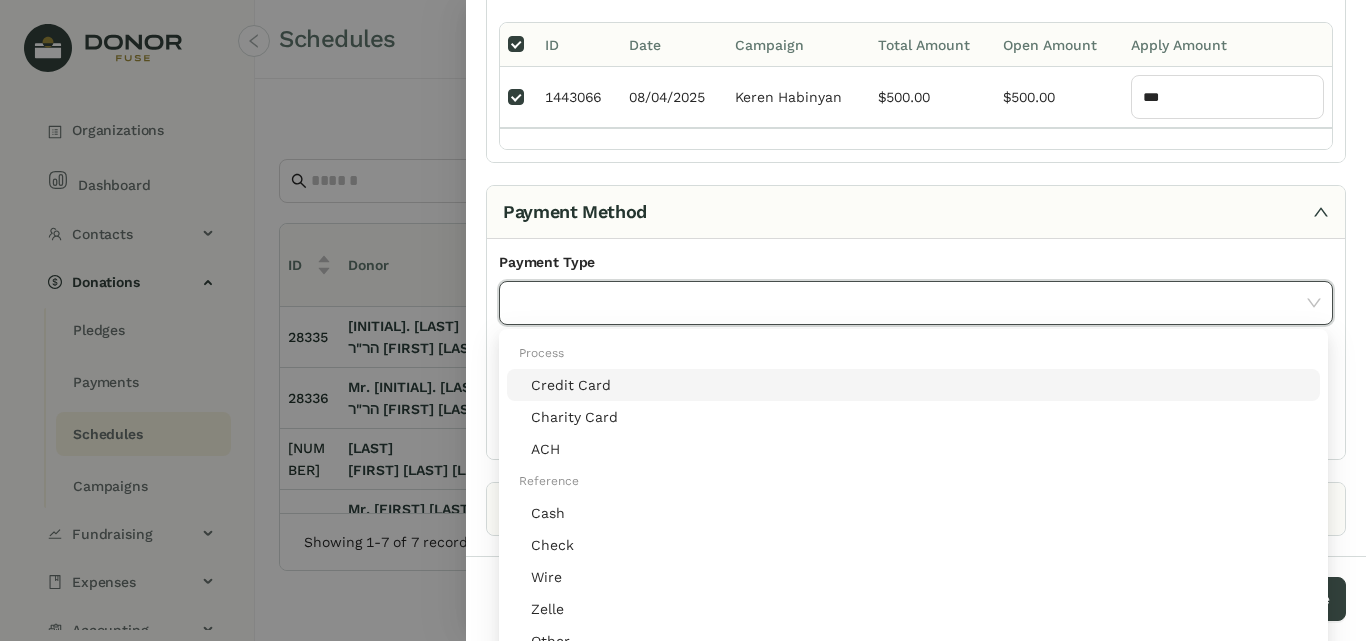 click on "Credit Card" 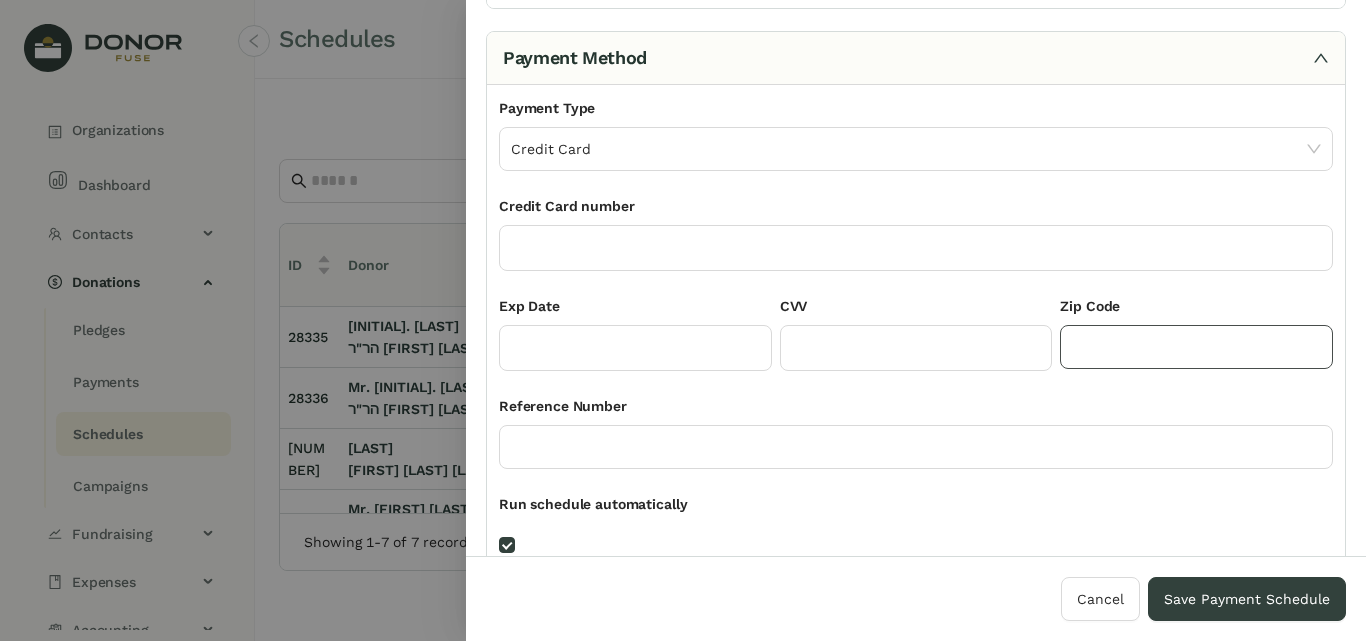 click 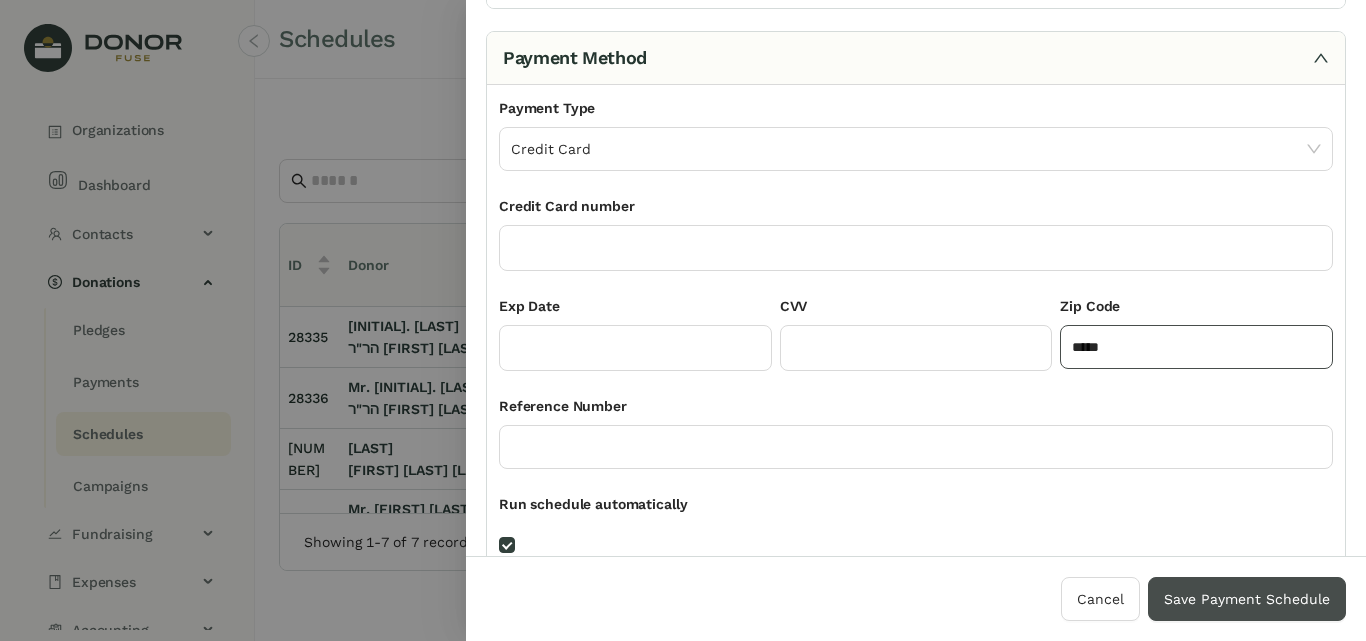 type on "*****" 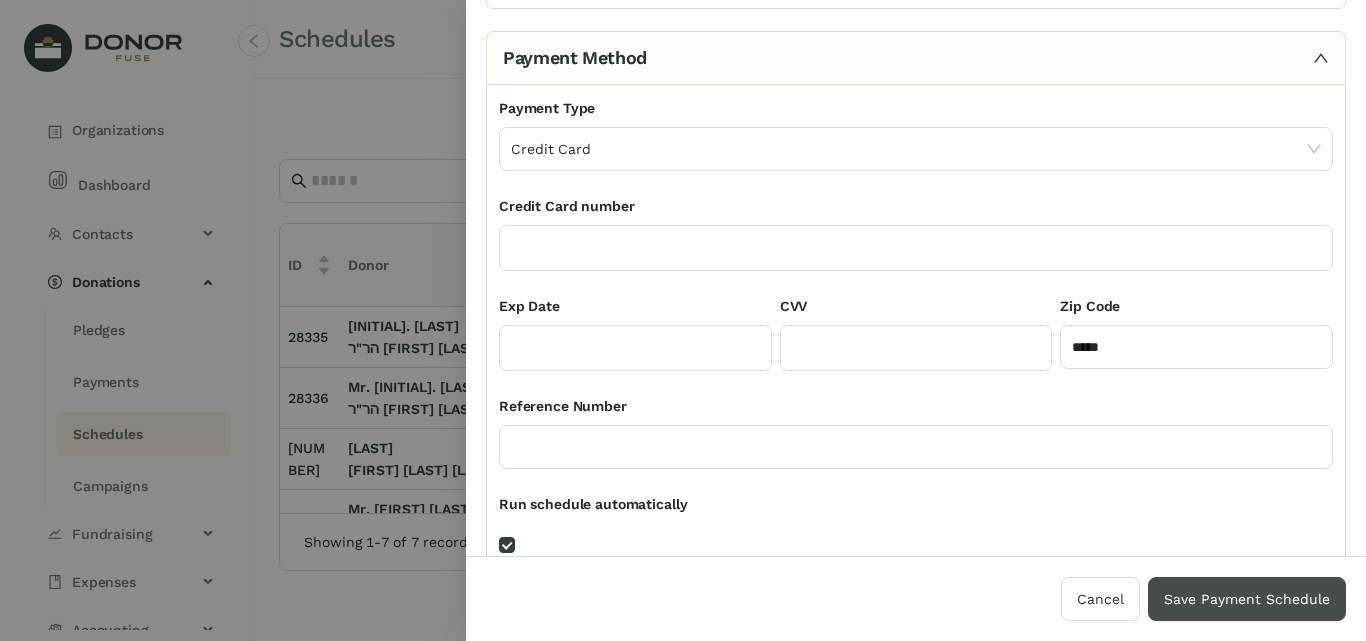 click on "Save Payment Schedule" at bounding box center (1247, 599) 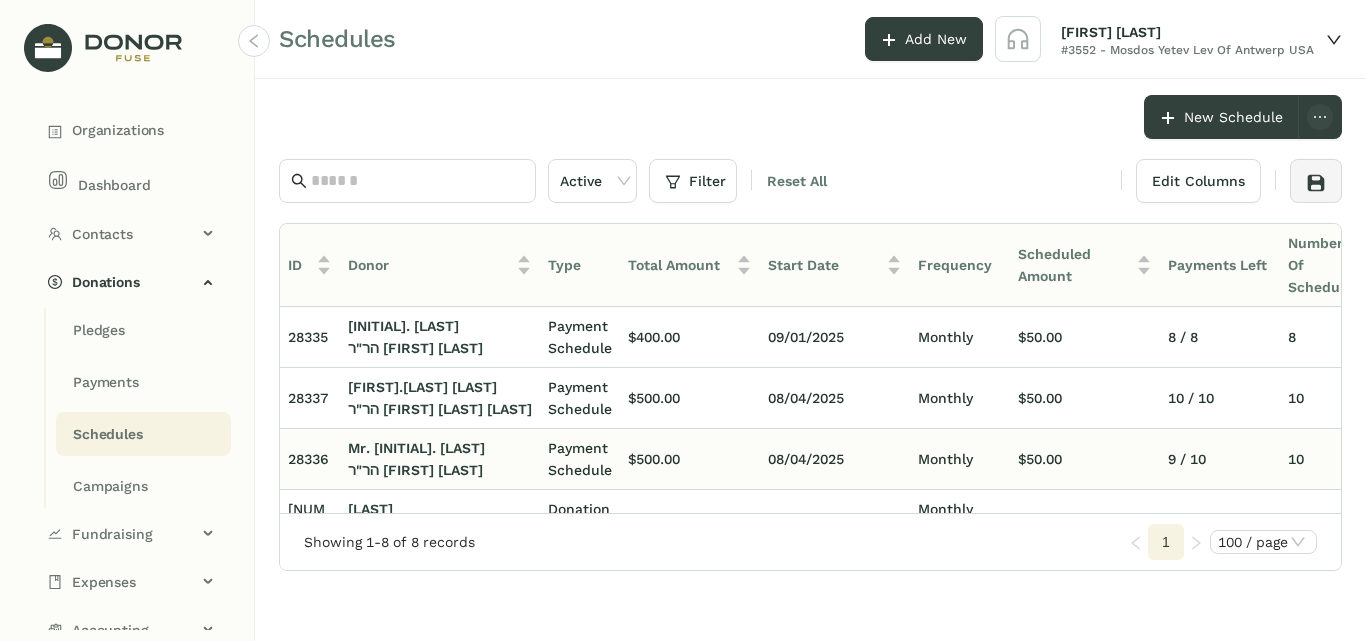scroll, scrollTop: 0, scrollLeft: 41, axis: horizontal 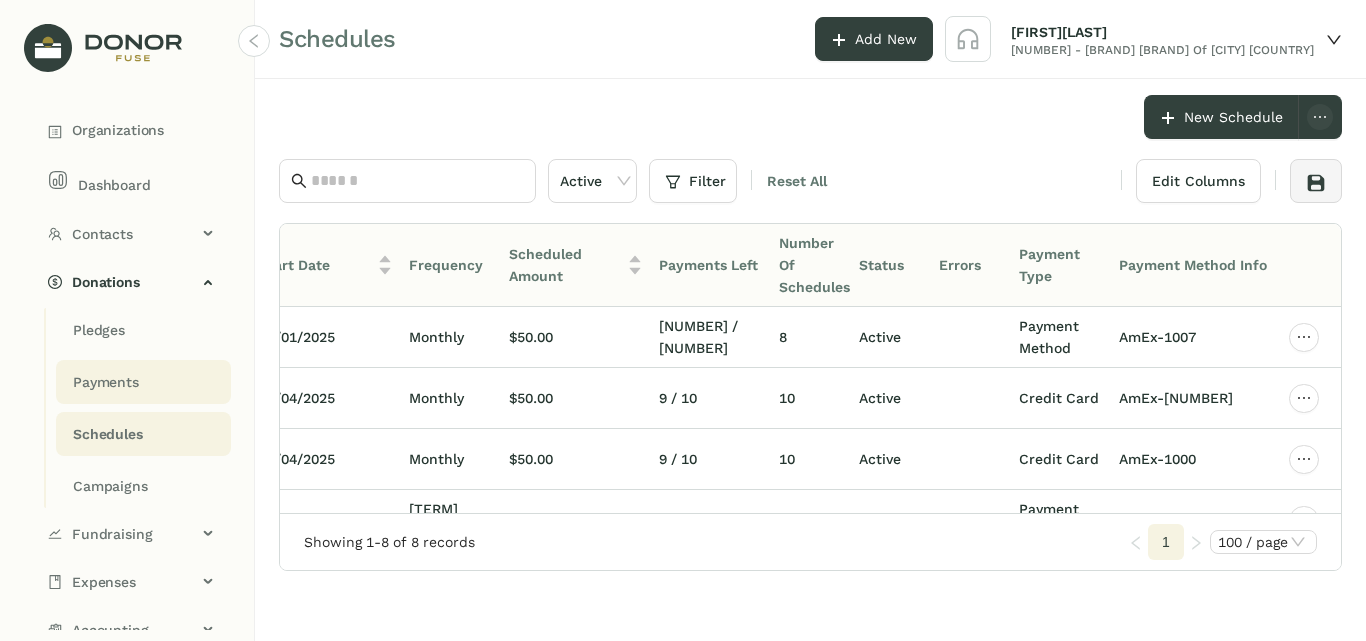 click on "Payments" 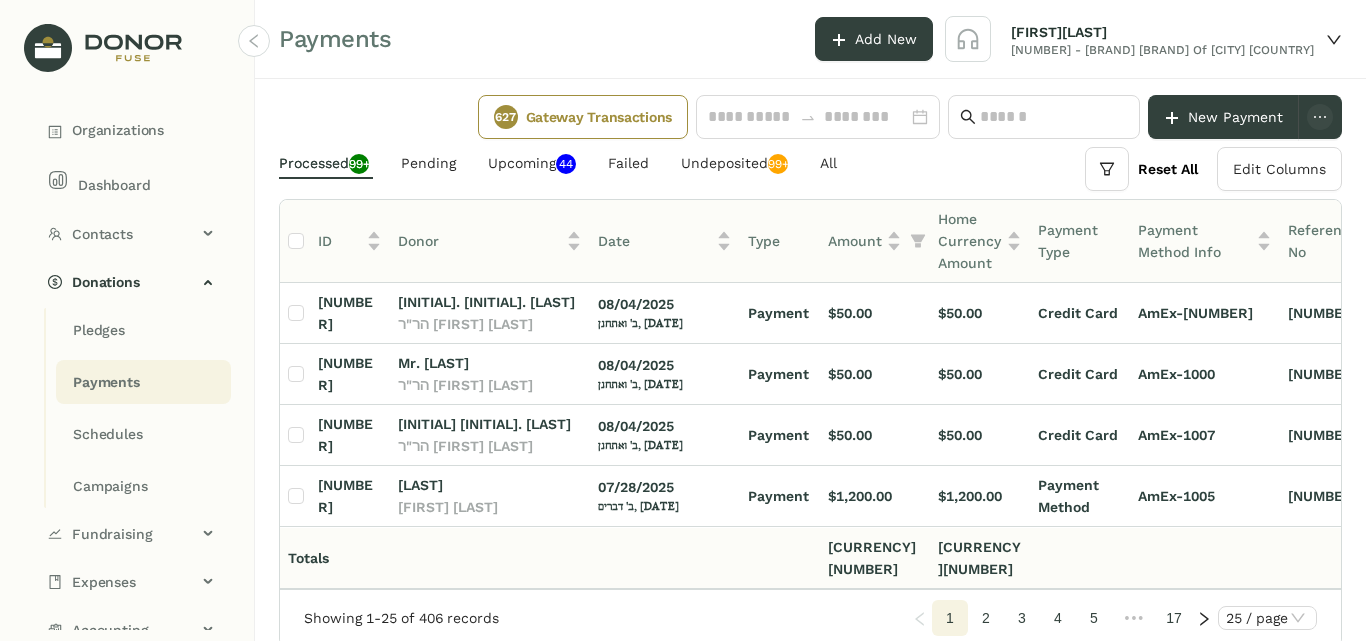 scroll, scrollTop: 0, scrollLeft: 299, axis: horizontal 